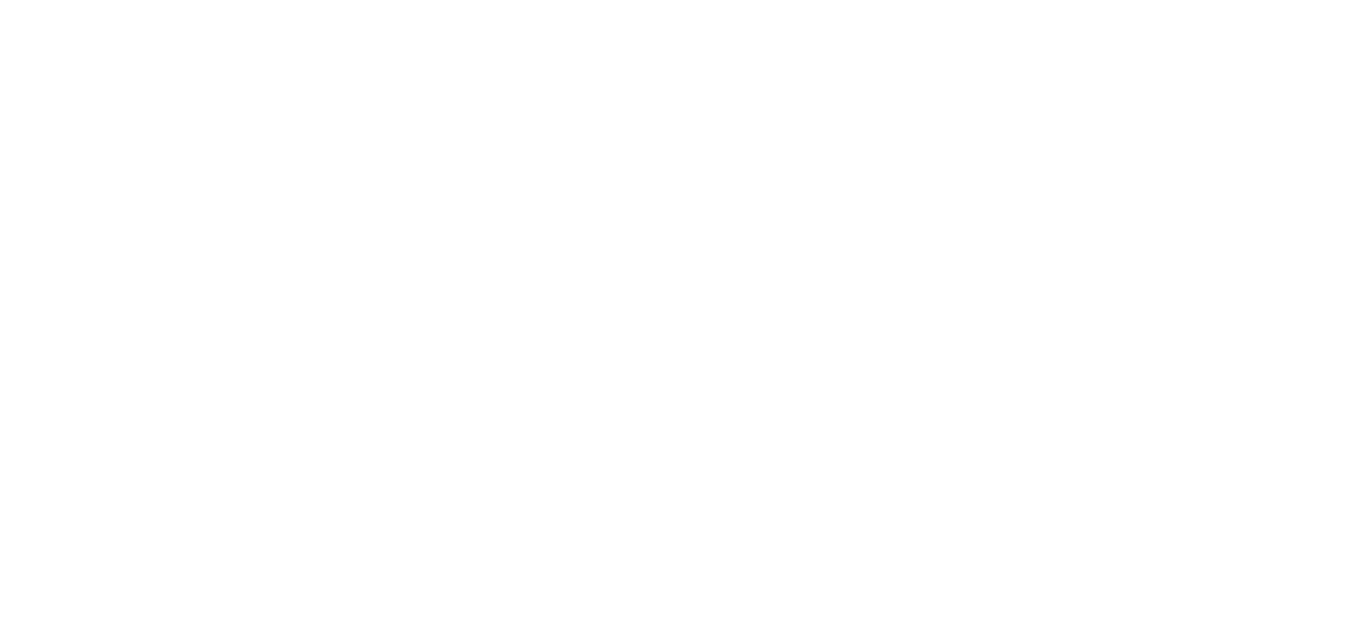 scroll, scrollTop: 0, scrollLeft: 0, axis: both 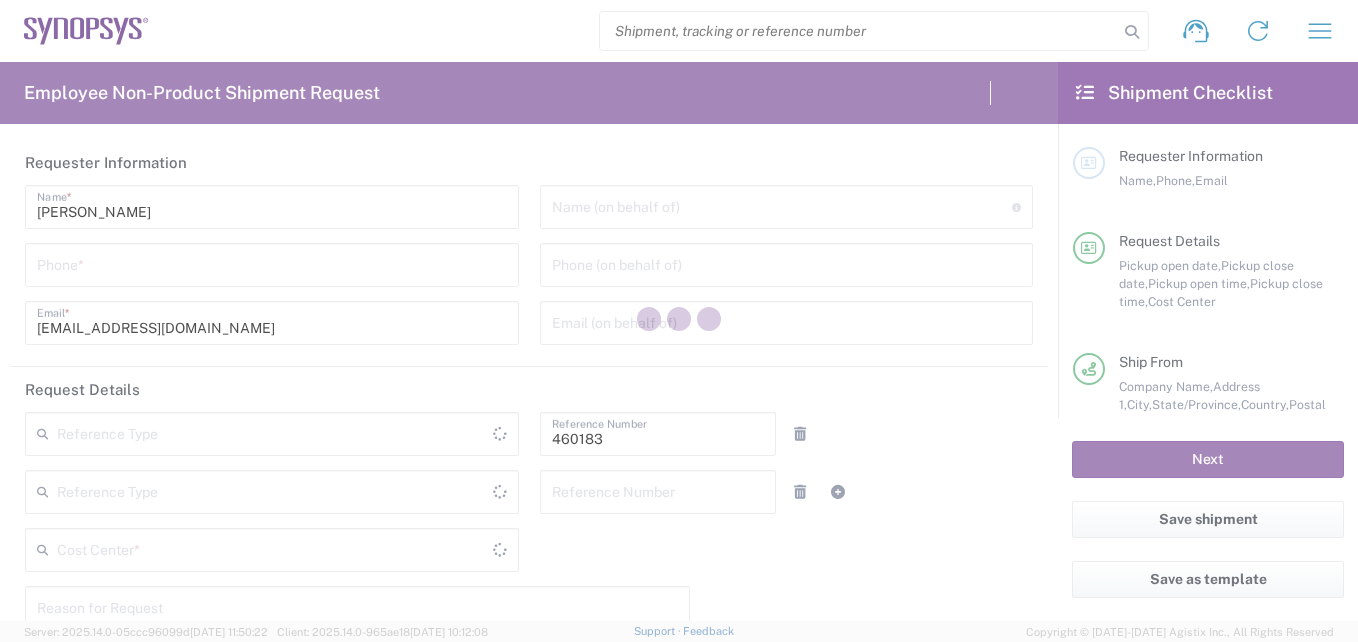 type on "Department" 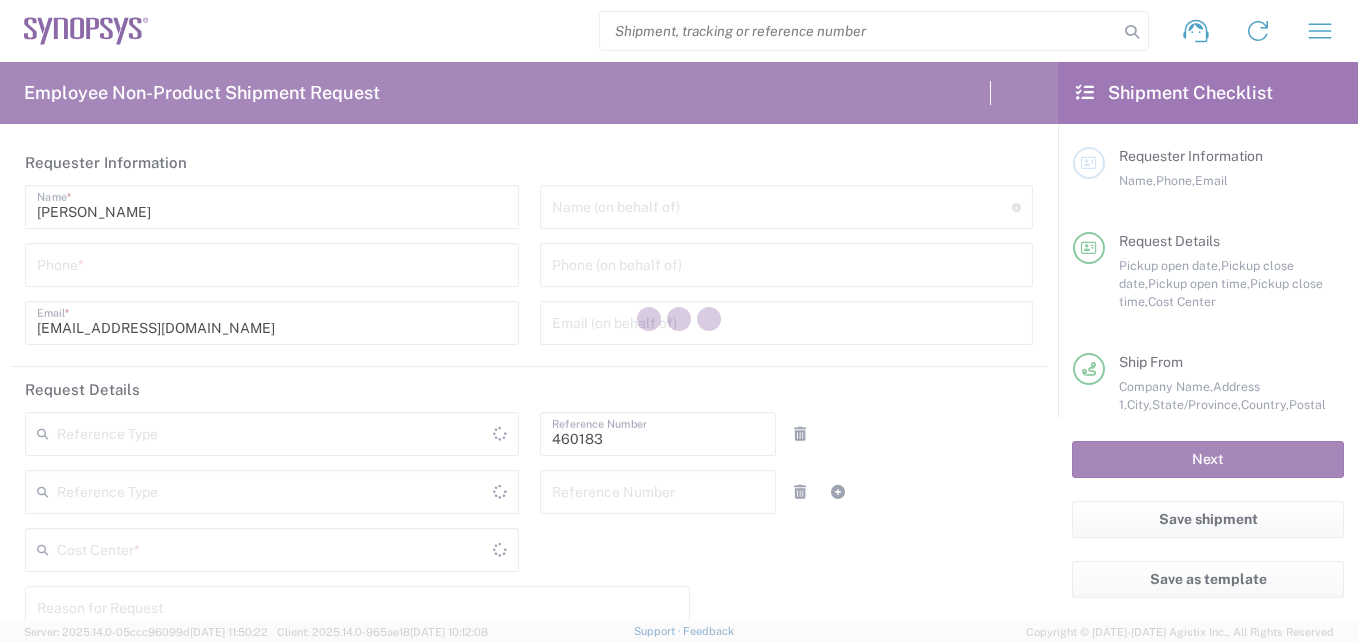 type on "US01, DG, MYM 460183" 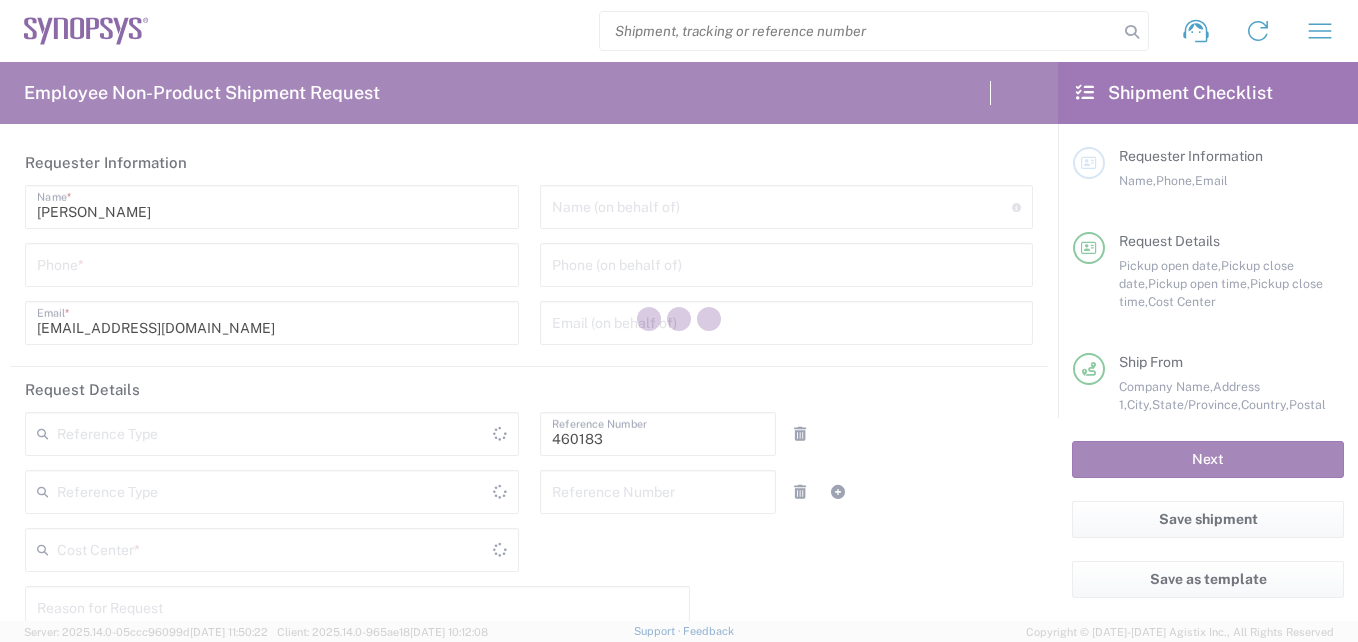type on "[GEOGRAPHIC_DATA]" 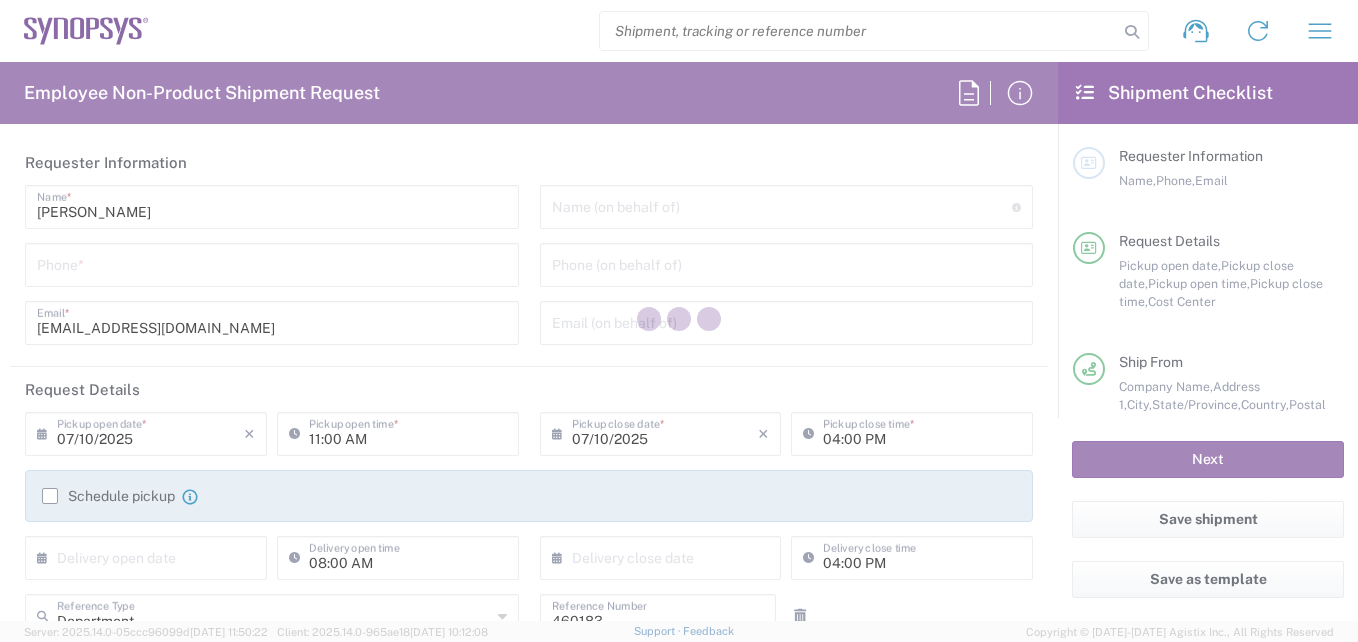 type on "California" 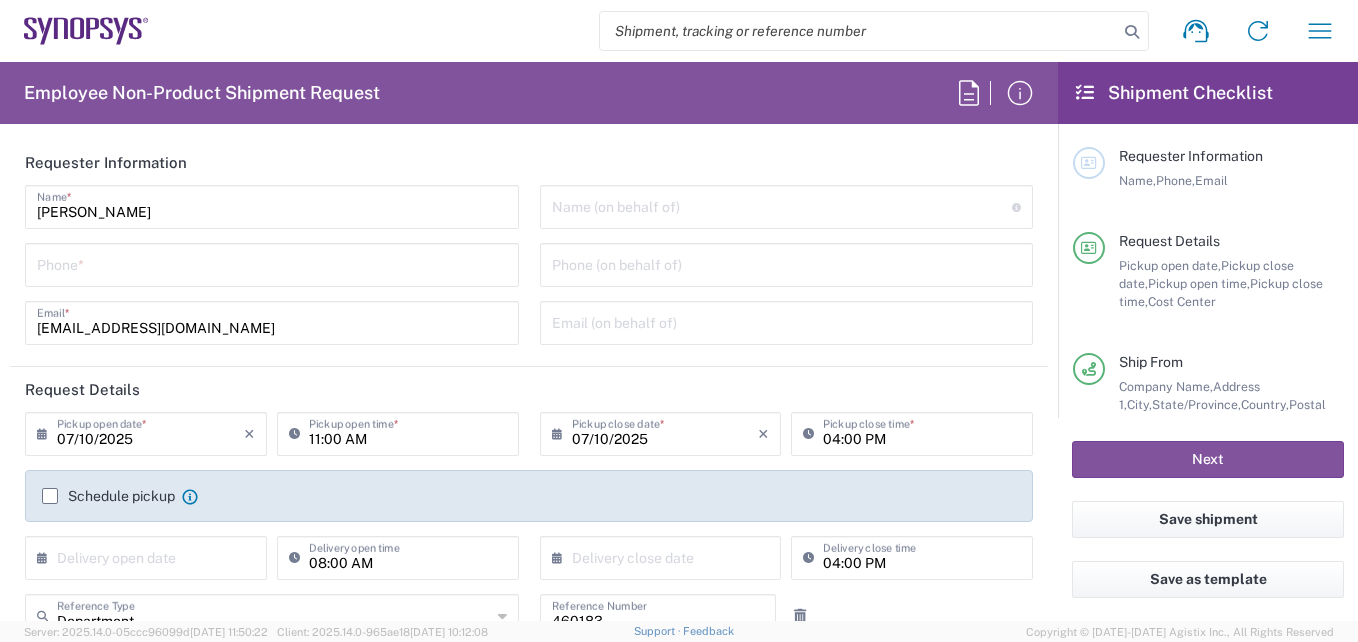 type on "Headquarters USSV" 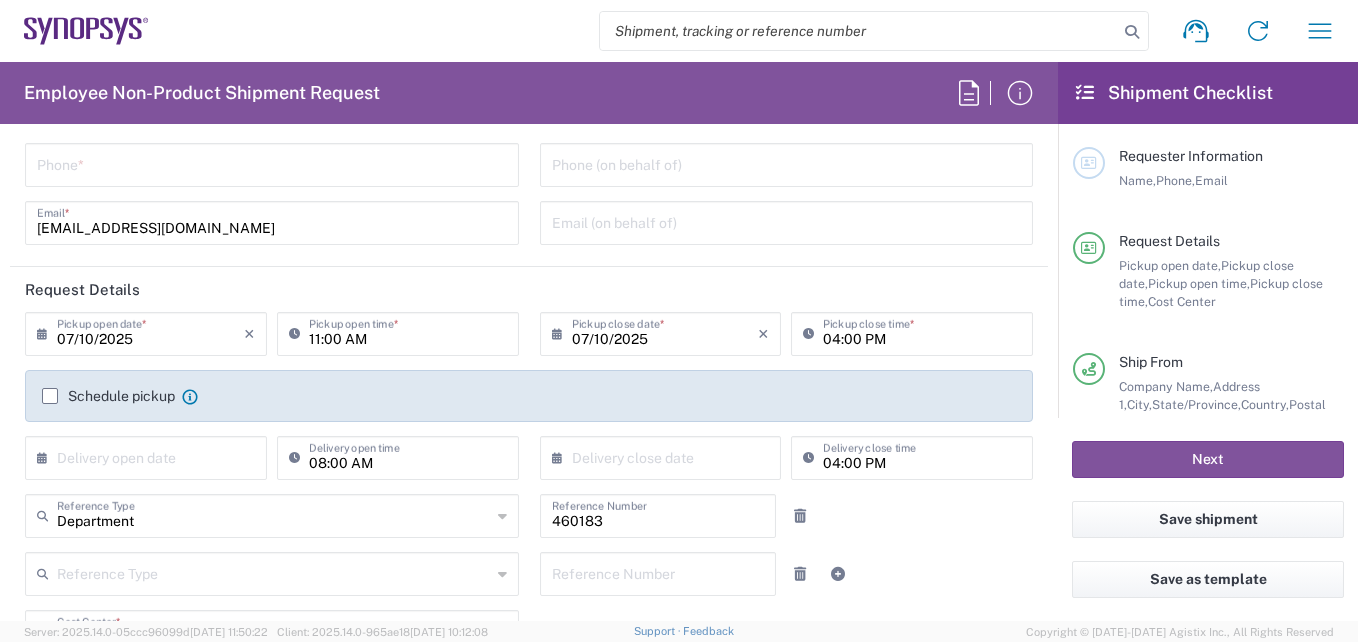 scroll, scrollTop: 0, scrollLeft: 0, axis: both 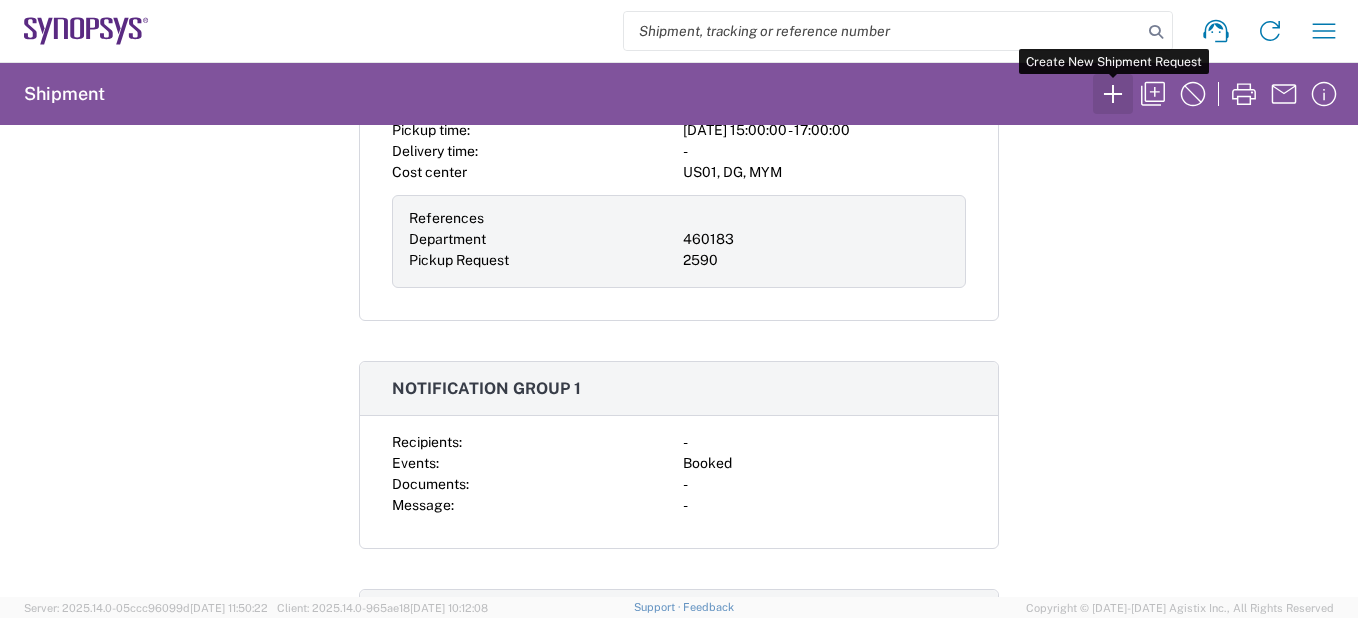 click 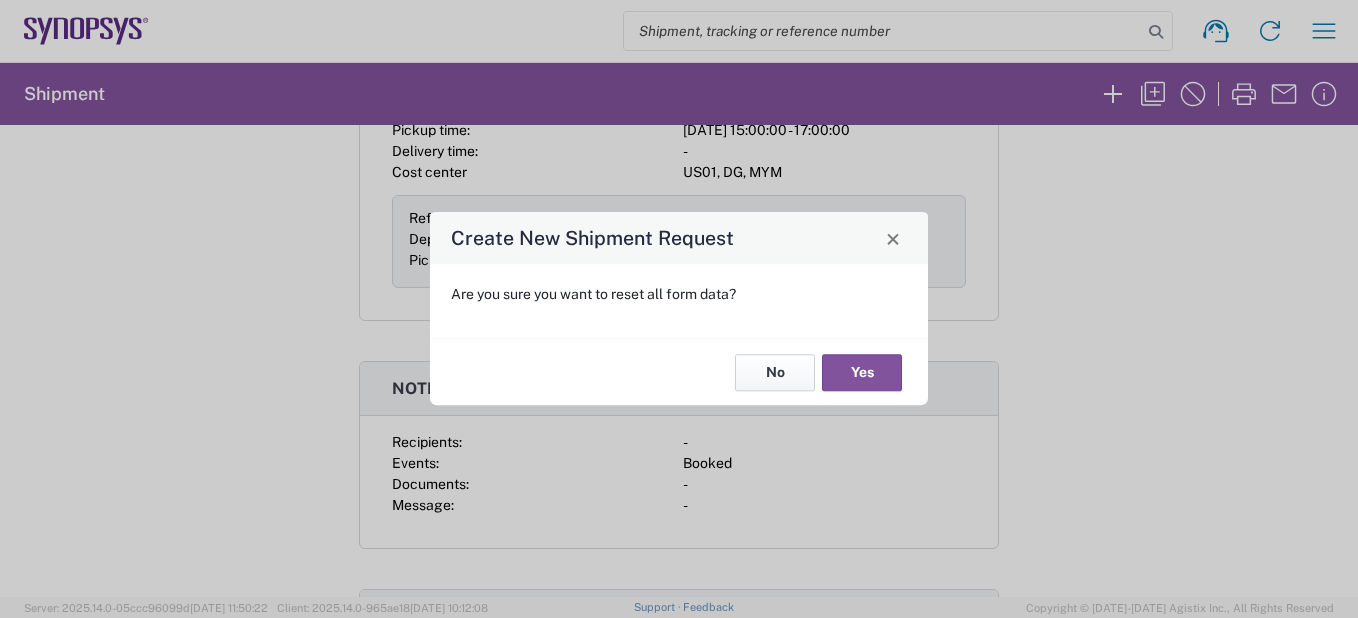 click on "No" 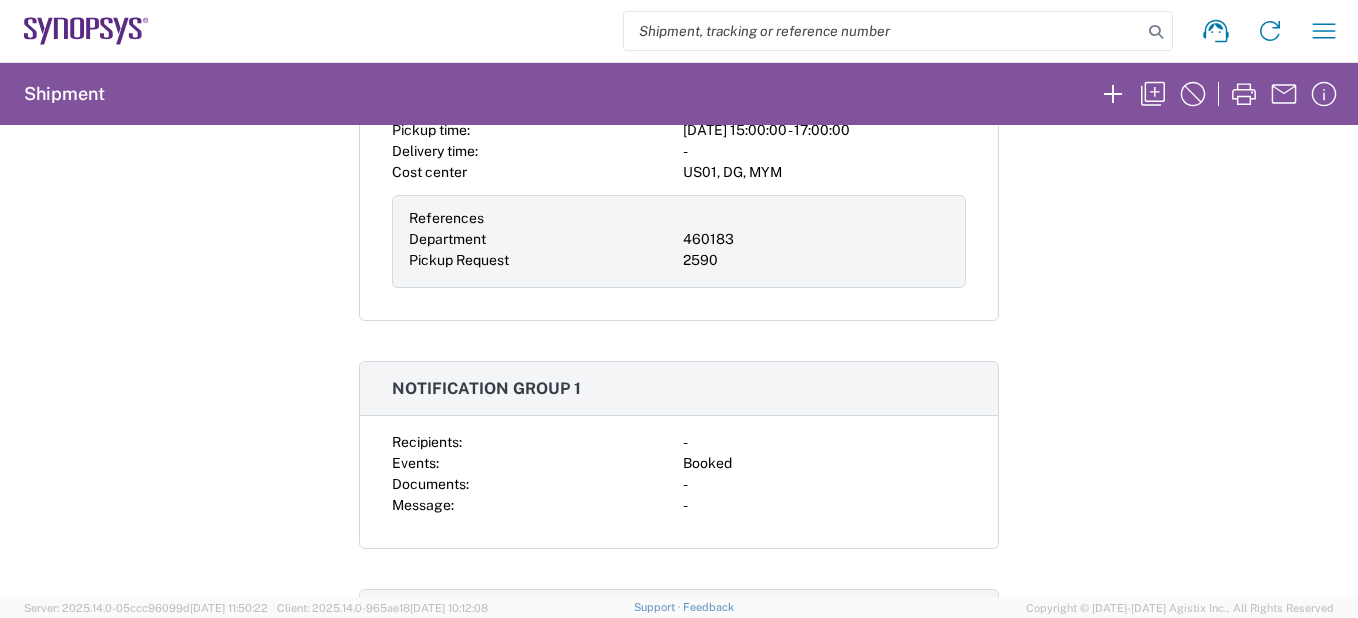 scroll, scrollTop: 628, scrollLeft: 0, axis: vertical 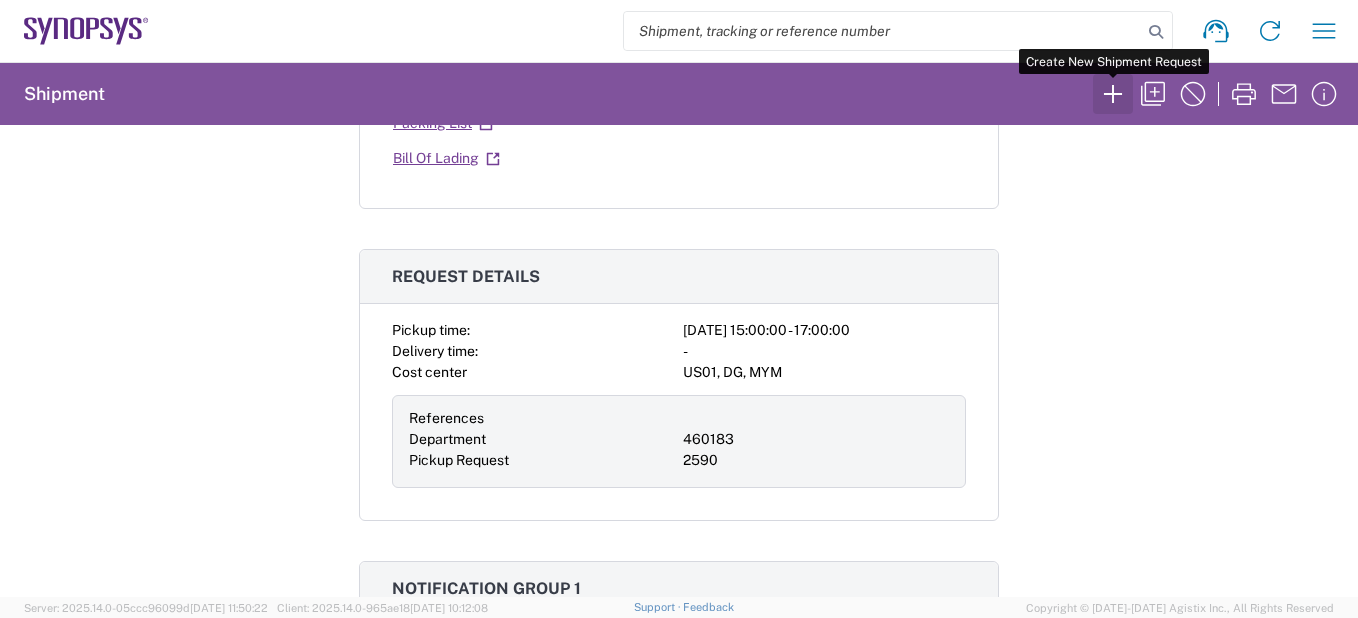 click 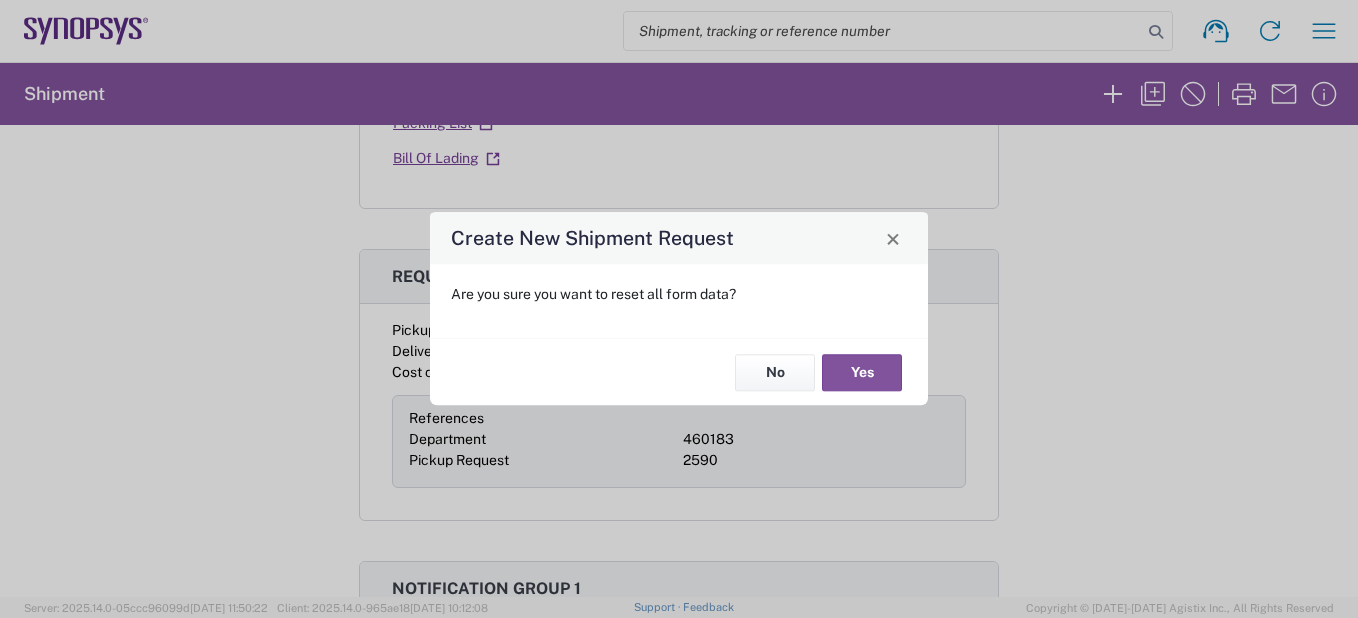 click on "Create New Shipment Request Are you sure you want to reset all form data? No Yes" 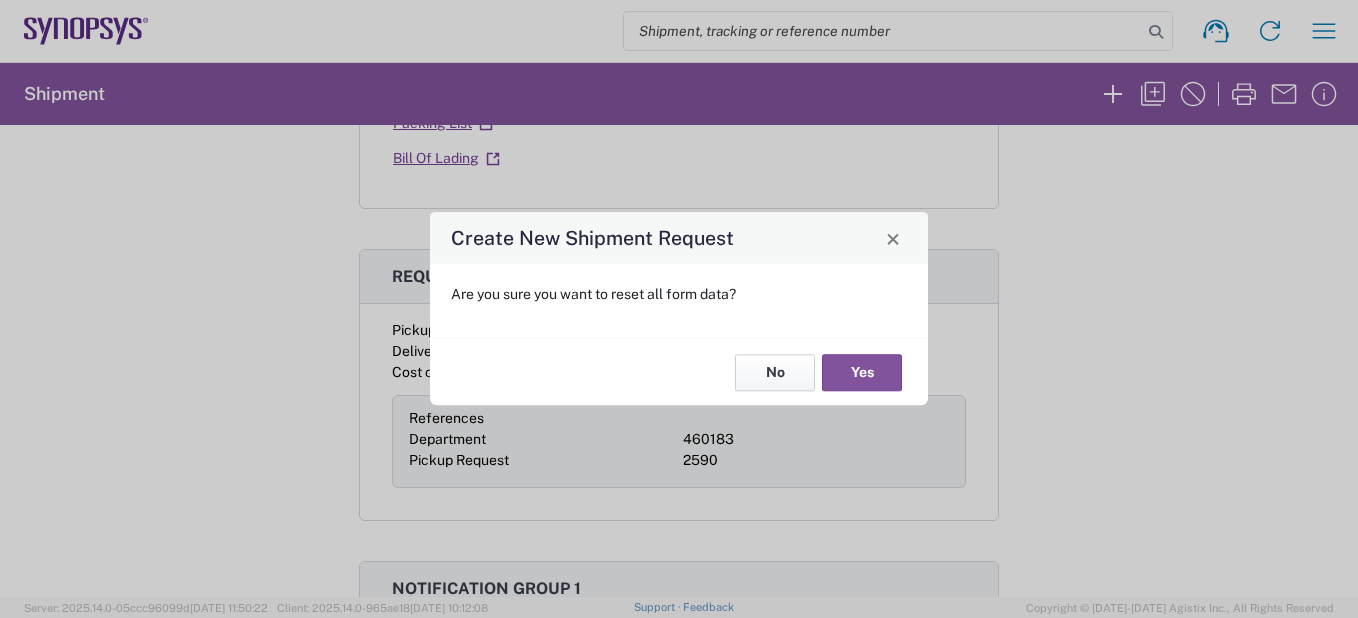 click on "No" 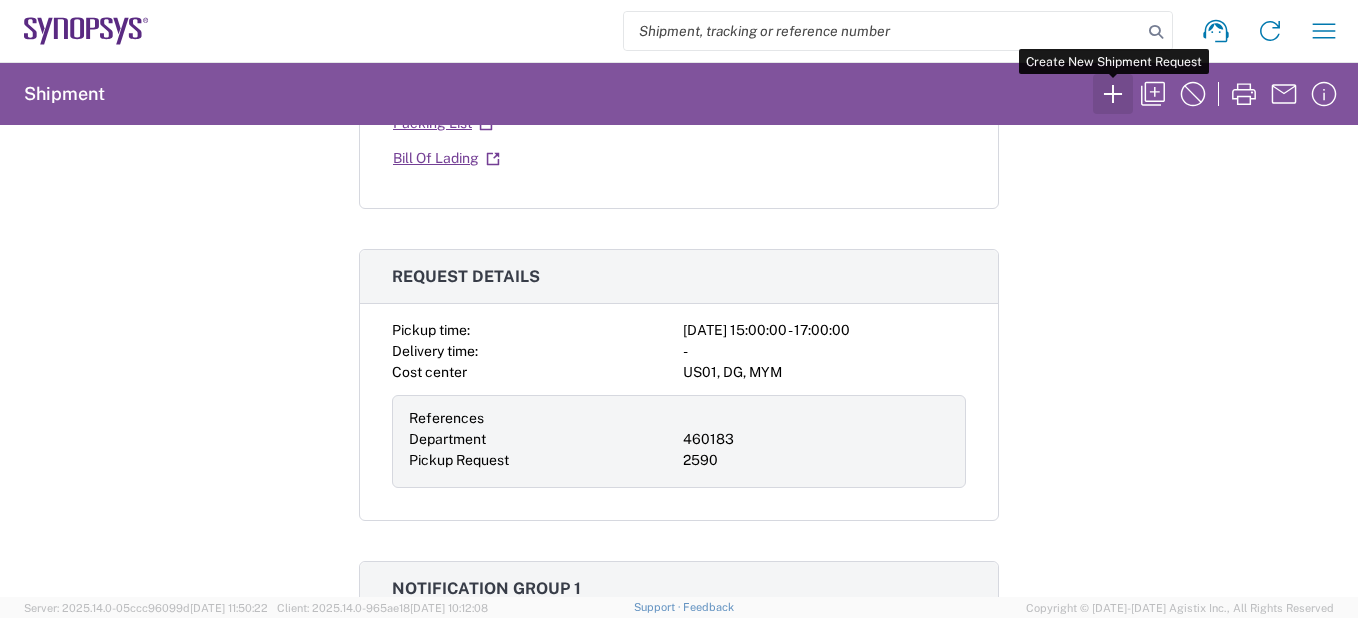 click 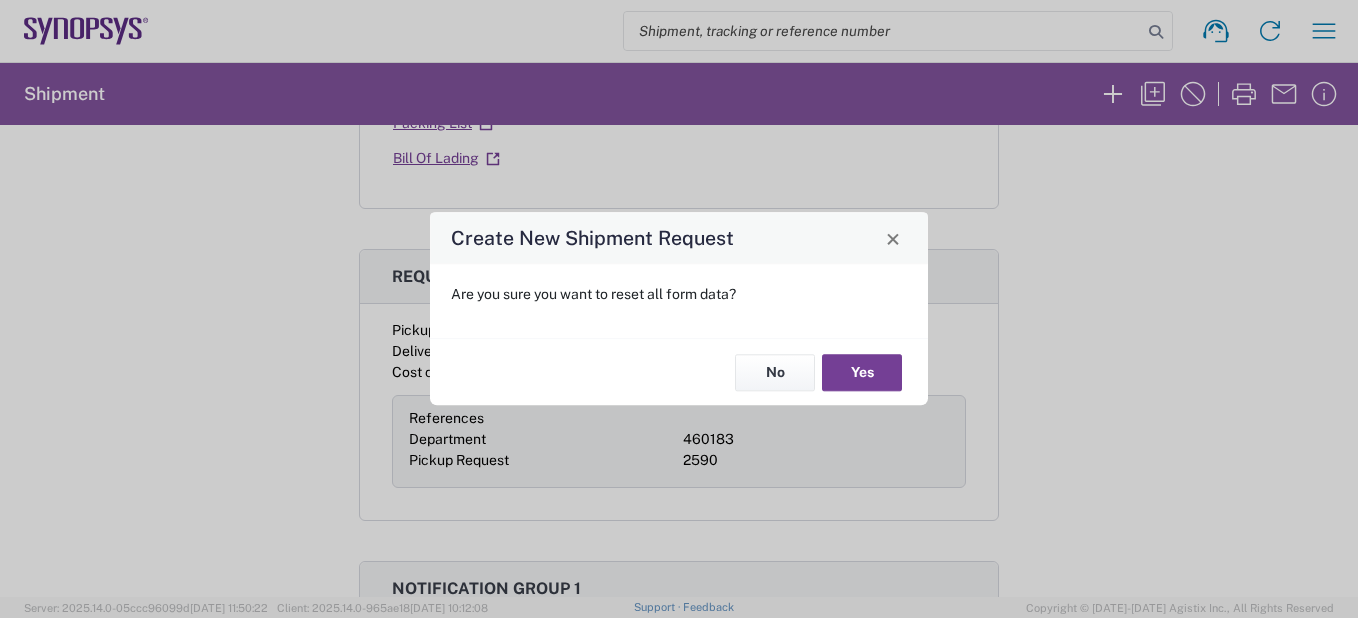 click on "Yes" 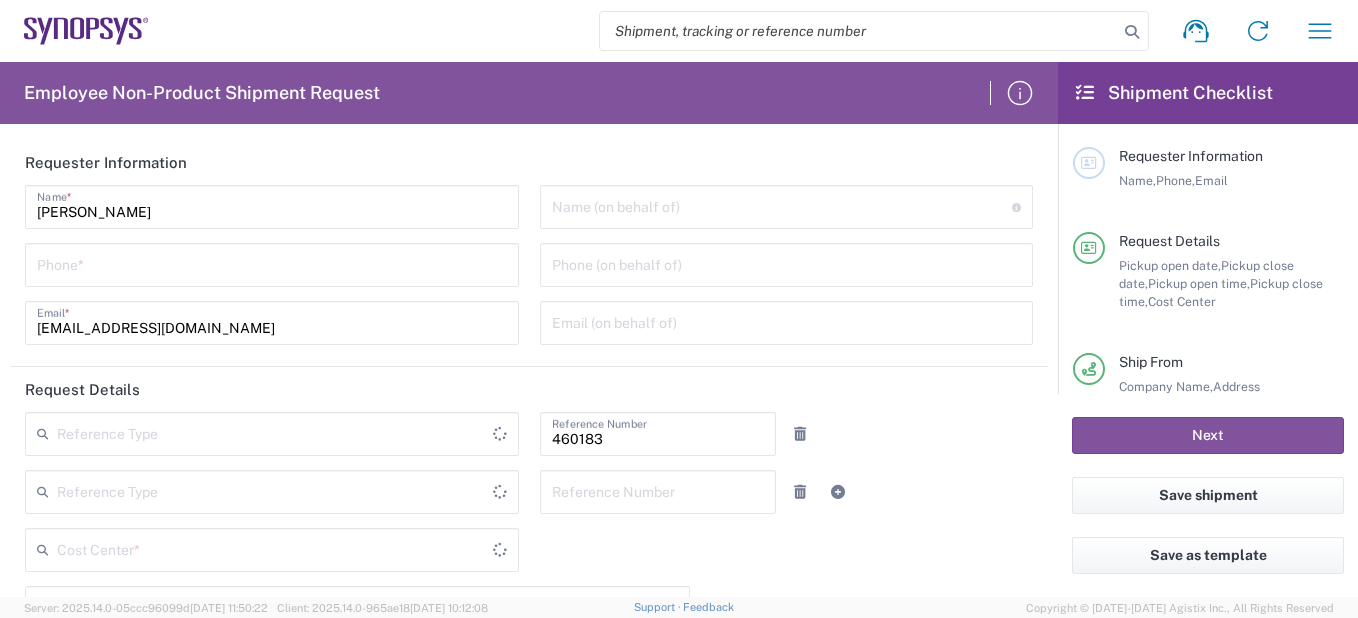 type on "Department" 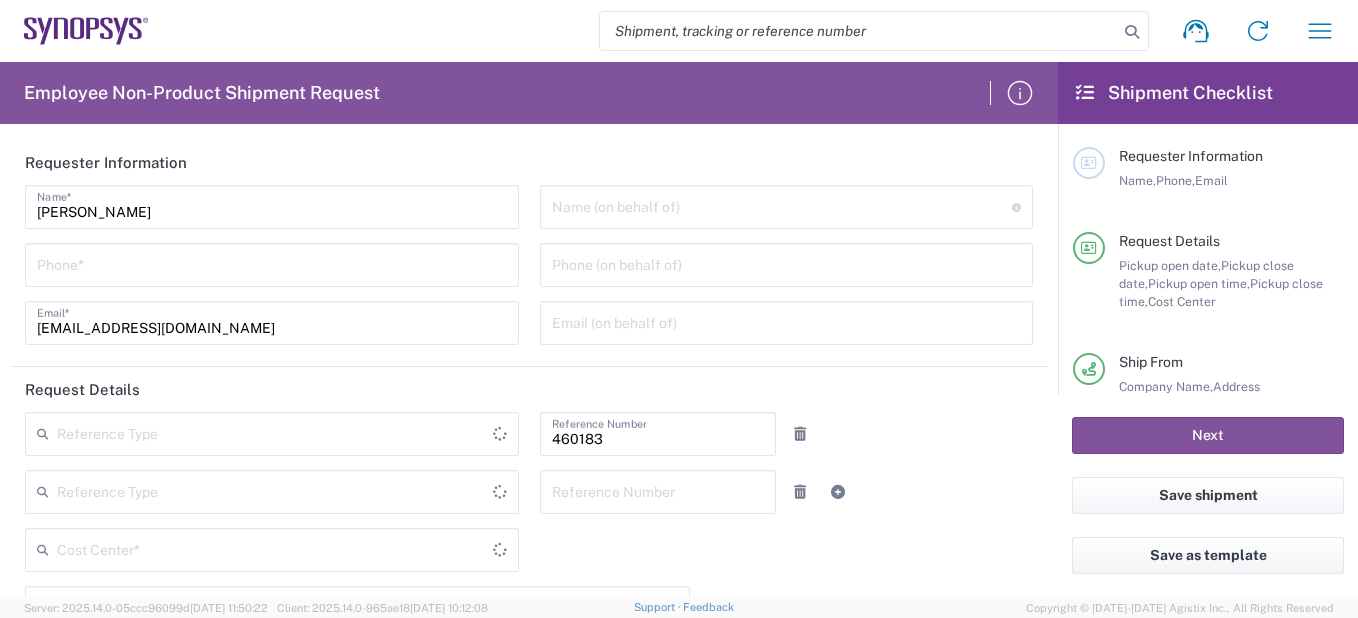 type on "US01, DG, MYM 460183" 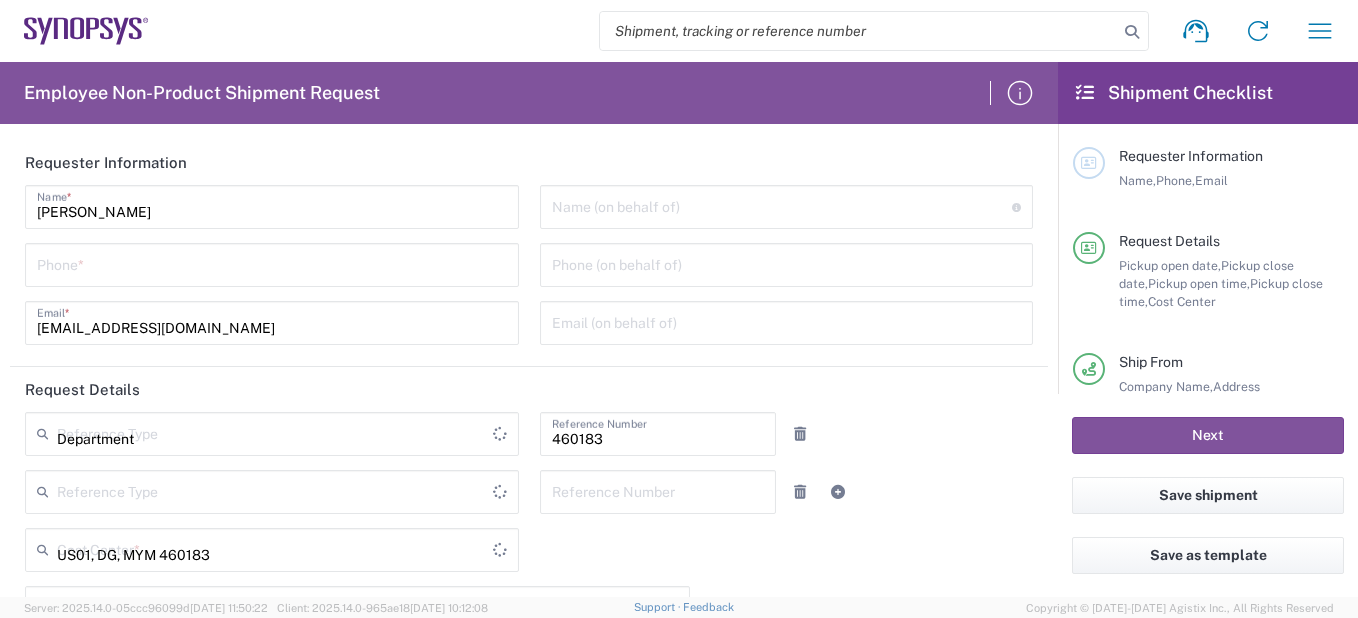 type on "United States" 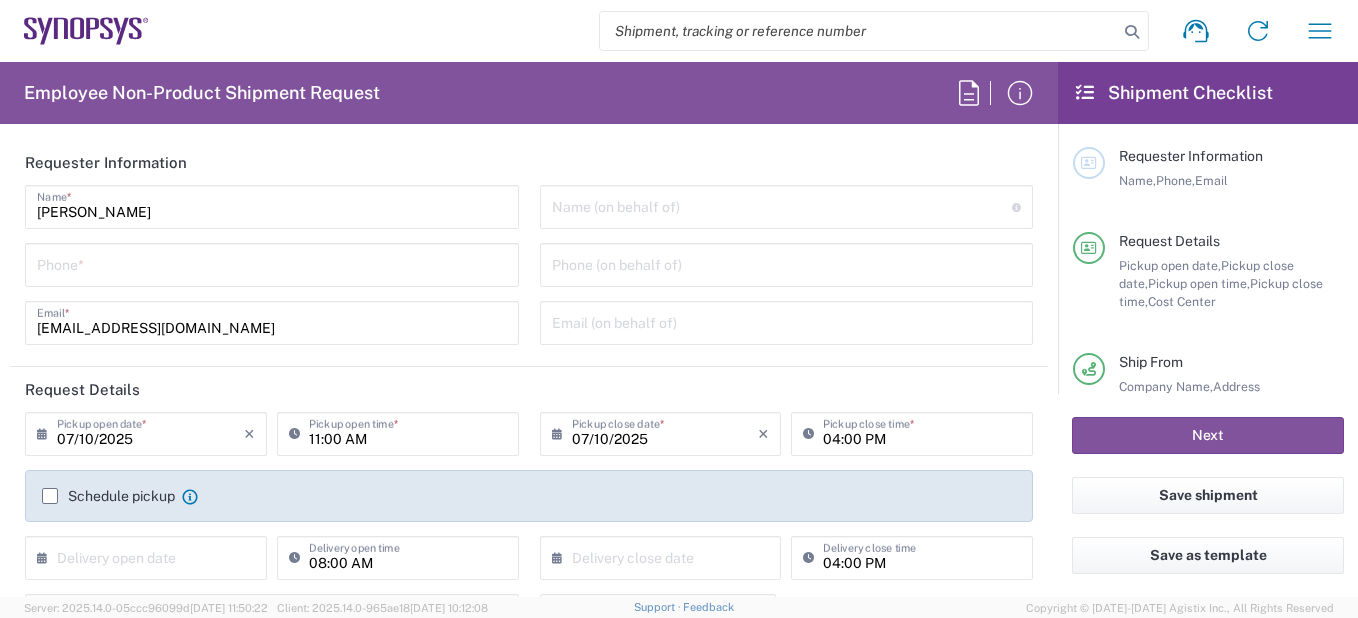 type on "Headquarters USSV" 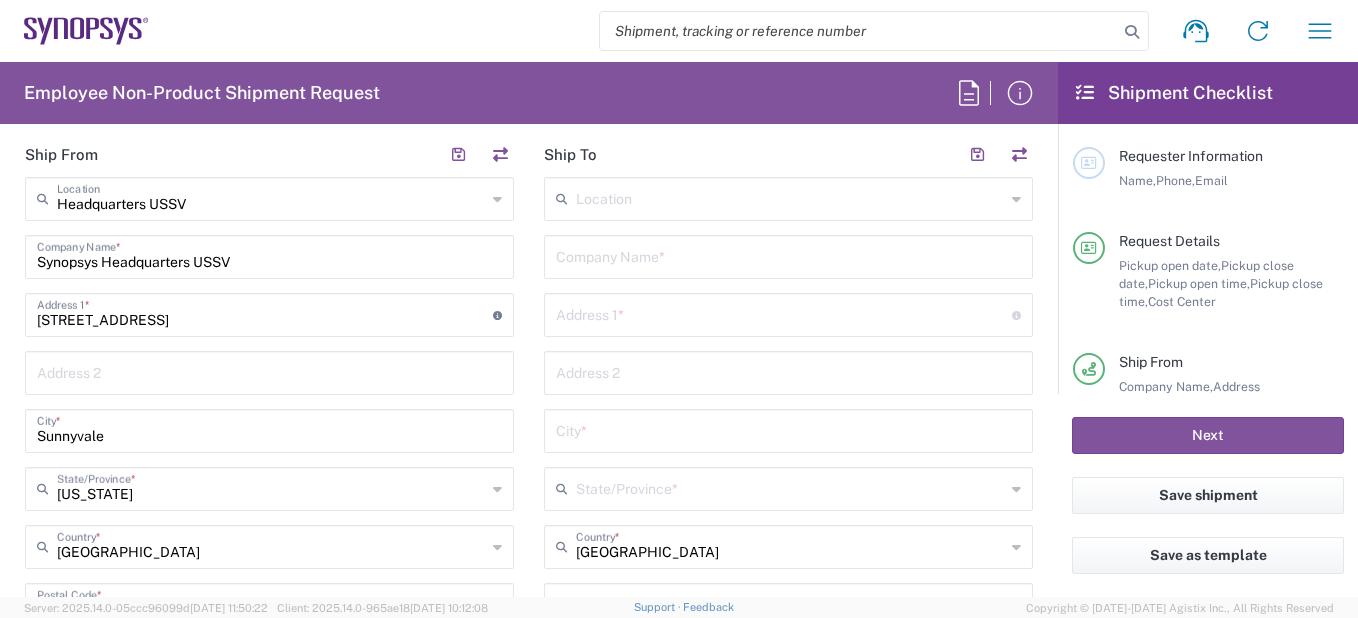 scroll, scrollTop: 700, scrollLeft: 0, axis: vertical 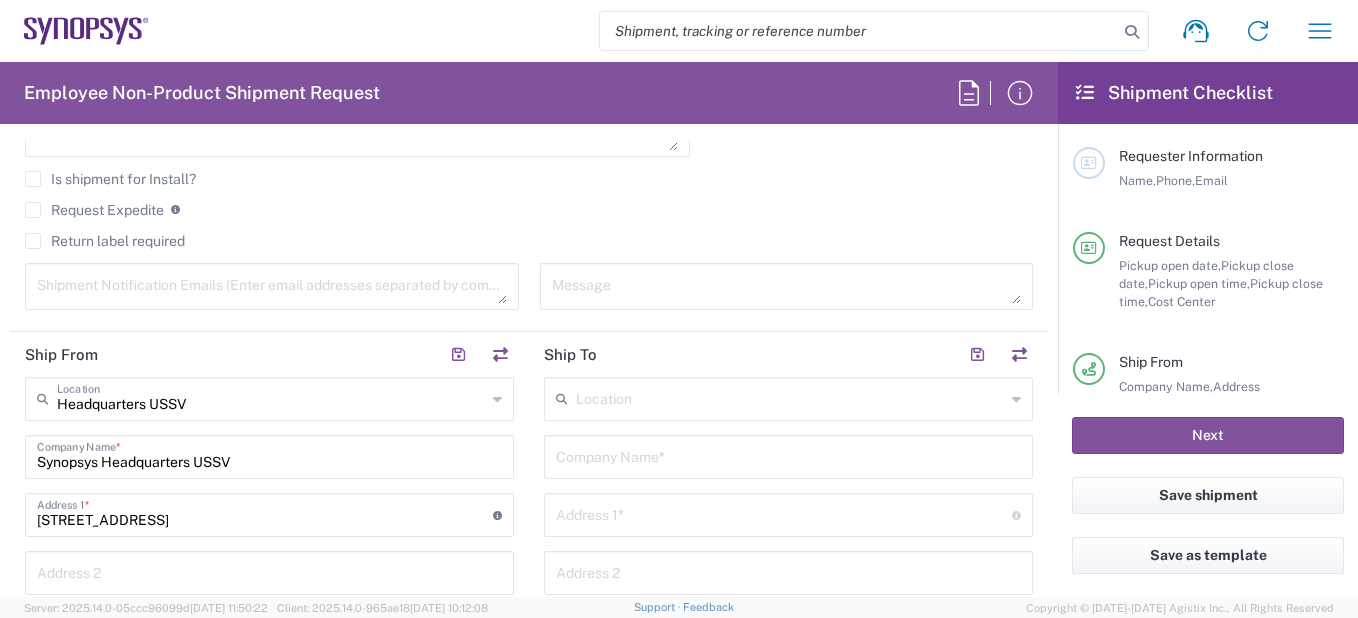 click on "Headquarters USSV  Location" 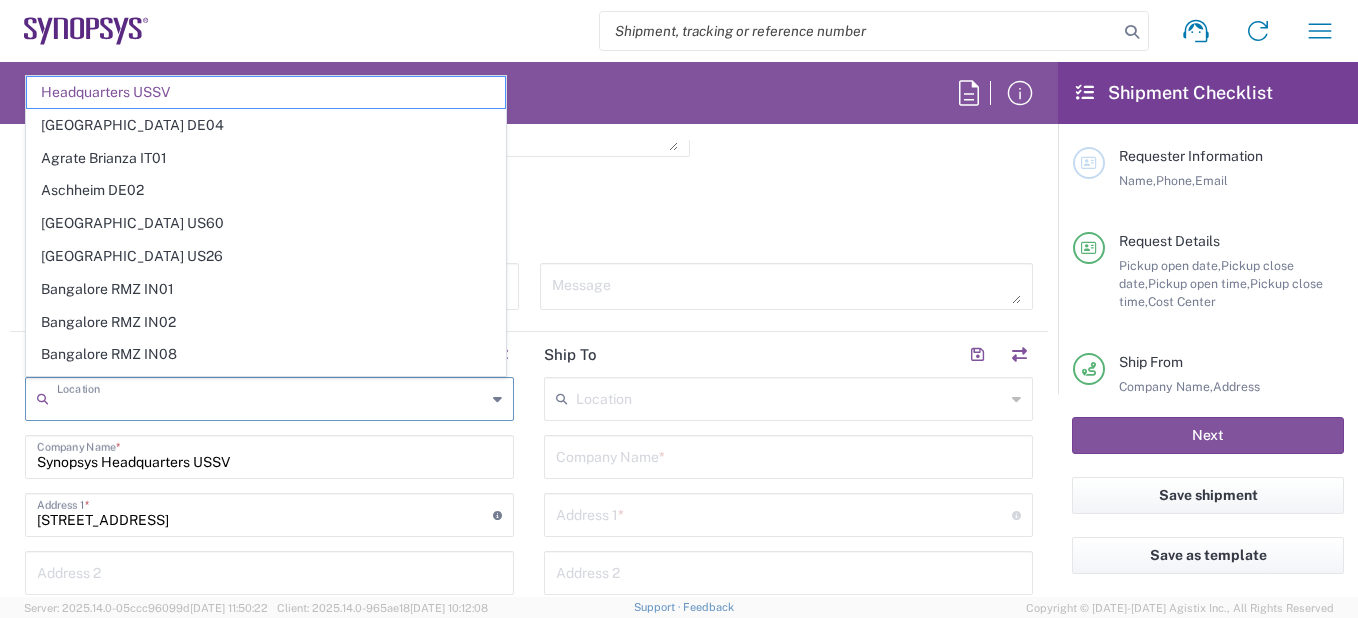 click on "Location" 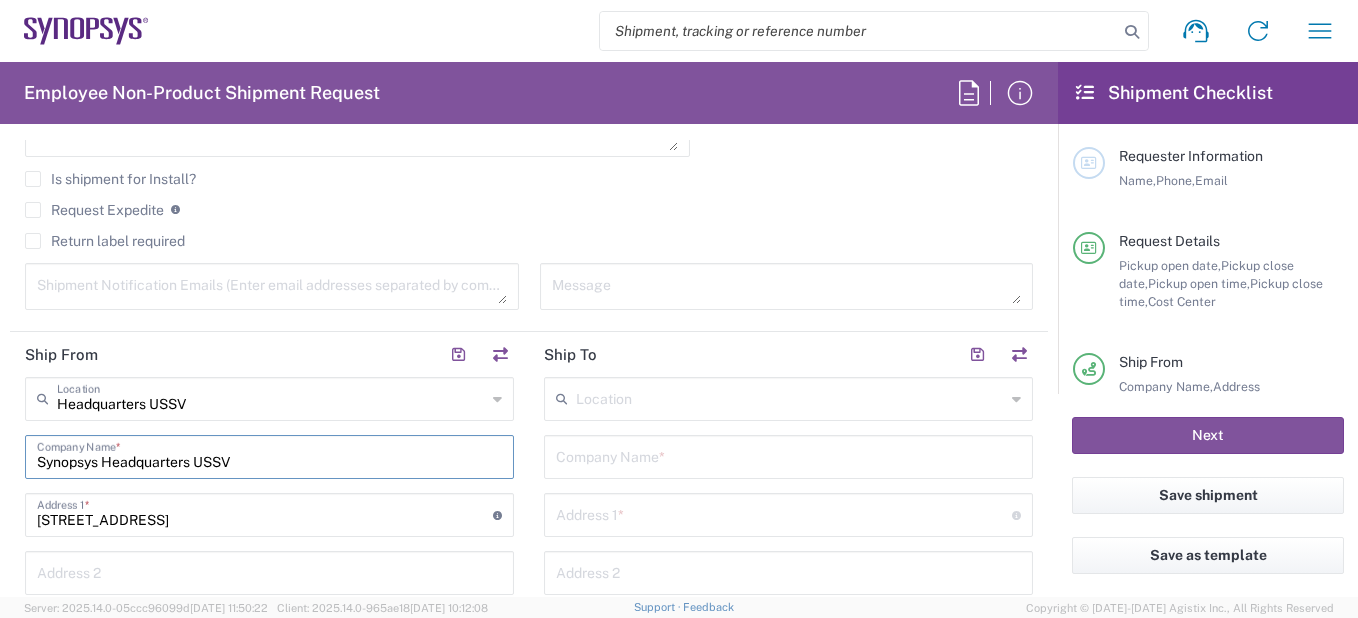 type 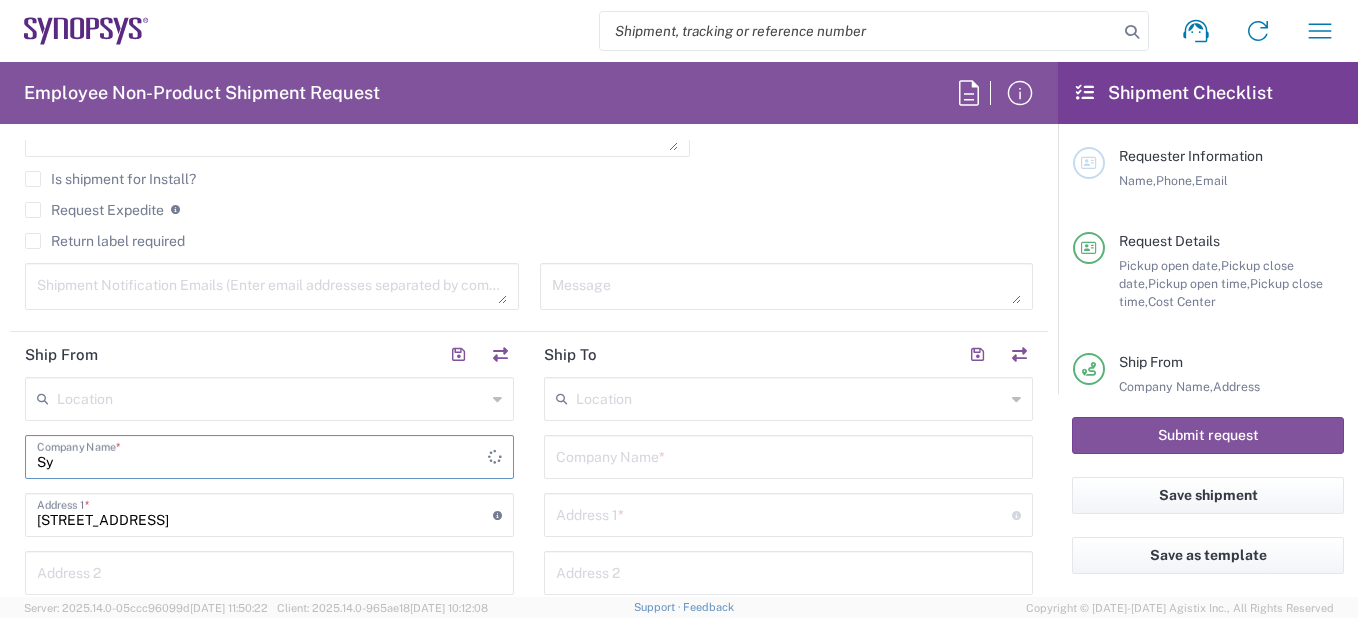 type on "S" 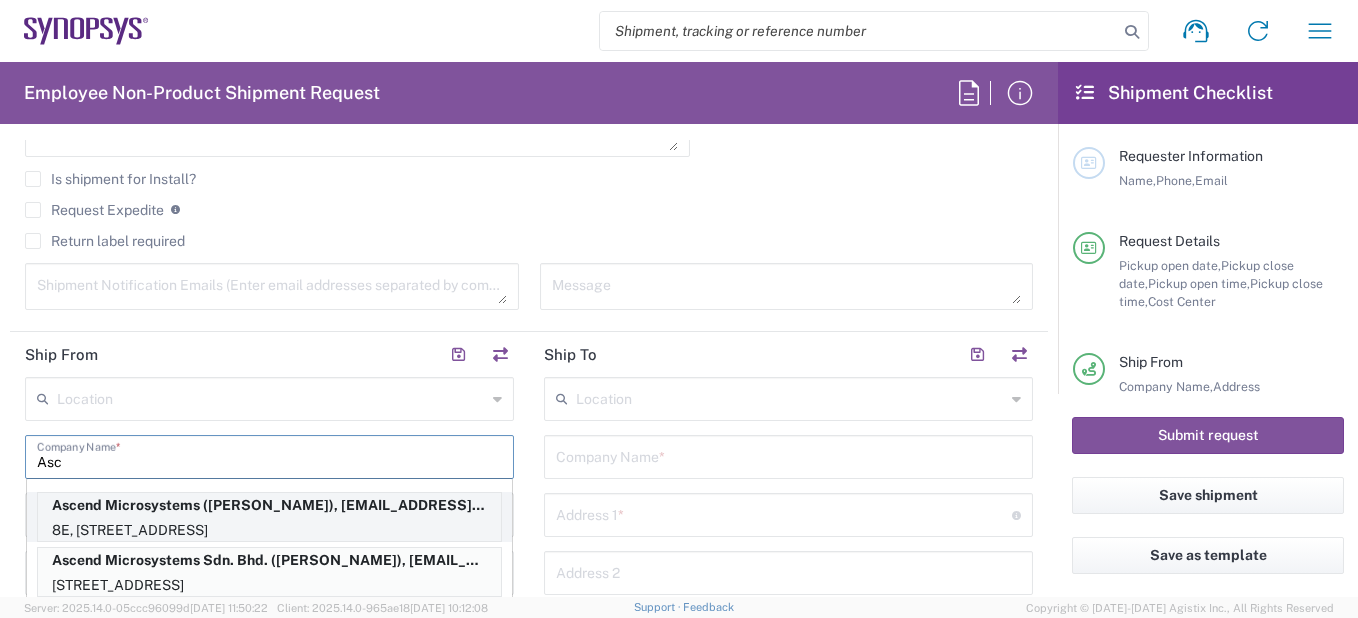 click on "8E, Jalan Teknologi 3/6 Kawasan Perindustrian Nouvelle Lot 8 Ko, PJU 5, Taman Sains Selangor, Petaling Jaya, 12, 47810, MY" at bounding box center [269, 530] 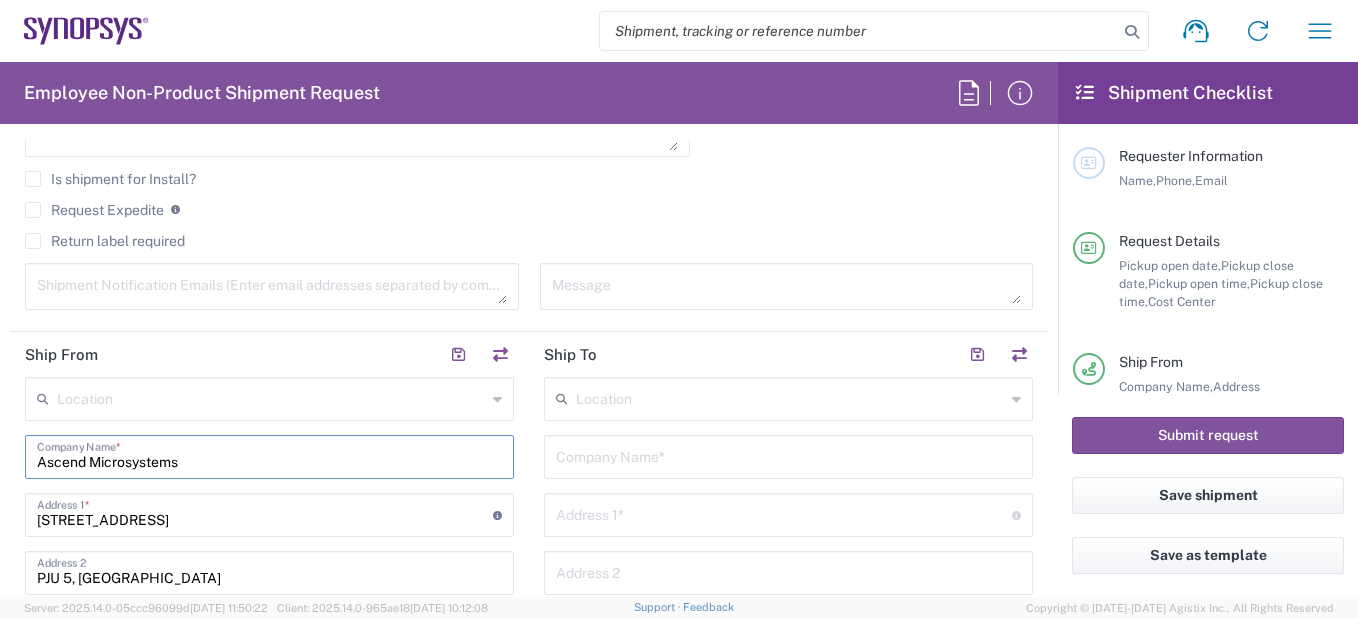type on "Selangor" 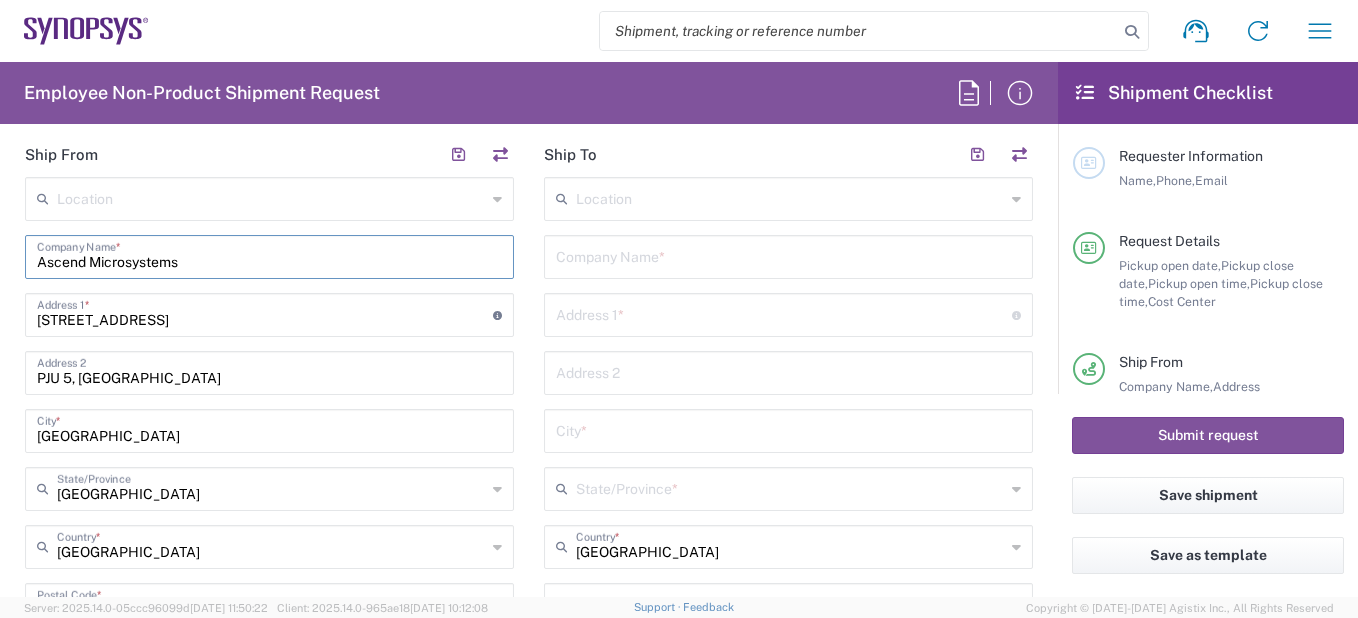 click at bounding box center (788, 255) 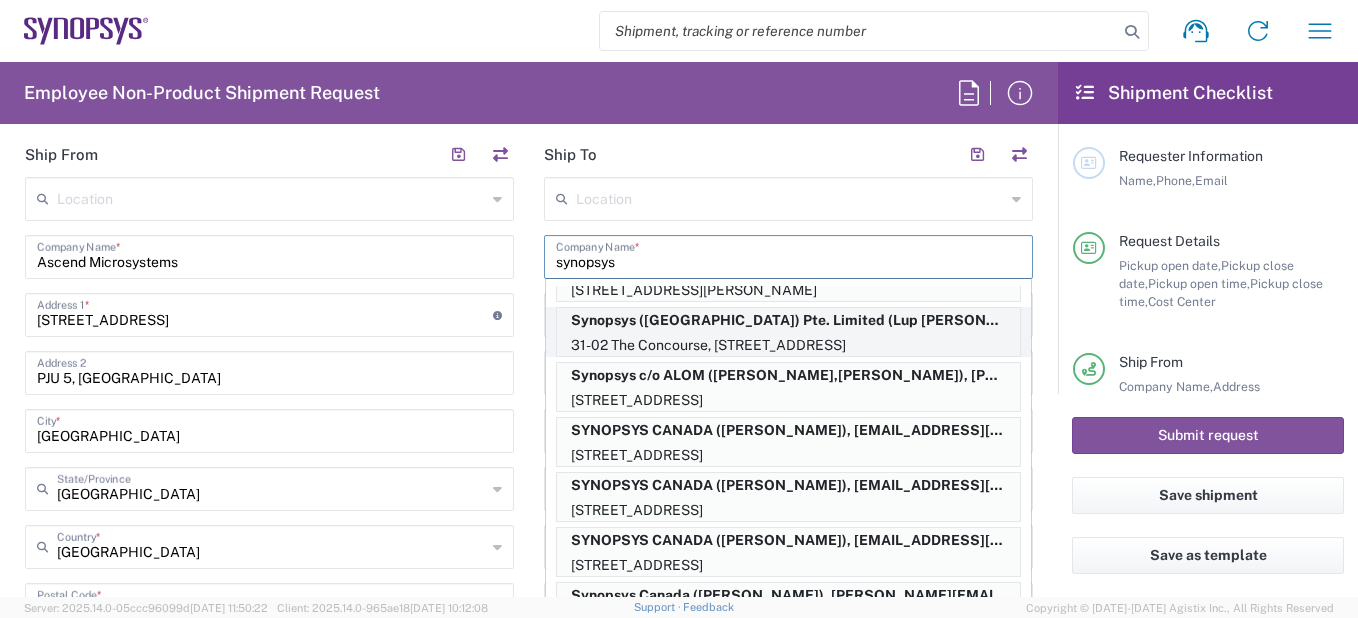 scroll, scrollTop: 777, scrollLeft: 0, axis: vertical 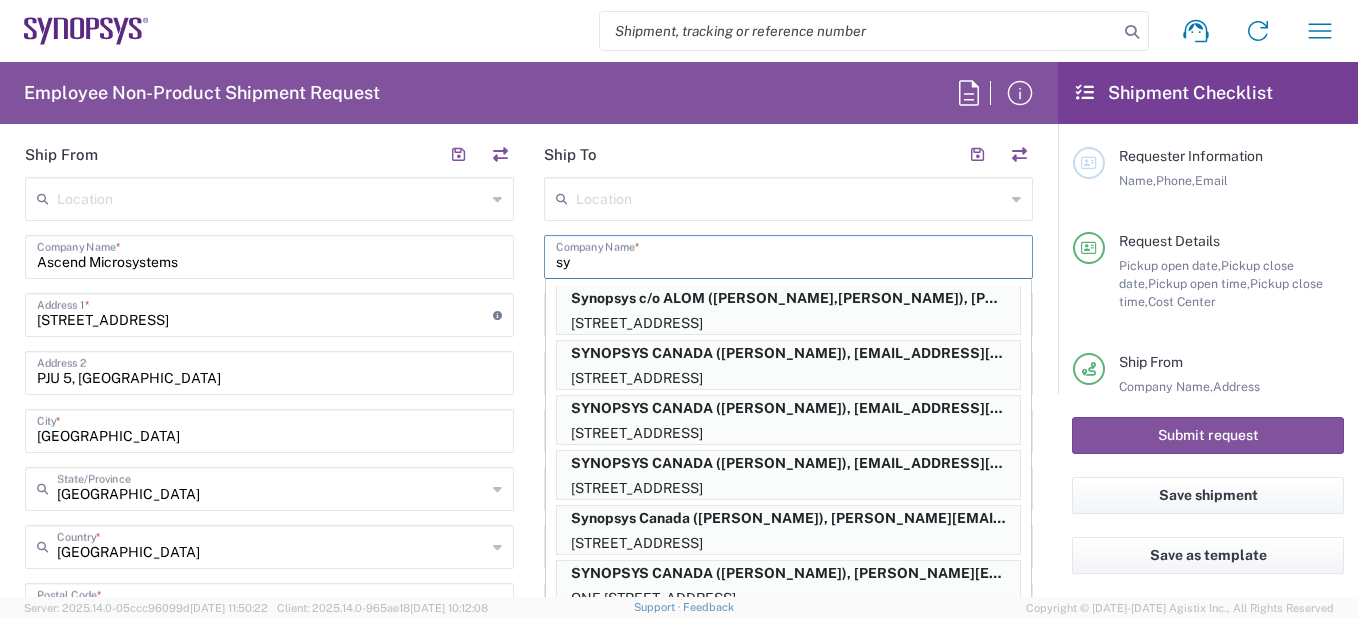 type on "s" 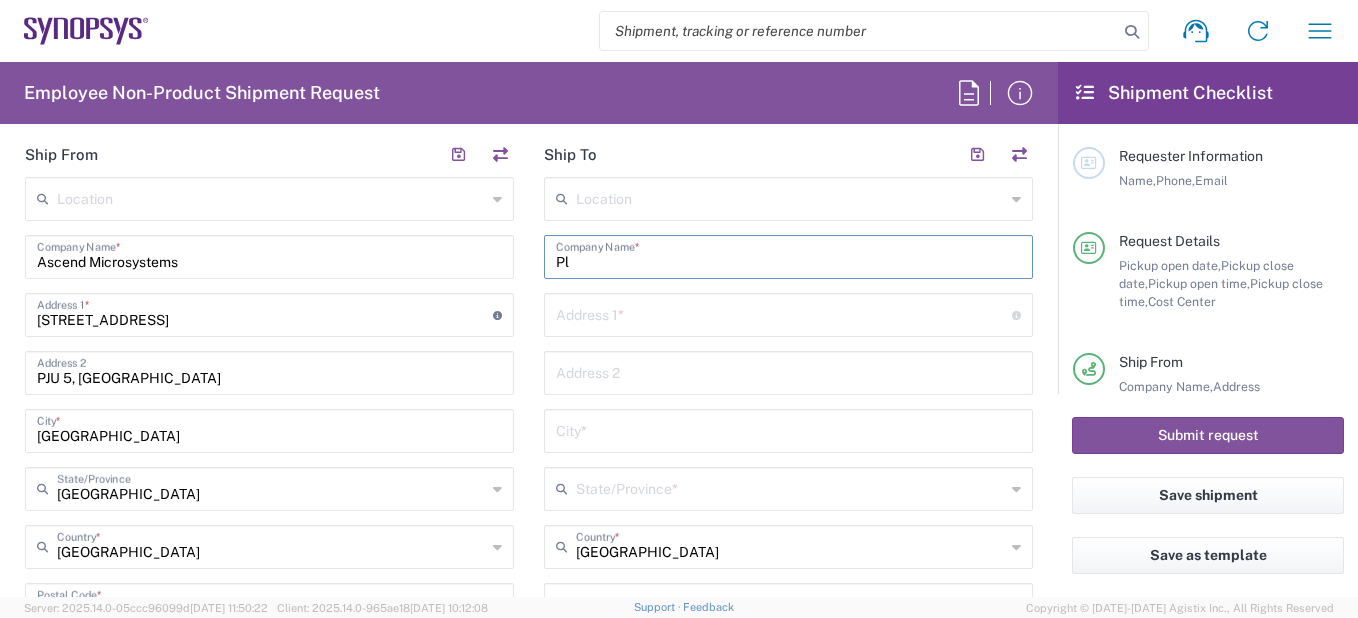 type on "P" 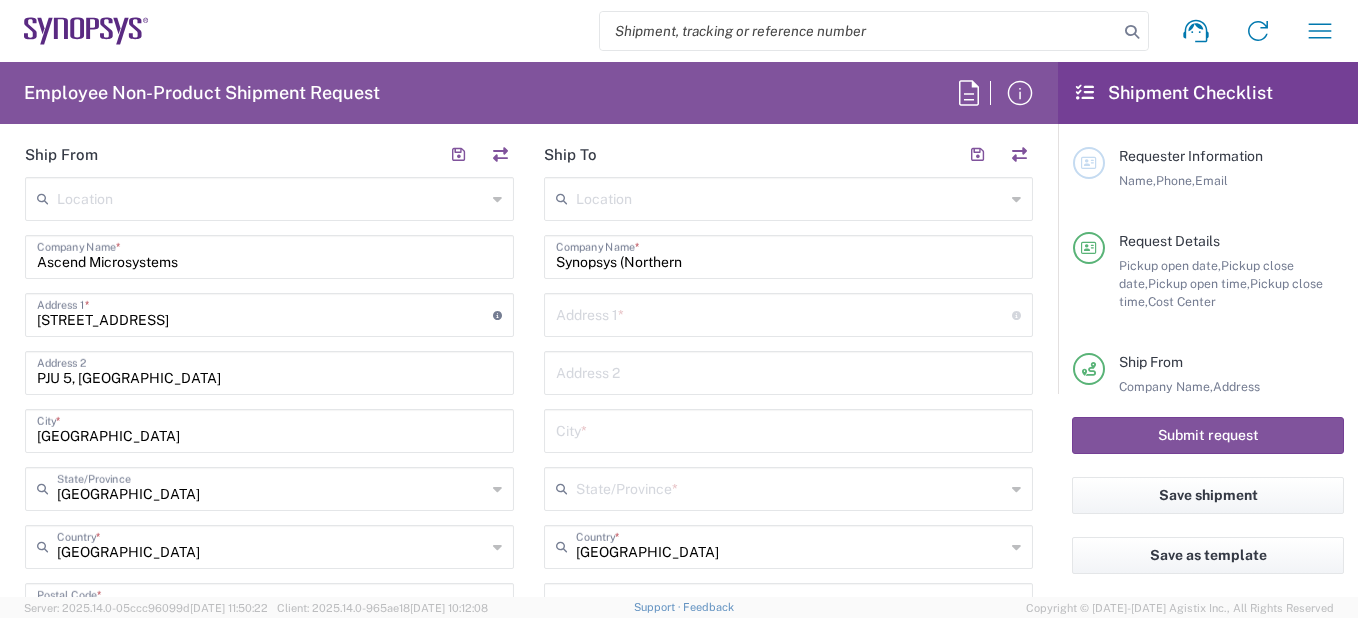 click on "Location" 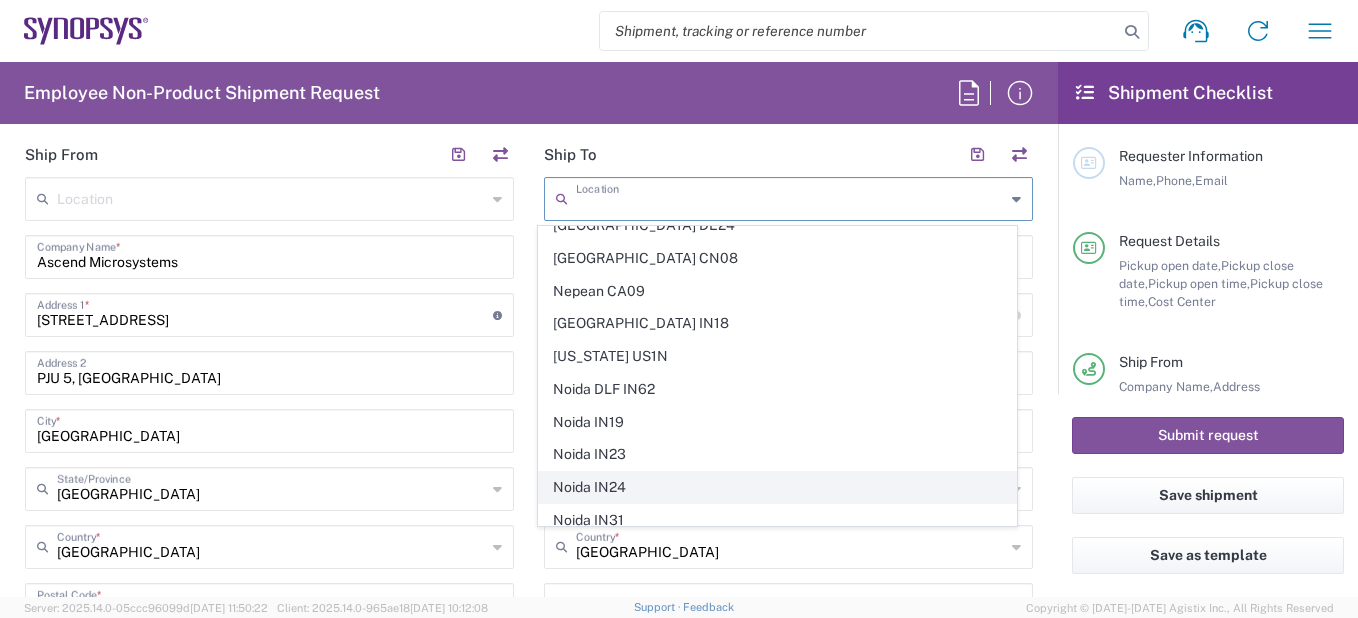 scroll, scrollTop: 3200, scrollLeft: 0, axis: vertical 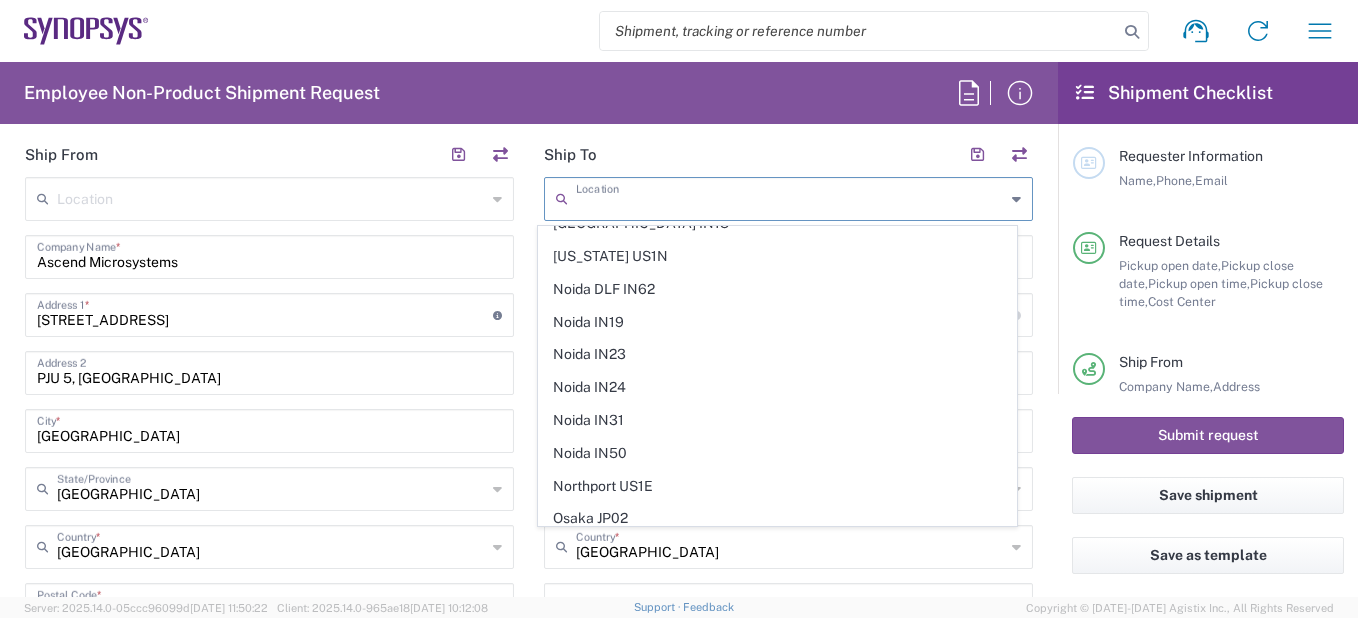 click on "Location" 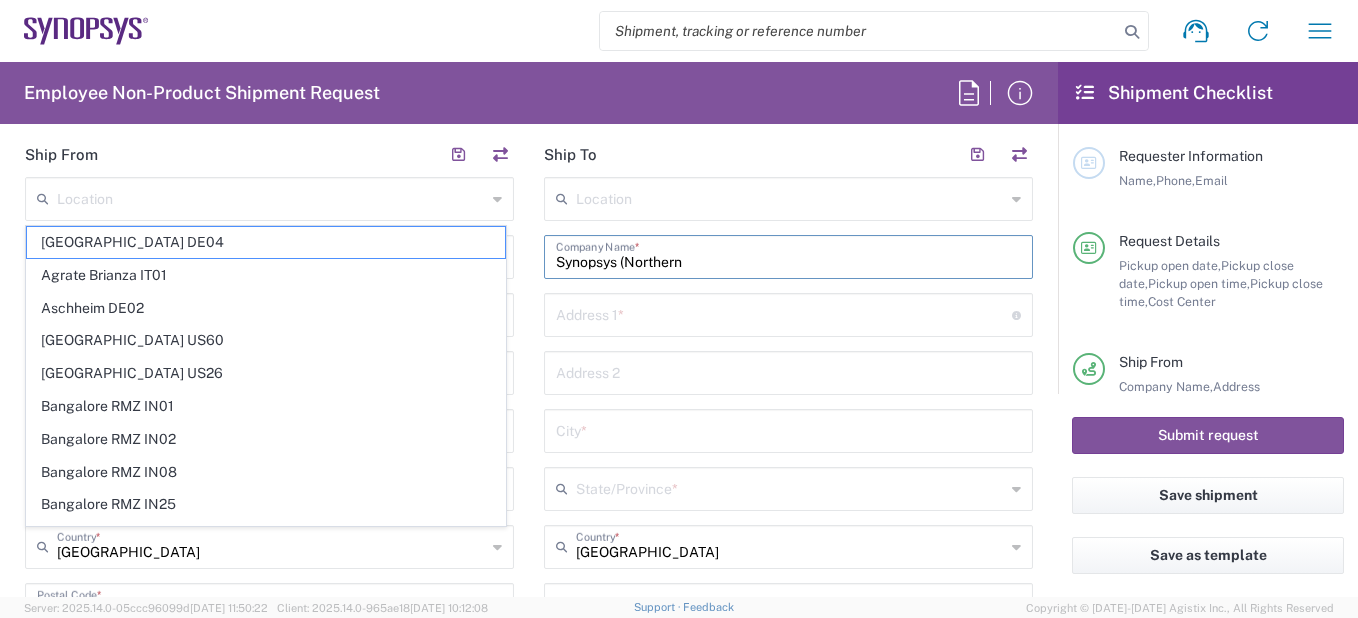 click on "Synopsys (Northern" at bounding box center [788, 255] 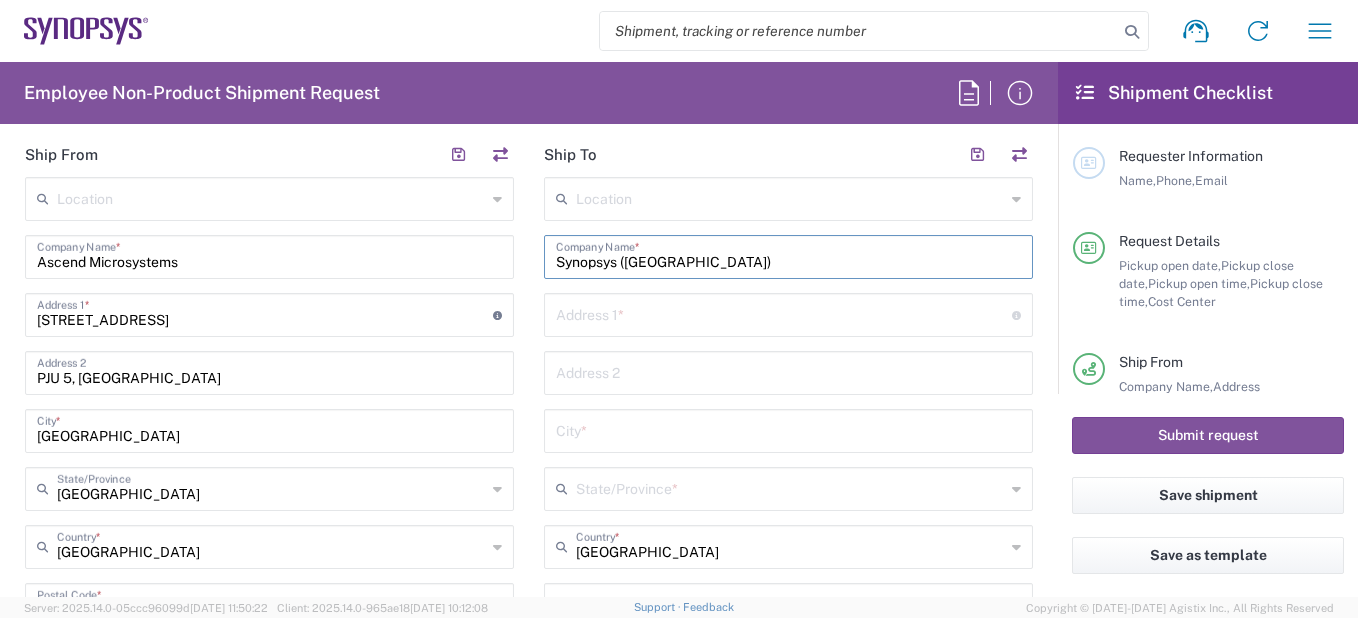 click on "Synopsys (Northern Europe)" at bounding box center (788, 255) 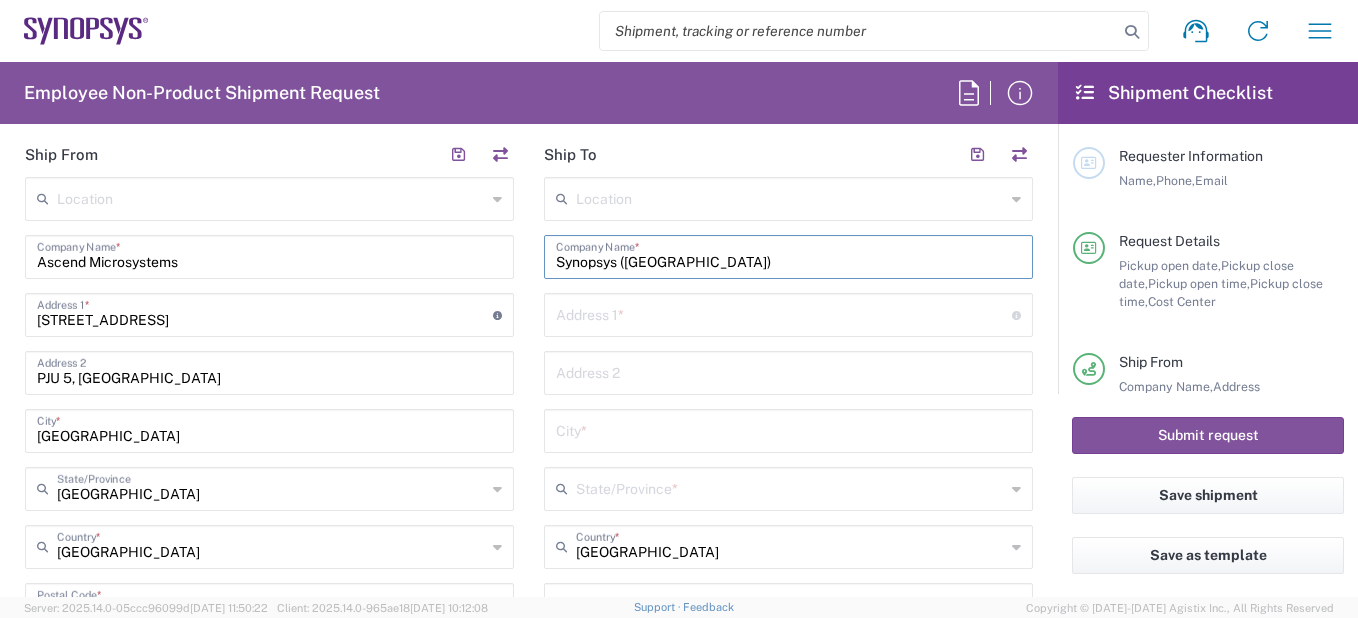type on "Synopsys (Northern Europe)" 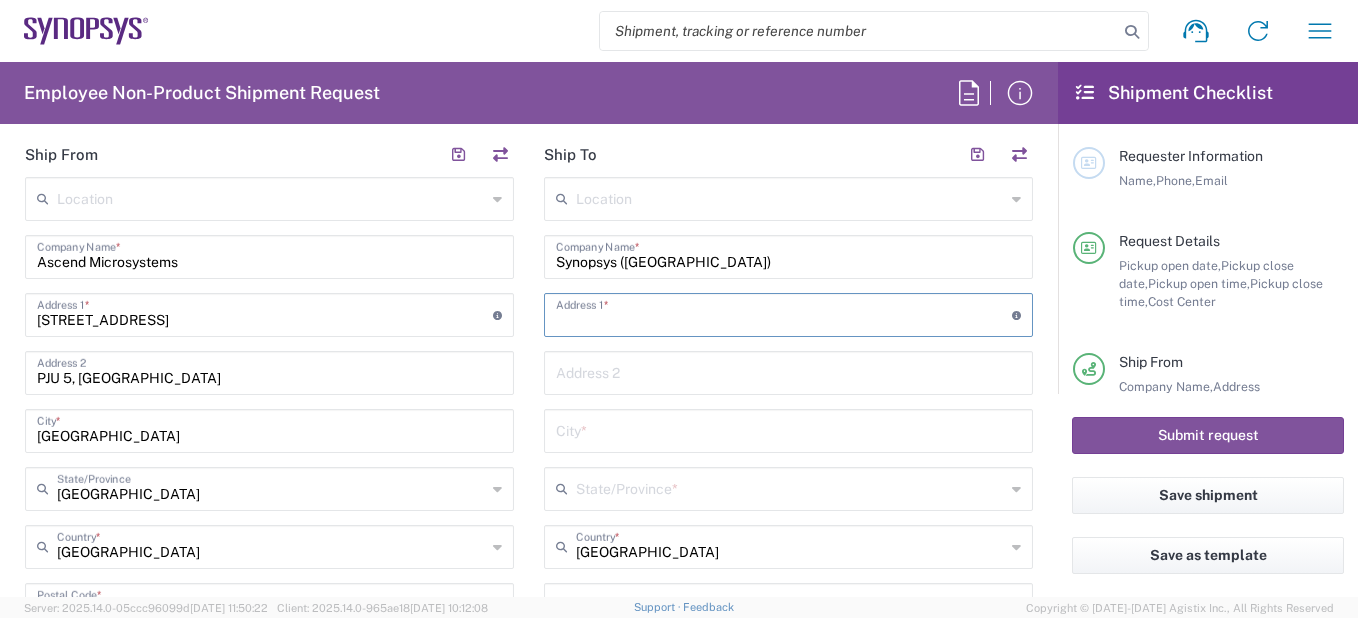 type on "[STREET_ADDRESS]" 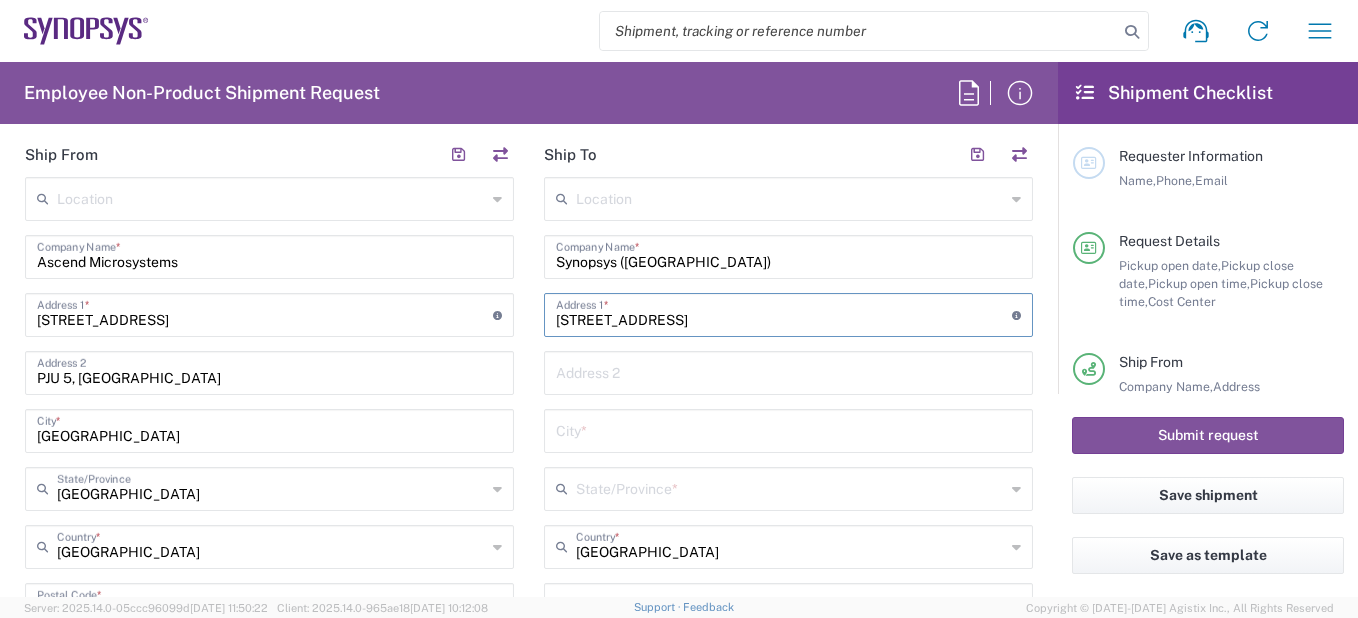 type on "011-23707412" 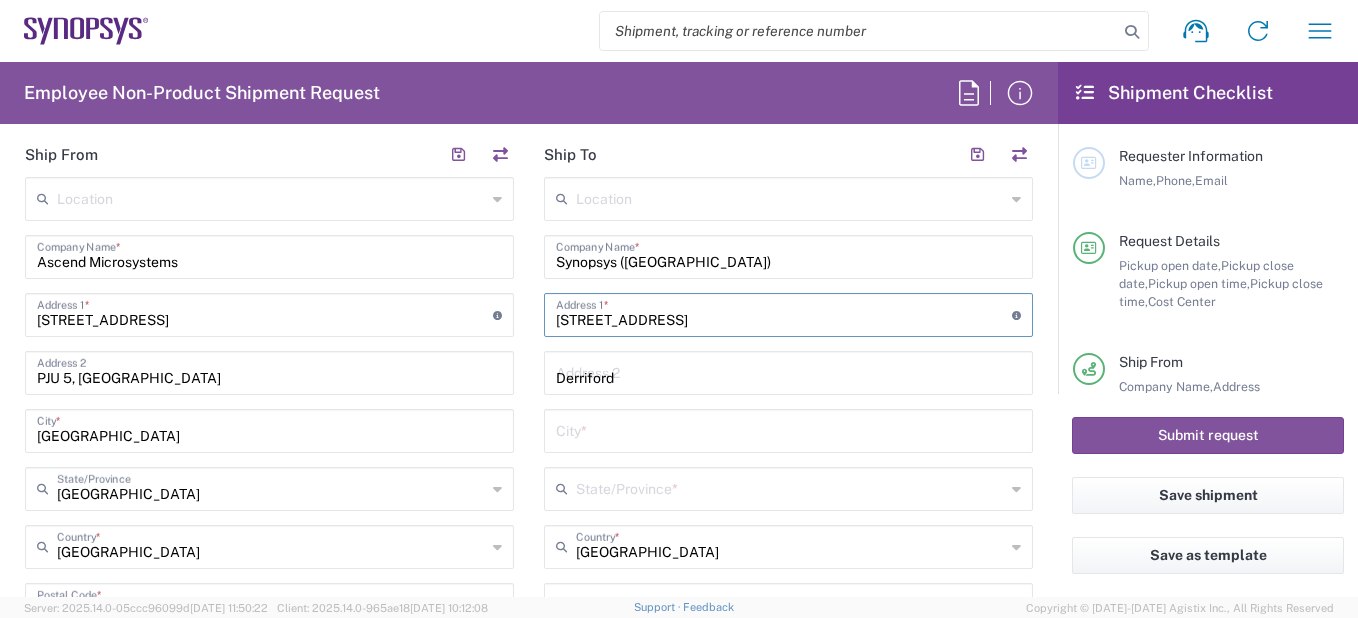 type on "[GEOGRAPHIC_DATA]" 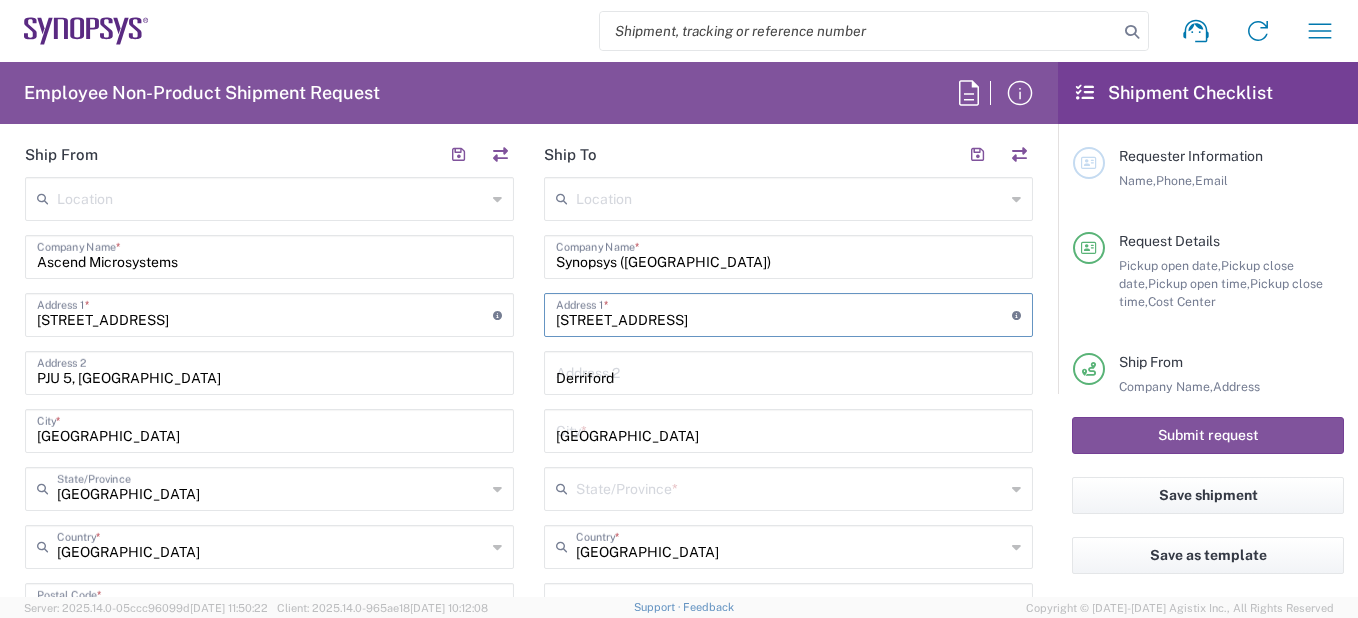 type on "PL6 8BT" 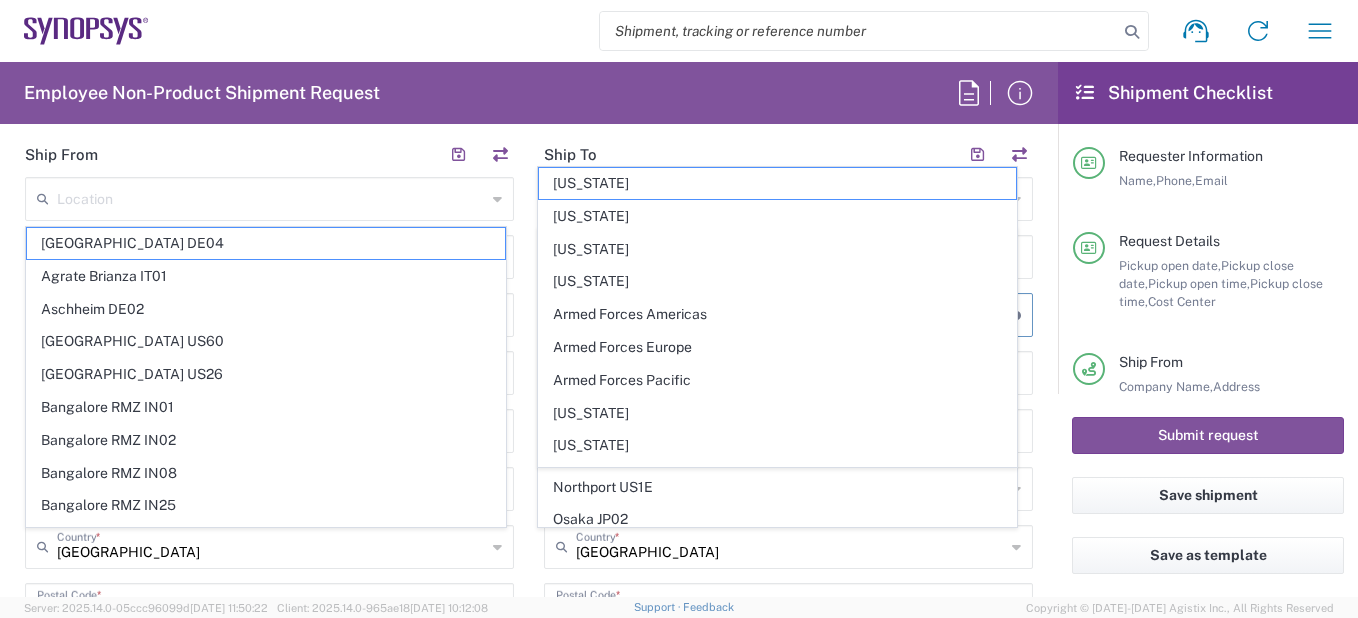 scroll, scrollTop: 1069, scrollLeft: 0, axis: vertical 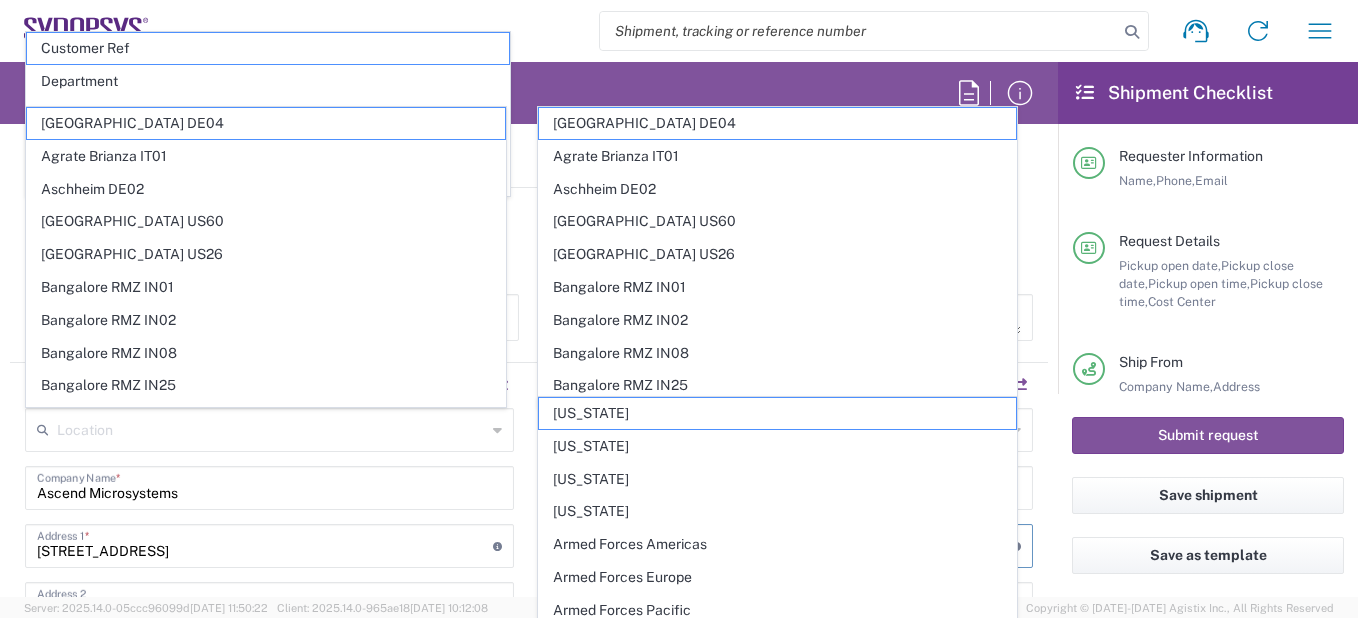 click on "Location  Aachen DE04 Agrate Brianza IT01 Aschheim DE02 Atlanta US60 Austin US26 Bangalore RMZ IN01 Bangalore RMZ IN02 Bangalore RMZ IN08 Bangalore RMZ IN25 Bangalore RMZ IN33 Bangalore RMZ IN37 Bangalore RMZ IN47 Bangalore SIG IN32 Bangalore SIG IN7D Beijing CN30 Belfast GB78 Bellevue US28 Berlin DE16 Berlin DE20 Berlin DE21 Berlin DE22 Bhubaneswar IN68 Bloomington US6J Boulder US1F Boulder US1P Boxborough US8W Bristol GB35 Bucharest RO03 Burlington US1A Burnaby CA Burnaby CA18 Calgary CA11 Cluj-Napoca RO02 Colombo LK01 Colombo LK02 Colorado Springs US1H Copenhagen DK01 Da Nang VN03 Da Nang VN06 Dublin IE02 Edinburgh GB32 EG01 Eindhoven NL20 Enschede NL03 Erfurt DE06 Espoo FI01 Exeter GB29 GB34 Bristol Gdansk PL01 Gilbert US1J Glasgow GB28 Gyumri AM10 Haifa IL61 Hanoi VN09 Hatfield GB21 Headquarters USSV Herndon US6L Hillsboro US03 Ho Chi Minh City VN04 Ho Chi Minh City VN07 Ho Chi Minh City VN08 Hong Kong HK02 Hsinchu TW04 Hsinchu TW12 Hsinchu TW14 Hsinchu TW15 Hsinchu TW17 Hsinchu TW19 Hsinchu TW21 * * *" 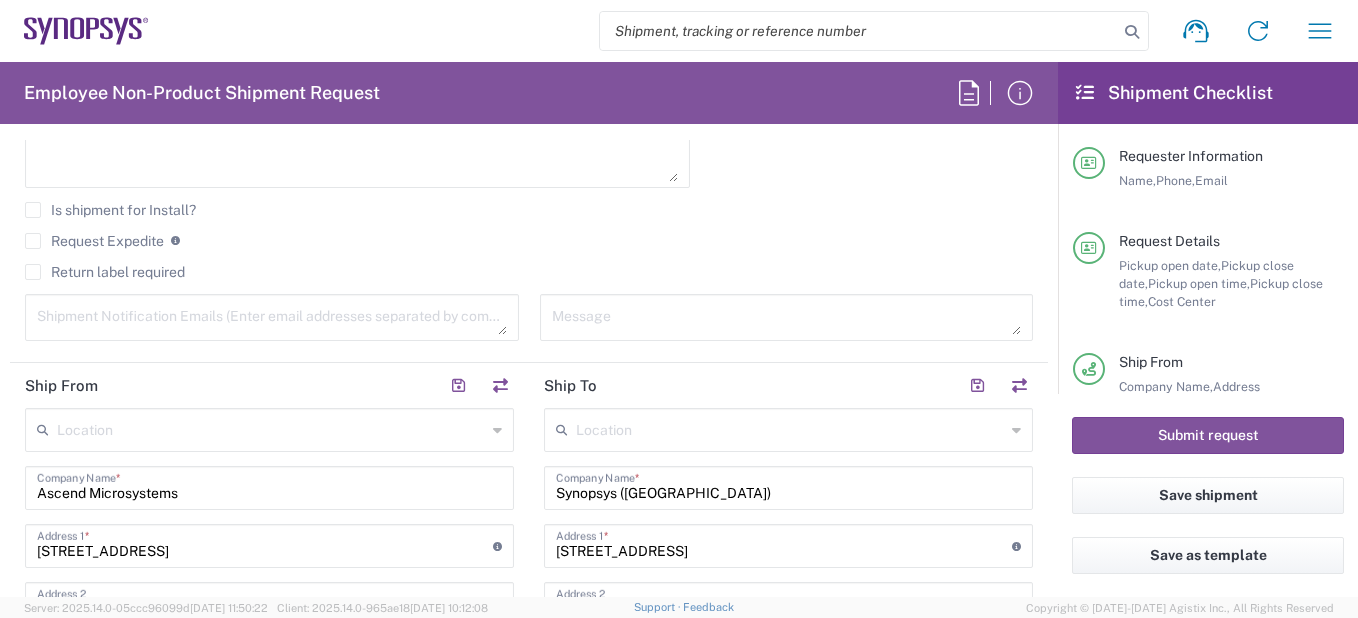 scroll, scrollTop: 769, scrollLeft: 0, axis: vertical 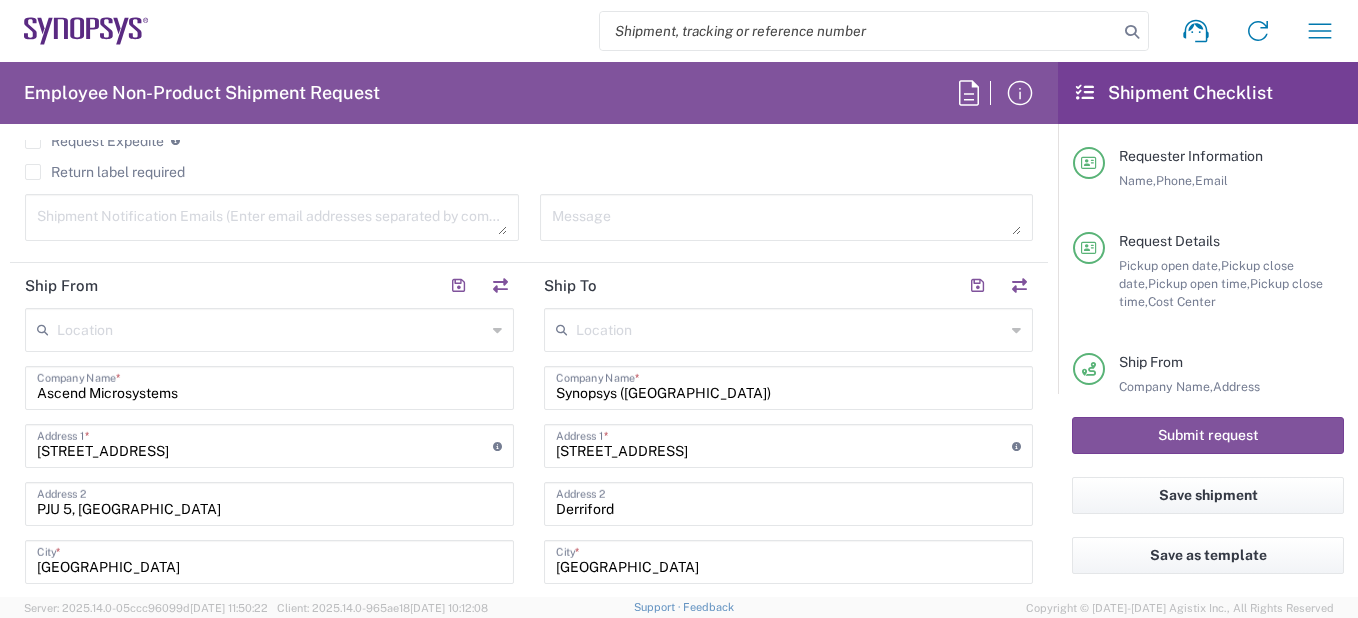 click on "Synopsys (Northern Europe)" at bounding box center [788, 386] 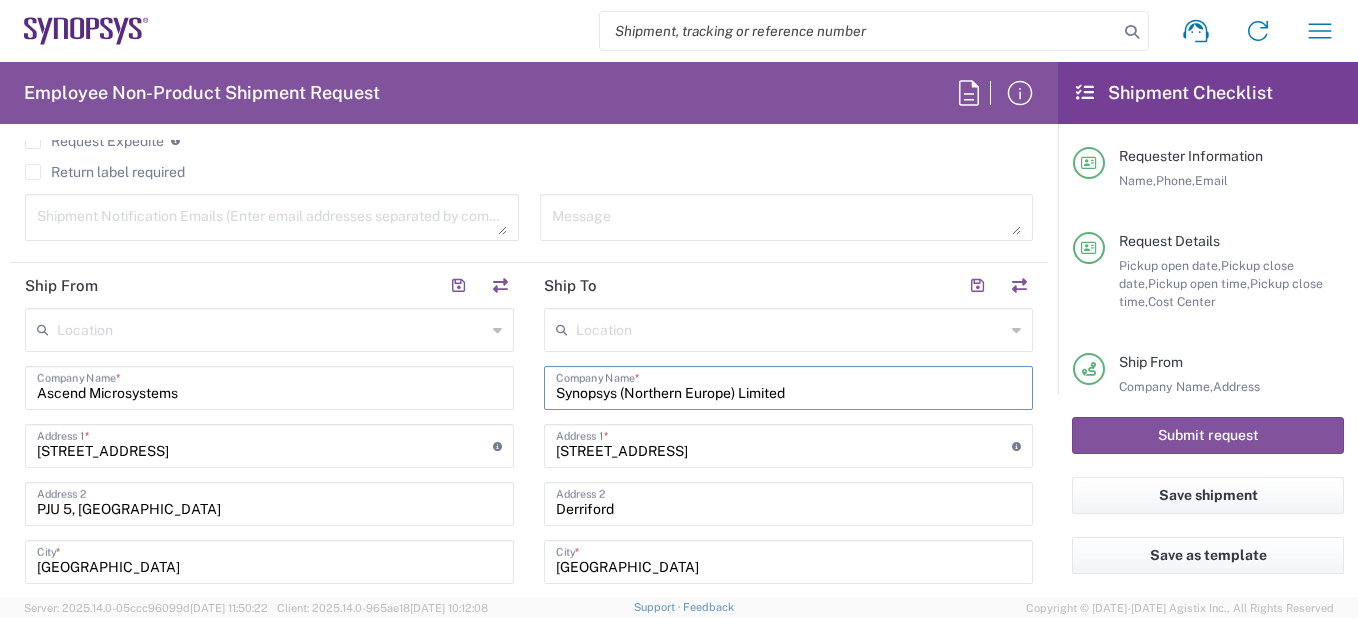 scroll, scrollTop: 1069, scrollLeft: 0, axis: vertical 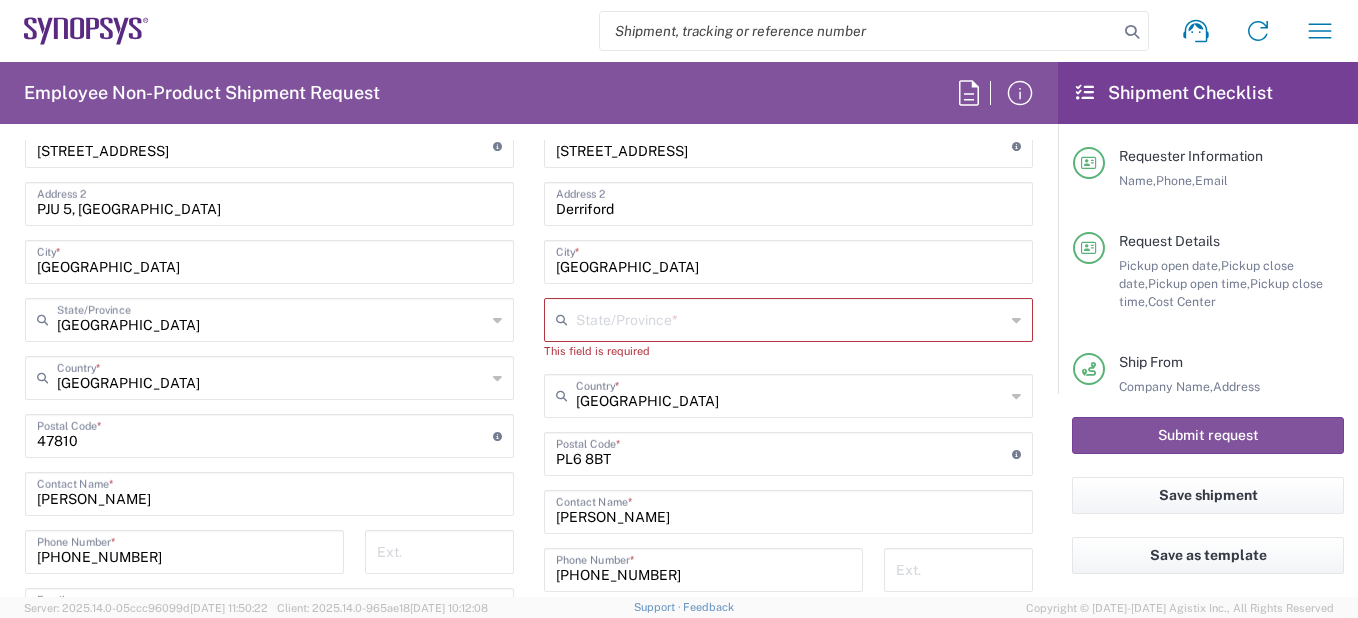 type on "Synopsys (Northern Europe) Limited" 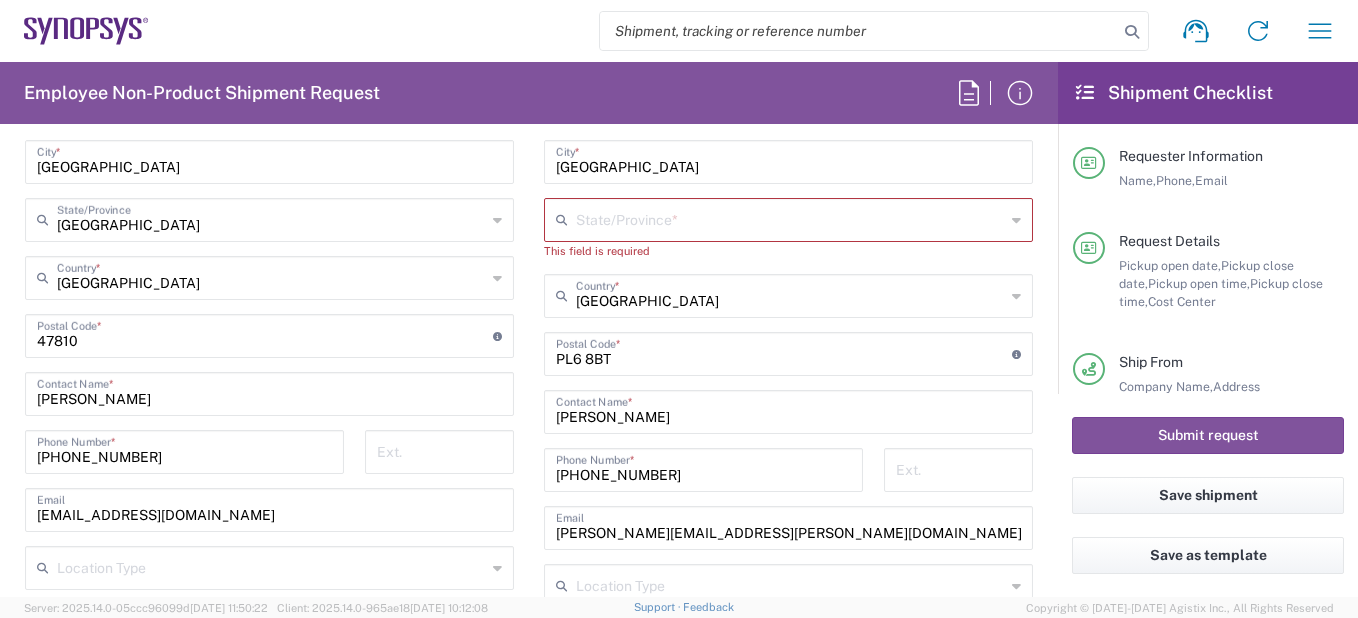 scroll, scrollTop: 1269, scrollLeft: 0, axis: vertical 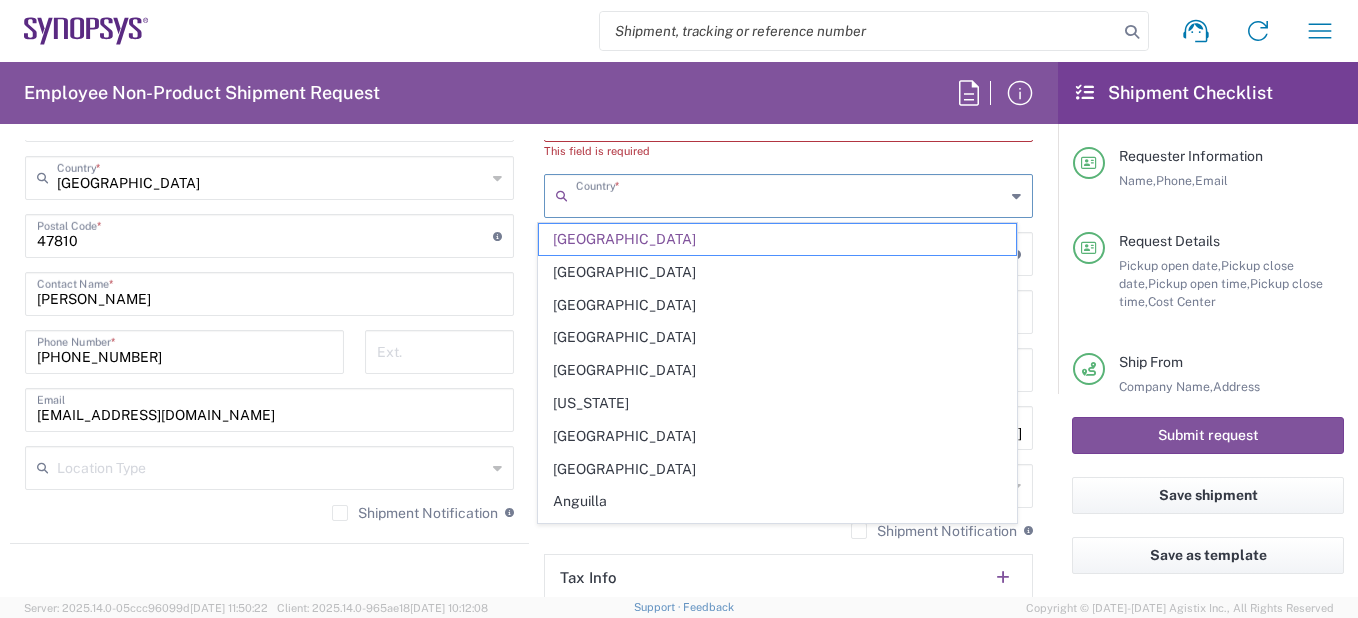 click at bounding box center [790, 194] 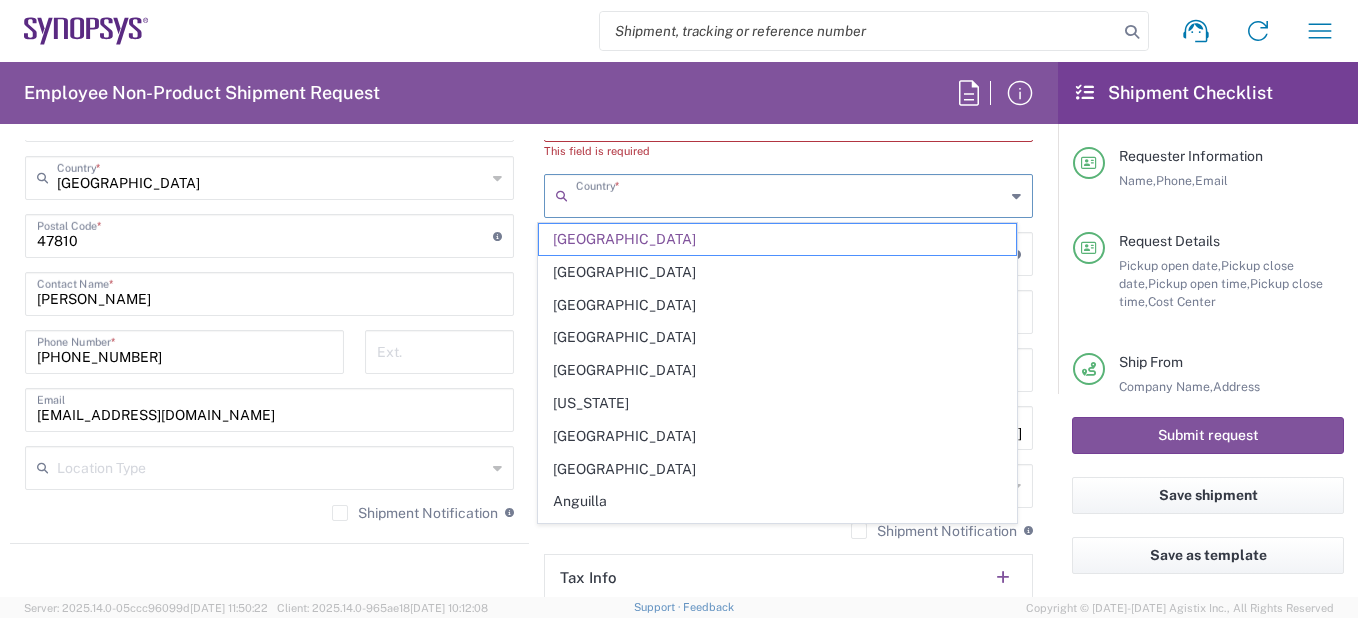 type on "United Kingdom" 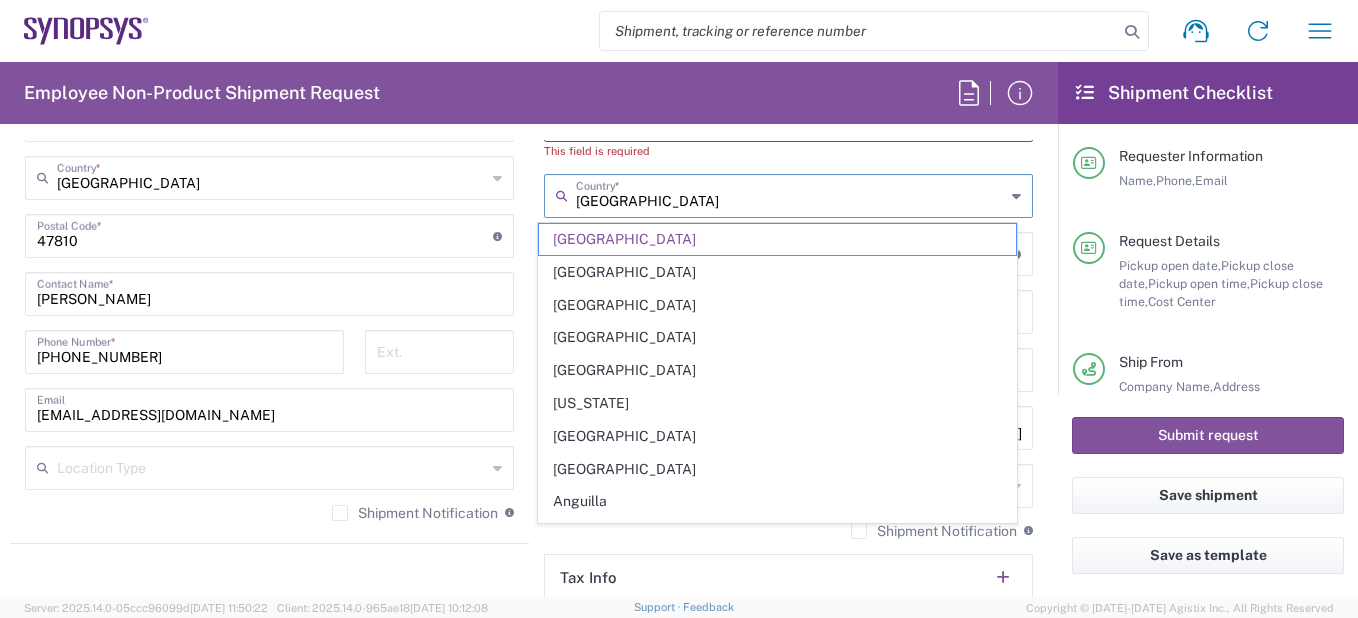 type on "Cardboard Box(es)" 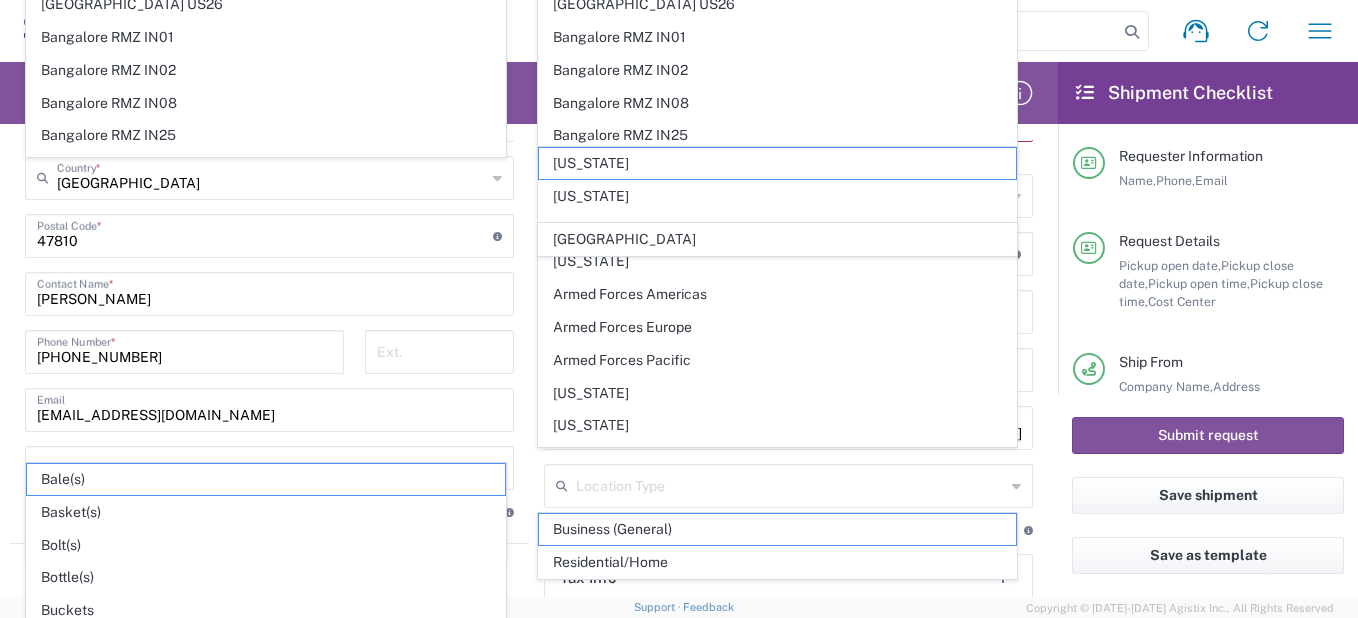 click on "Location  Aachen DE04 Agrate Brianza IT01 Aschheim DE02 Atlanta US60 Austin US26 Bangalore RMZ IN01 Bangalore RMZ IN02 Bangalore RMZ IN08 Bangalore RMZ IN25 Bangalore RMZ IN33 Bangalore RMZ IN37 Bangalore RMZ IN47 Bangalore SIG IN32 Bangalore SIG IN7D Beijing CN30 Belfast GB78 Bellevue US28 Berlin DE16 Berlin DE20 Berlin DE21 Berlin DE22 Bhubaneswar IN68 Bloomington US6J Boulder US1F Boulder US1P Boxborough US8W Bristol GB35 Bucharest RO03 Burlington US1A Burnaby CA Burnaby CA18 Calgary CA11 Cluj-Napoca RO02 Colombo LK01 Colombo LK02 Colorado Springs US1H Copenhagen DK01 Da Nang VN03 Da Nang VN06 Dublin IE02 Edinburgh GB32 EG01 Eindhoven NL20 Enschede NL03 Erfurt DE06 Espoo FI01 Exeter GB29 GB34 Bristol Gdansk PL01 Gilbert US1J Glasgow GB28 Gyumri AM10 Haifa IL61 Hanoi VN09 Hatfield GB21 Headquarters USSV Herndon US6L Hillsboro US03 Ho Chi Minh City VN04 Ho Chi Minh City VN07 Ho Chi Minh City VN08 Hong Kong HK02 Hsinchu TW04 Hsinchu TW12 Hsinchu TW14 Hsinchu TW15 Hsinchu TW17 Hsinchu TW19 Hsinchu TW21 * * *" 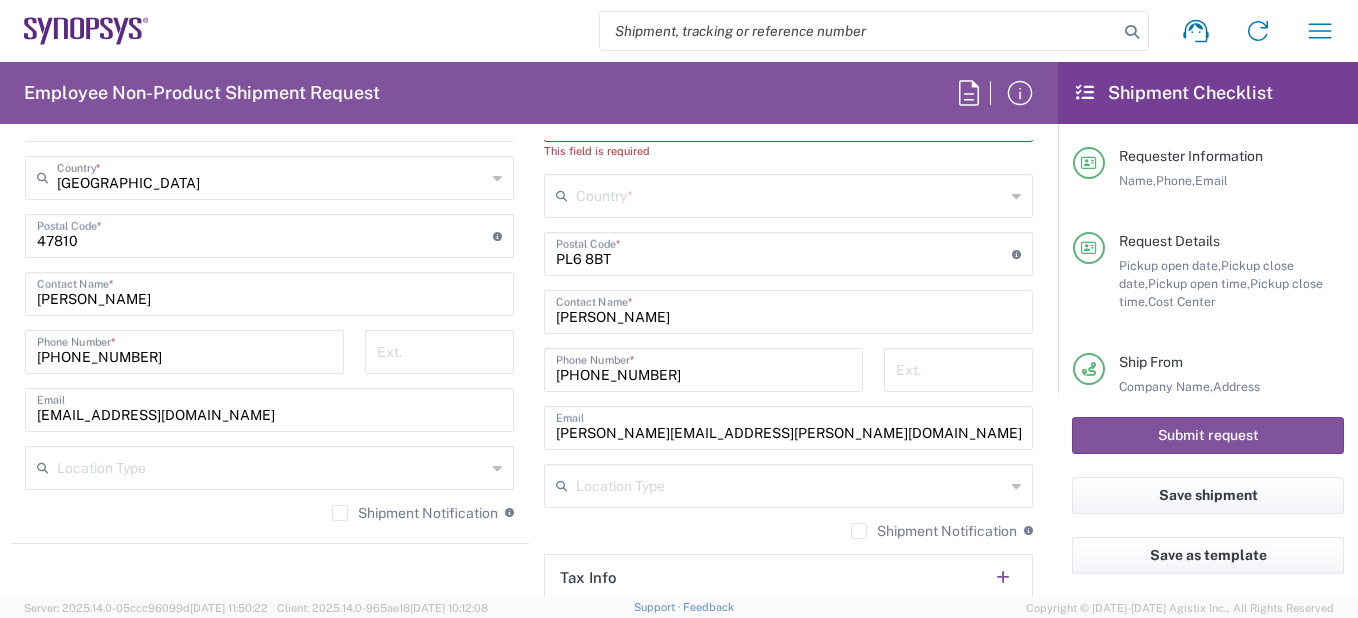 scroll, scrollTop: 1169, scrollLeft: 0, axis: vertical 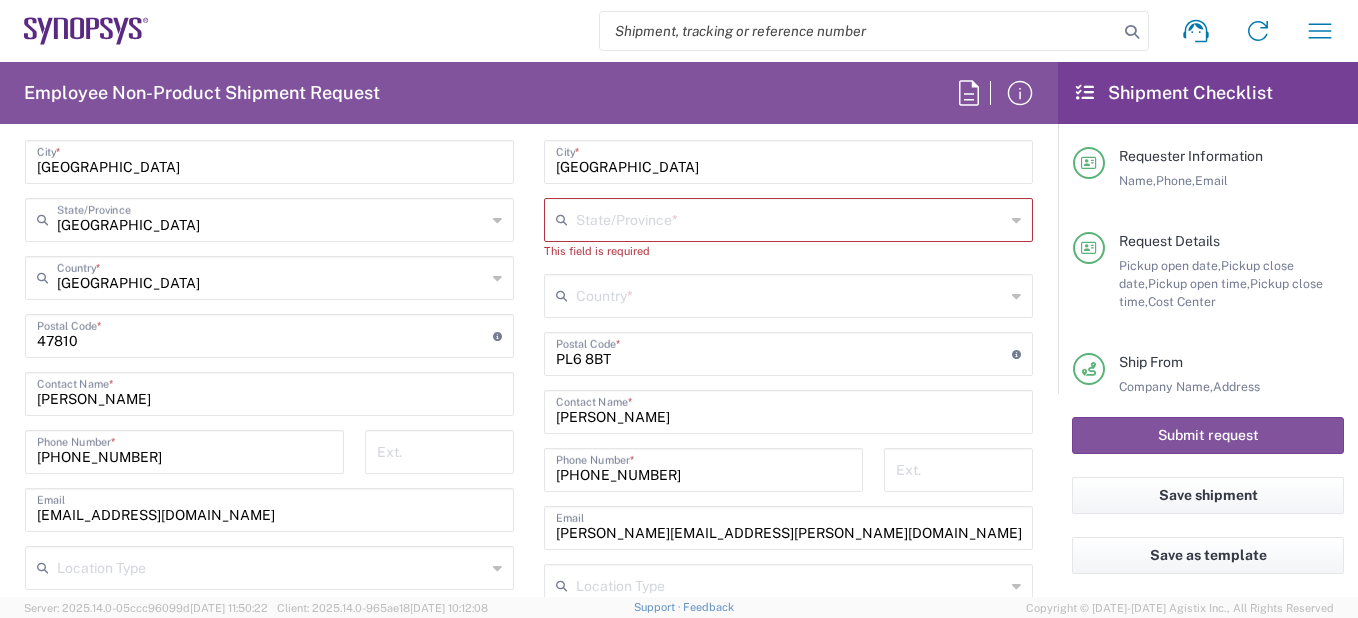 click on "Country  * United Kingdom" 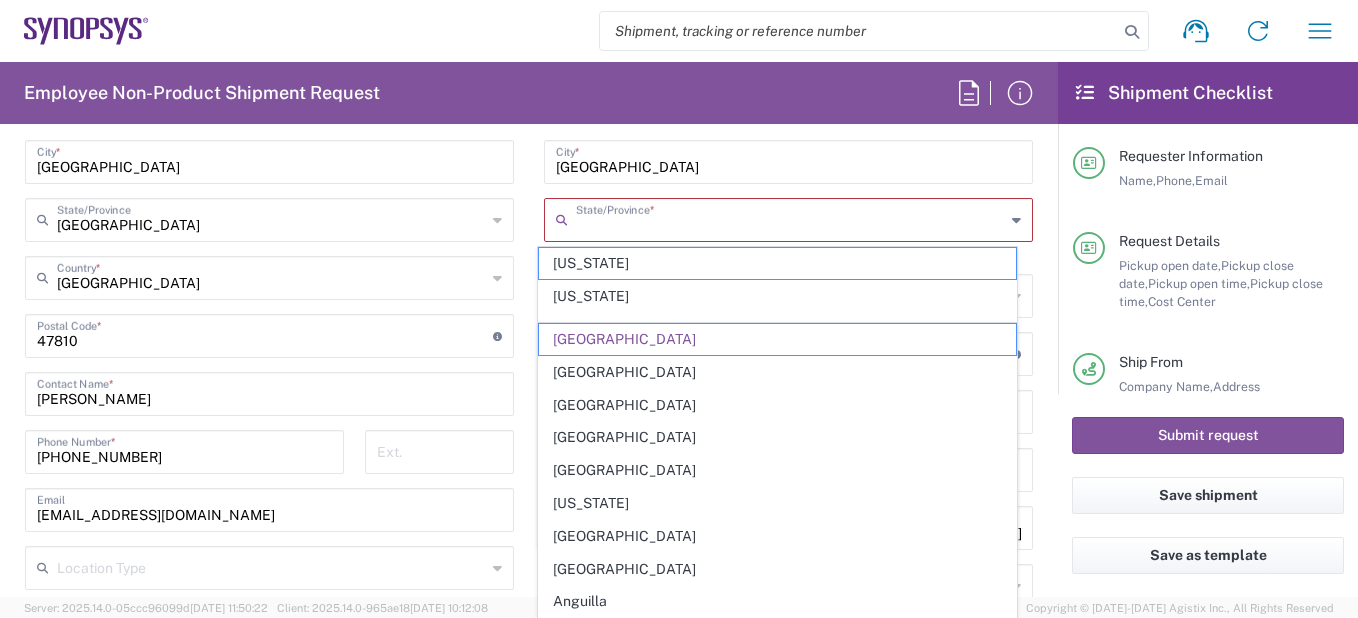 click at bounding box center [790, 218] 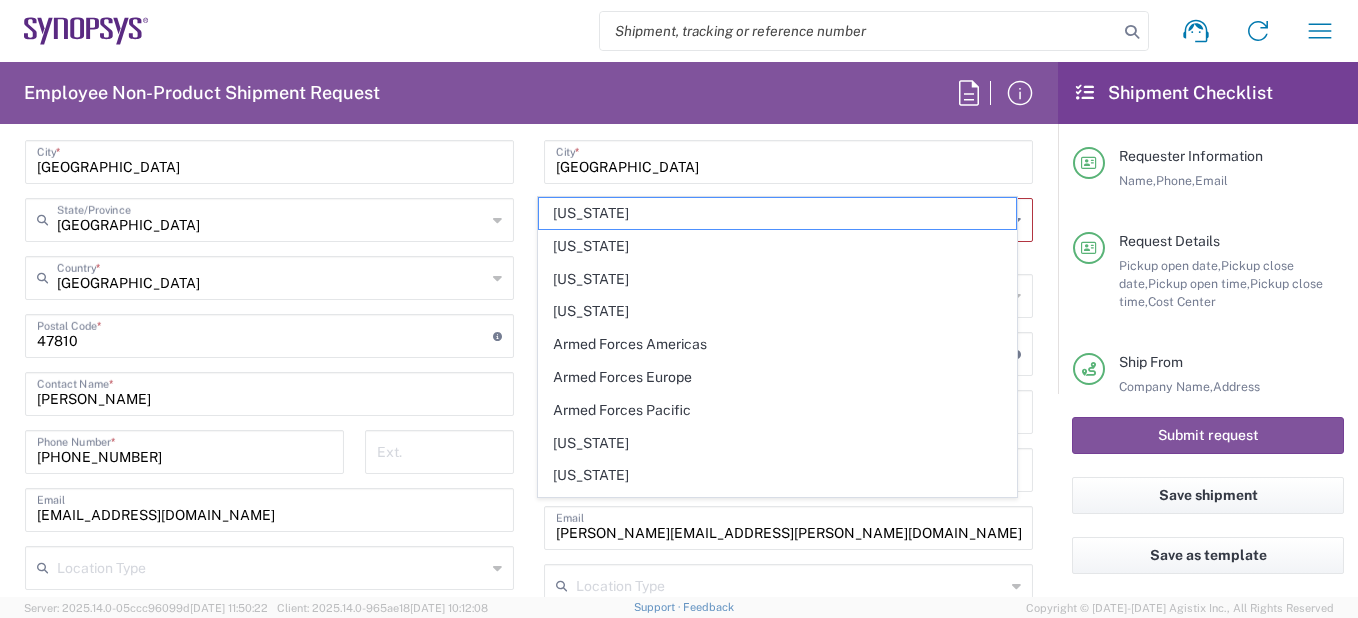 scroll, scrollTop: 869, scrollLeft: 0, axis: vertical 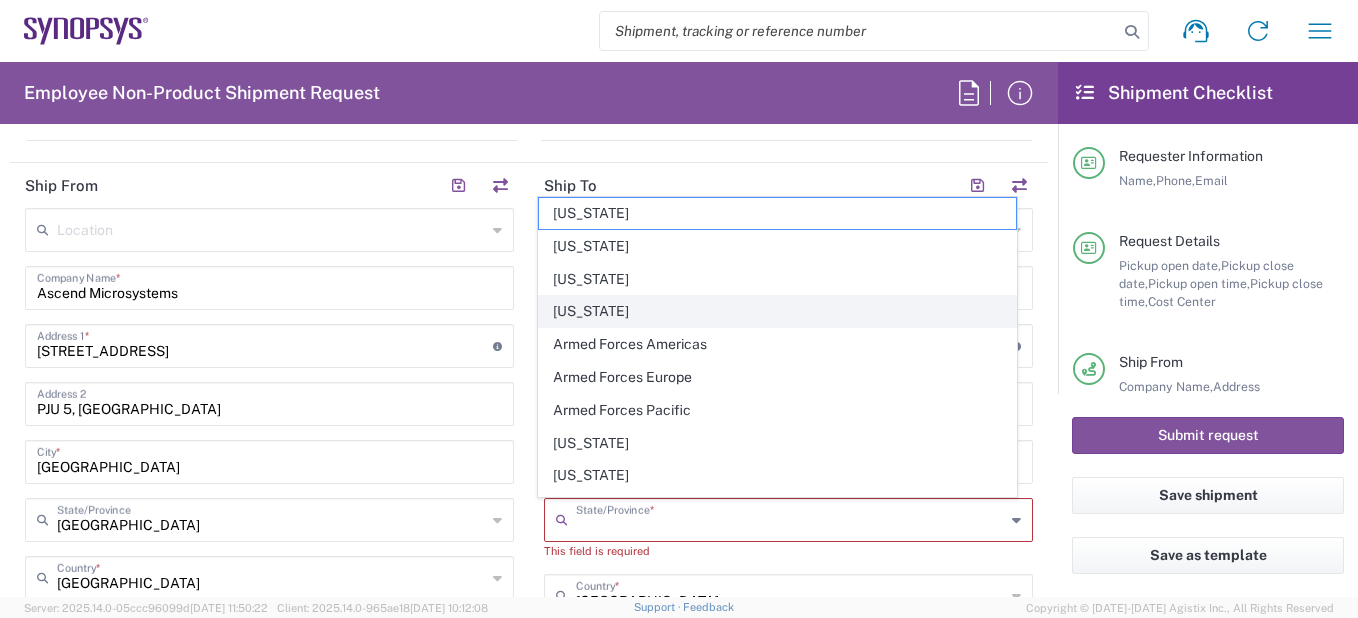 type on "California" 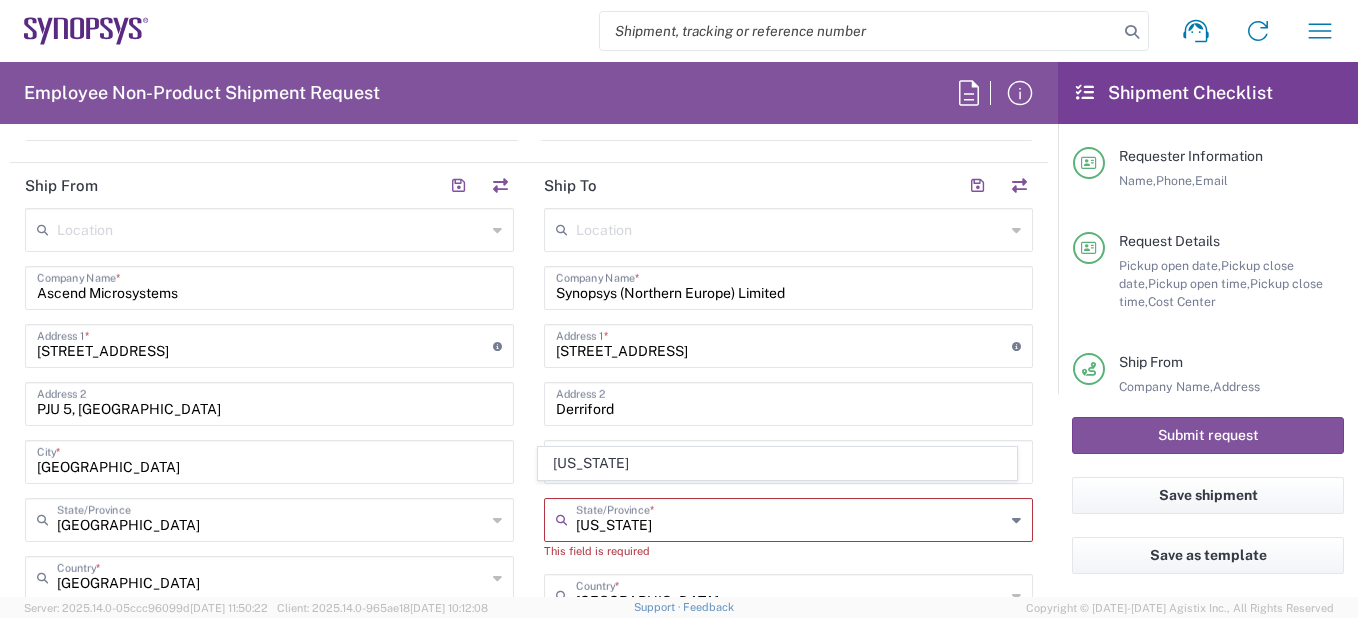 scroll, scrollTop: 969, scrollLeft: 0, axis: vertical 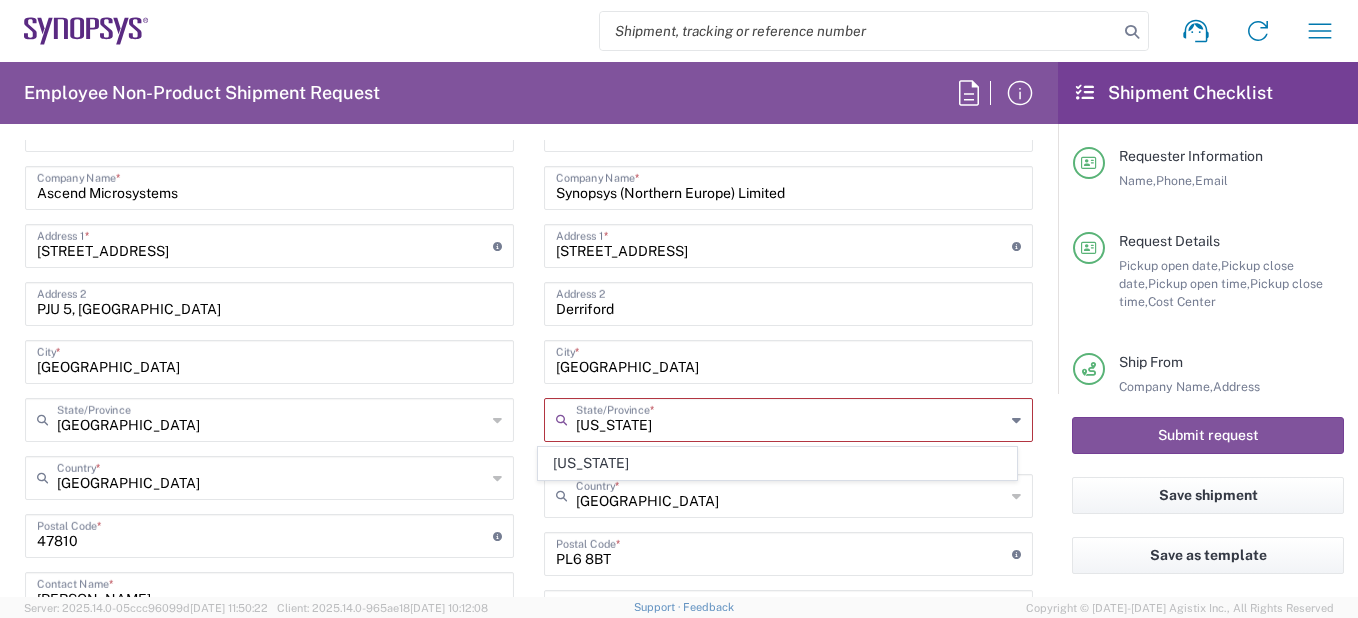 click on "California" at bounding box center (790, 418) 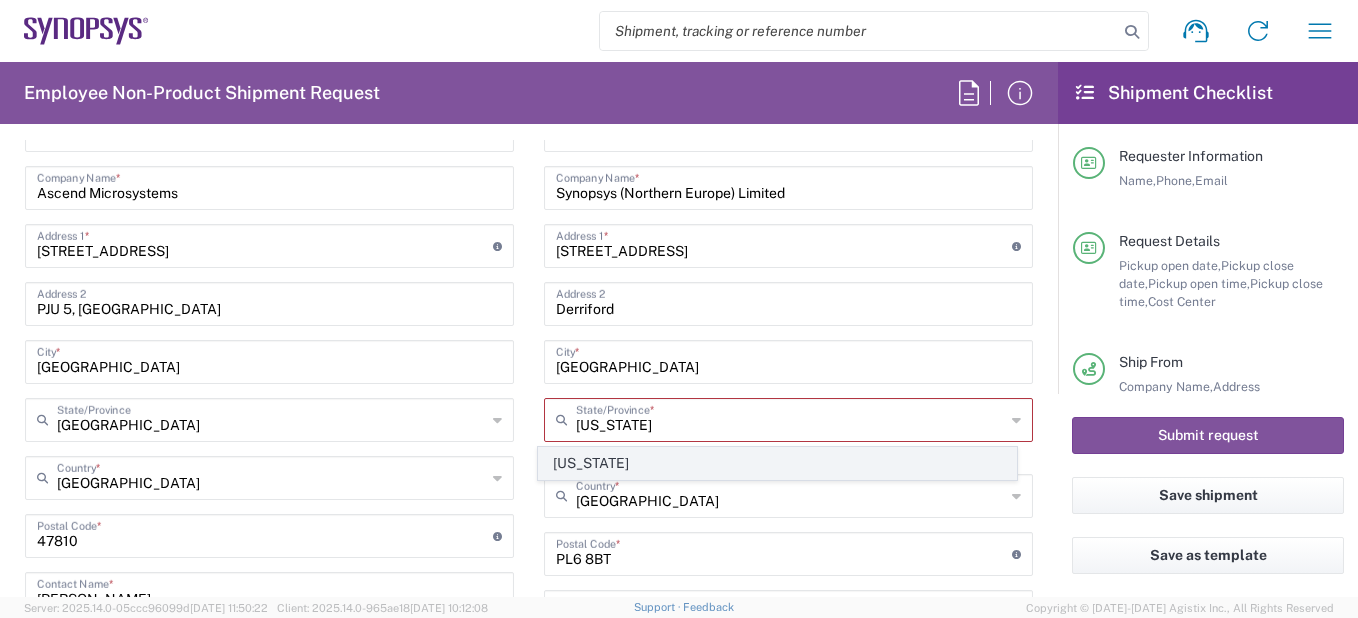 click on "California" 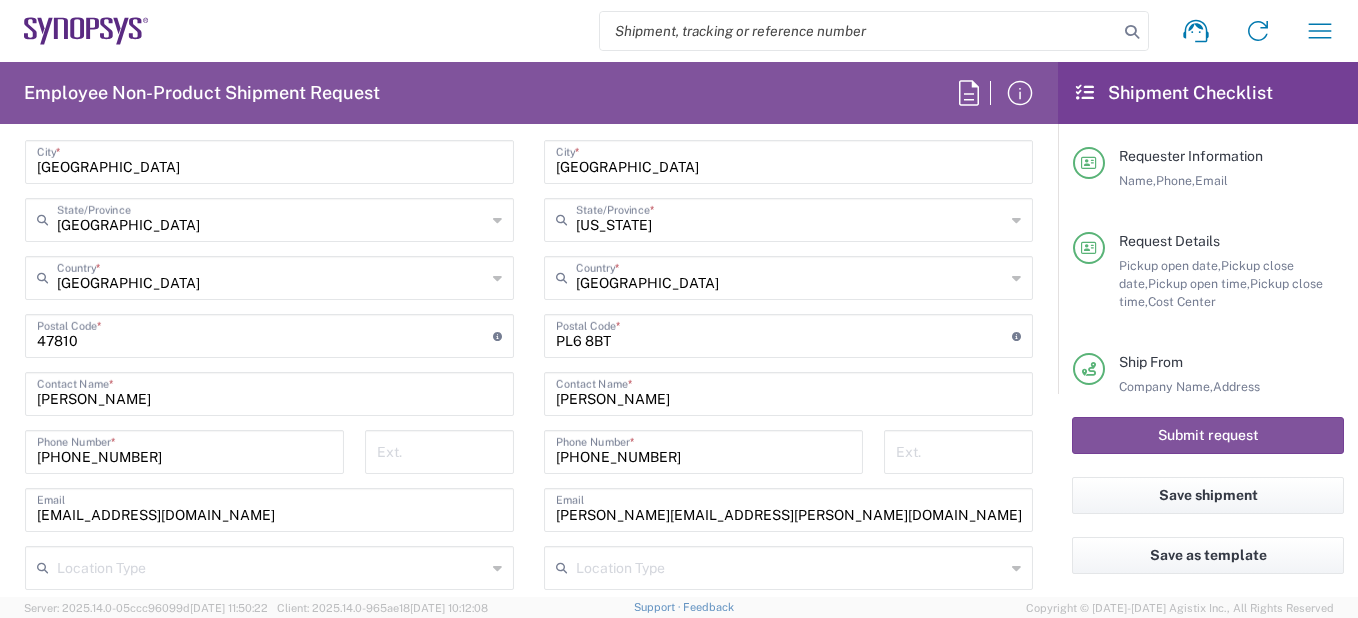 scroll, scrollTop: 1069, scrollLeft: 0, axis: vertical 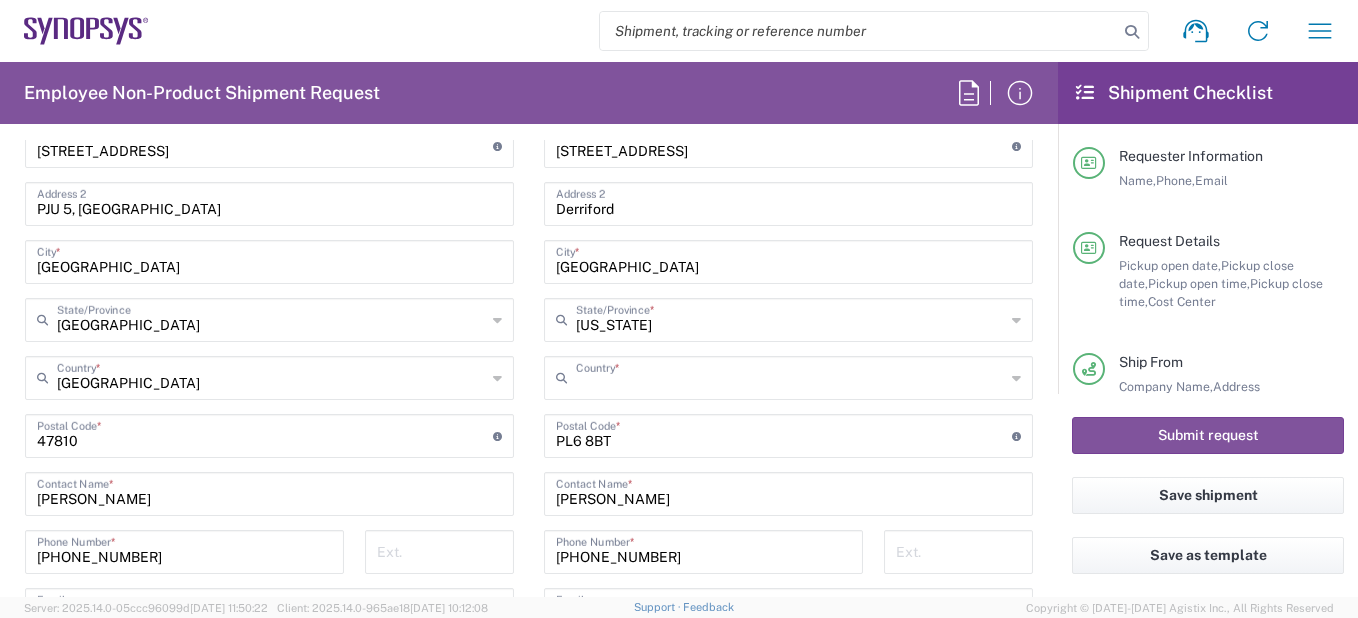 click at bounding box center [790, 376] 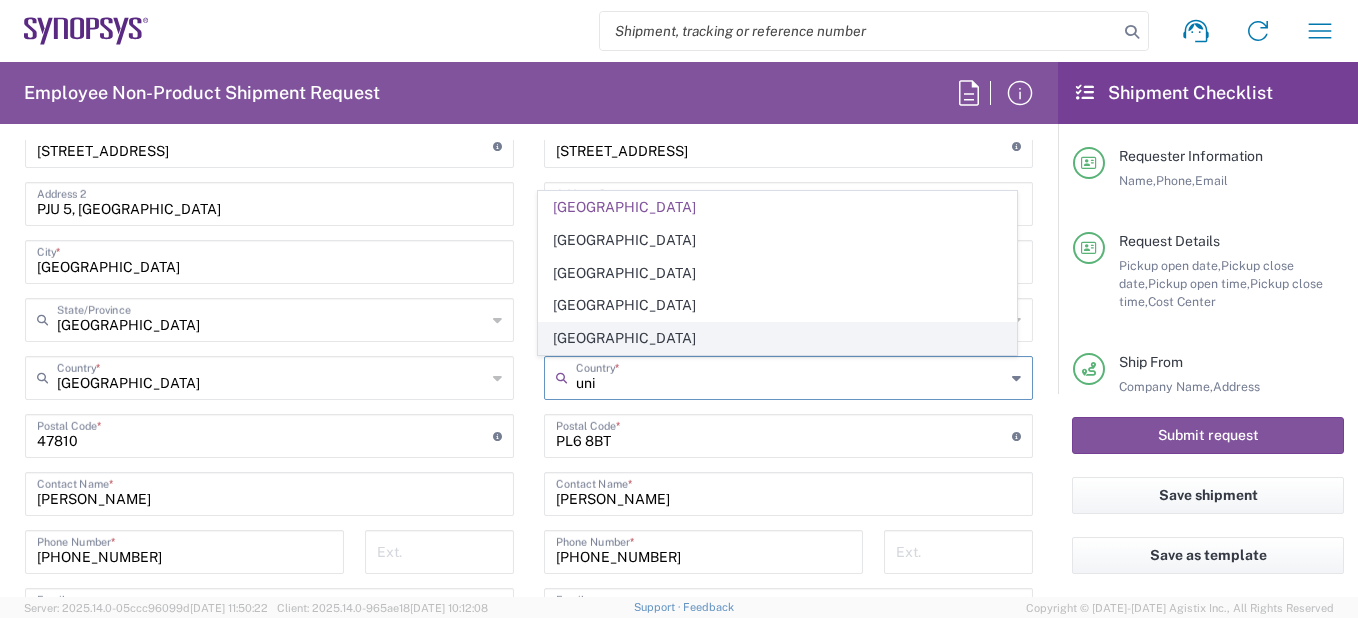 click on "United Kingdom" 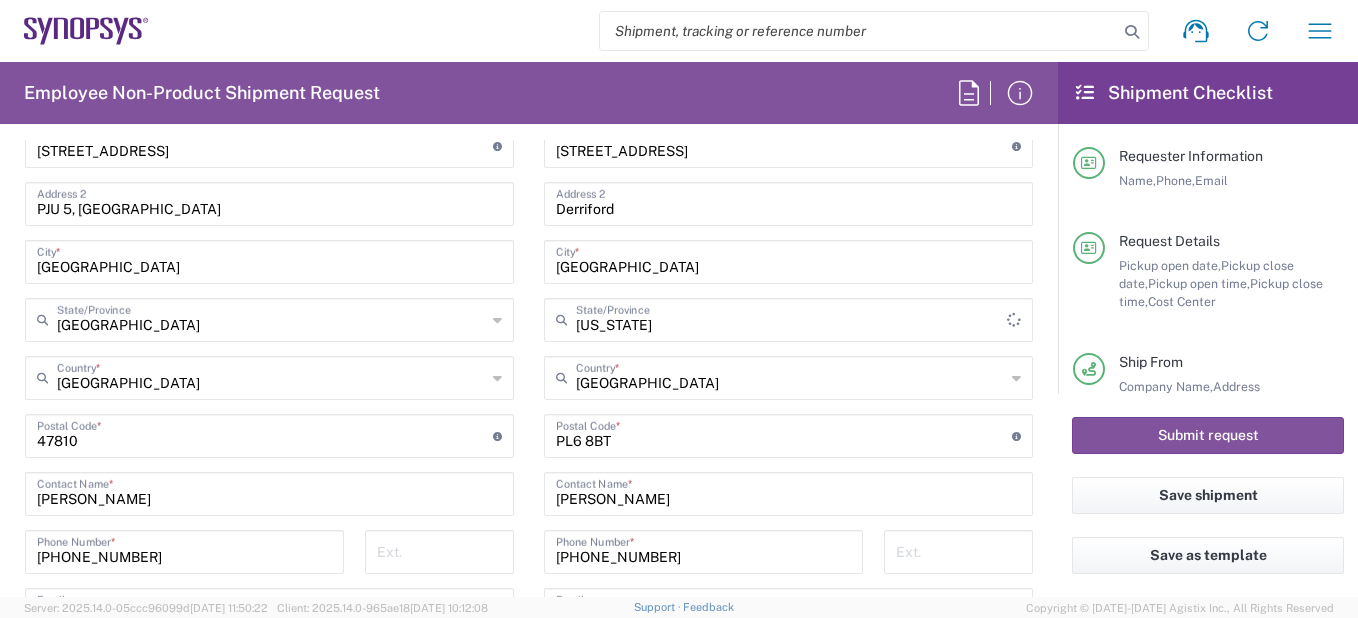 type 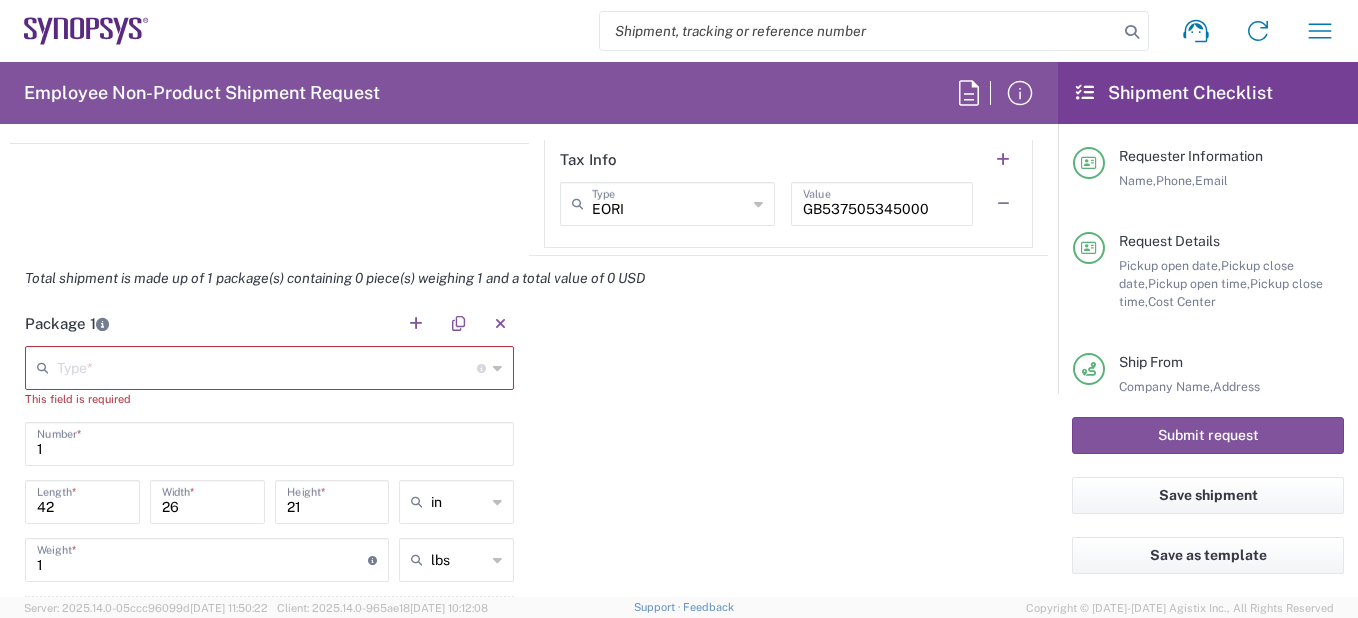 scroll, scrollTop: 1769, scrollLeft: 0, axis: vertical 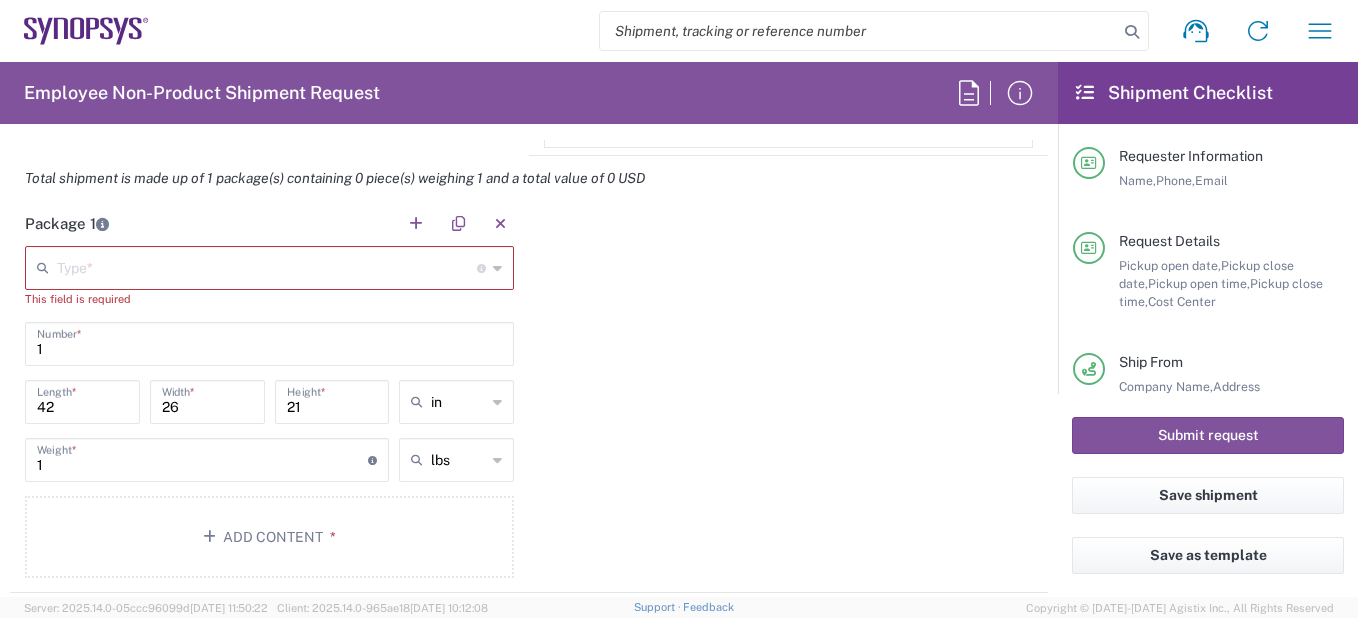 click at bounding box center [267, 266] 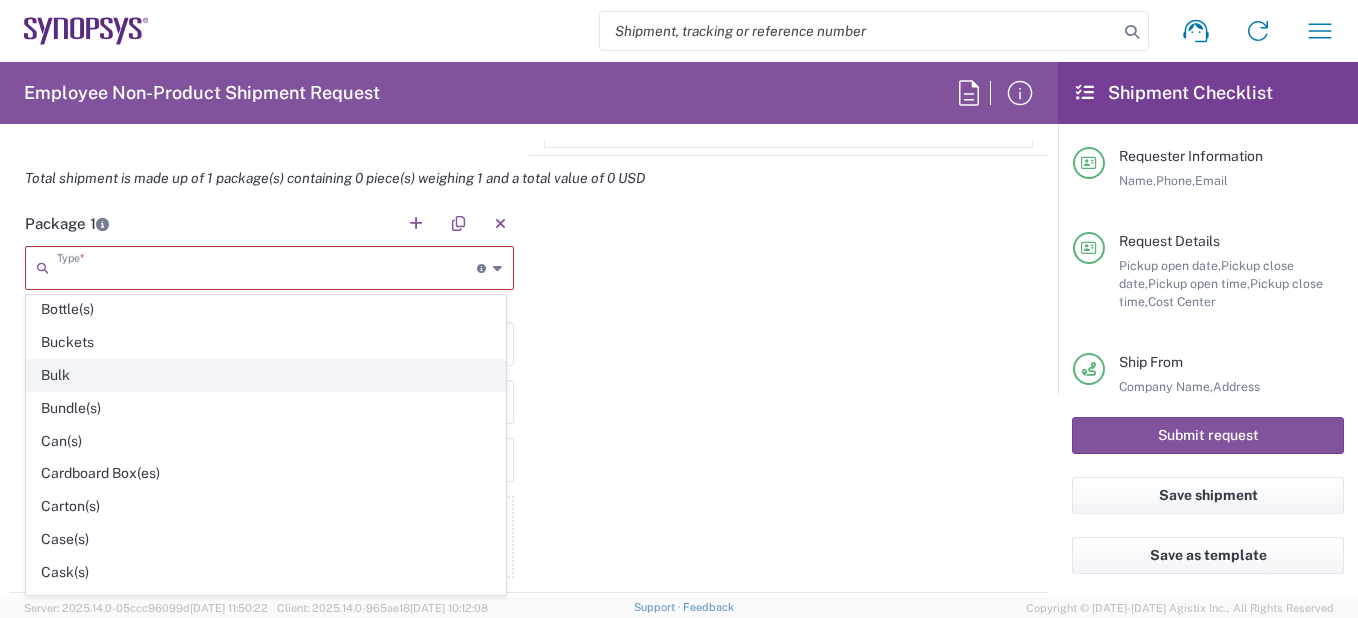 scroll, scrollTop: 200, scrollLeft: 0, axis: vertical 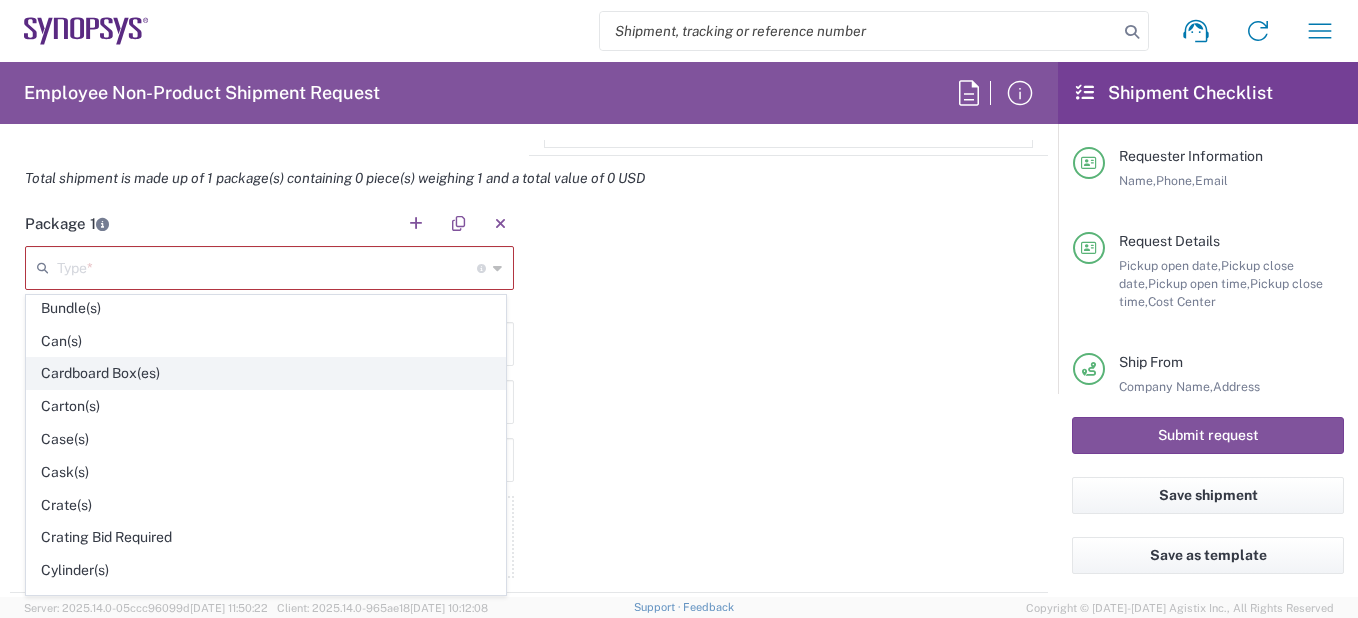 click on "Cardboard Box(es)" 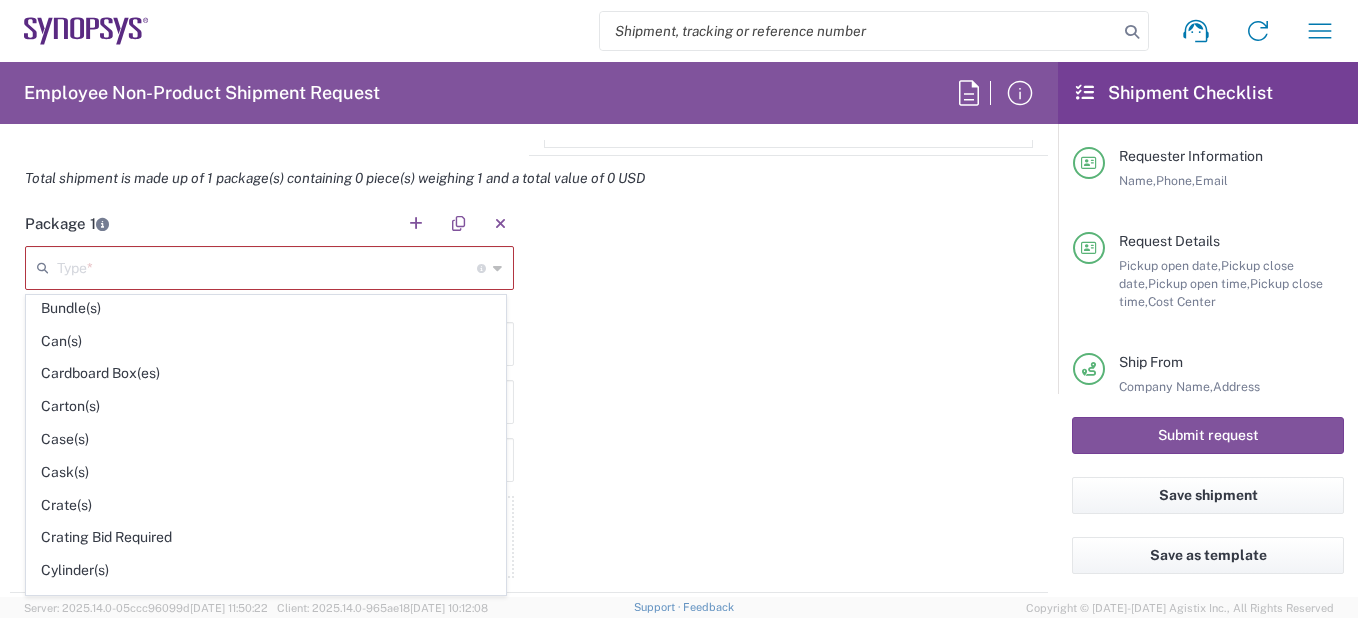 type on "Cardboard Box(es)" 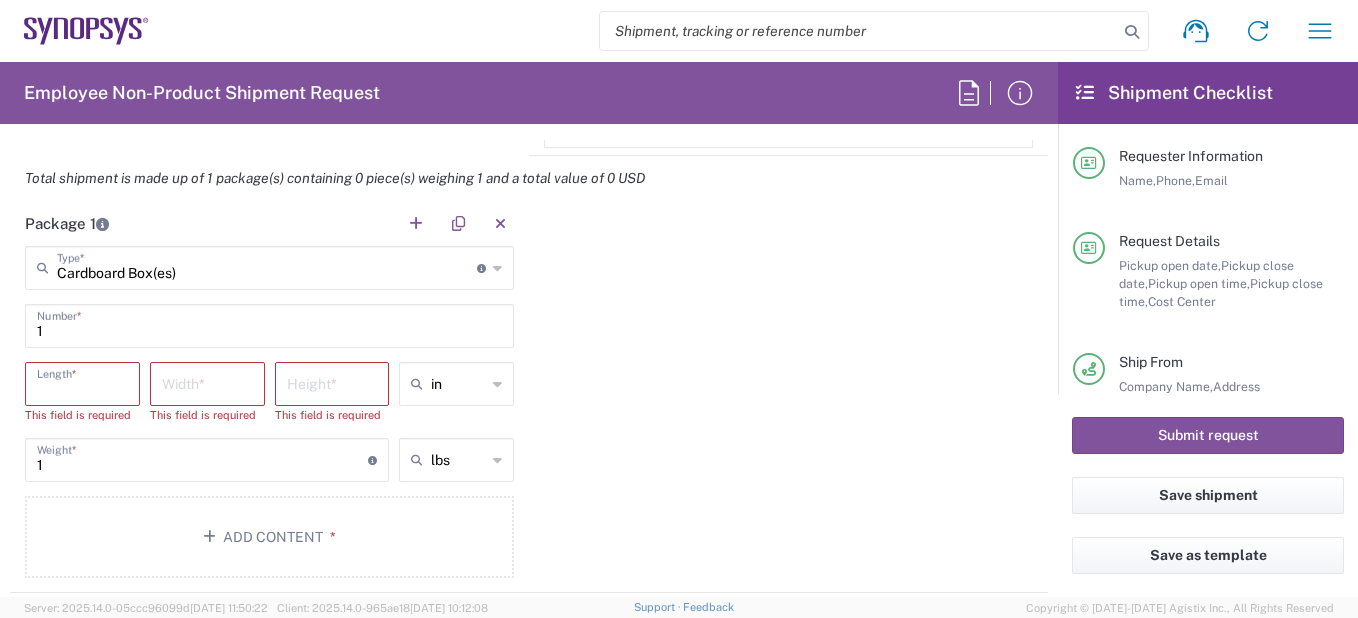 click at bounding box center (82, 382) 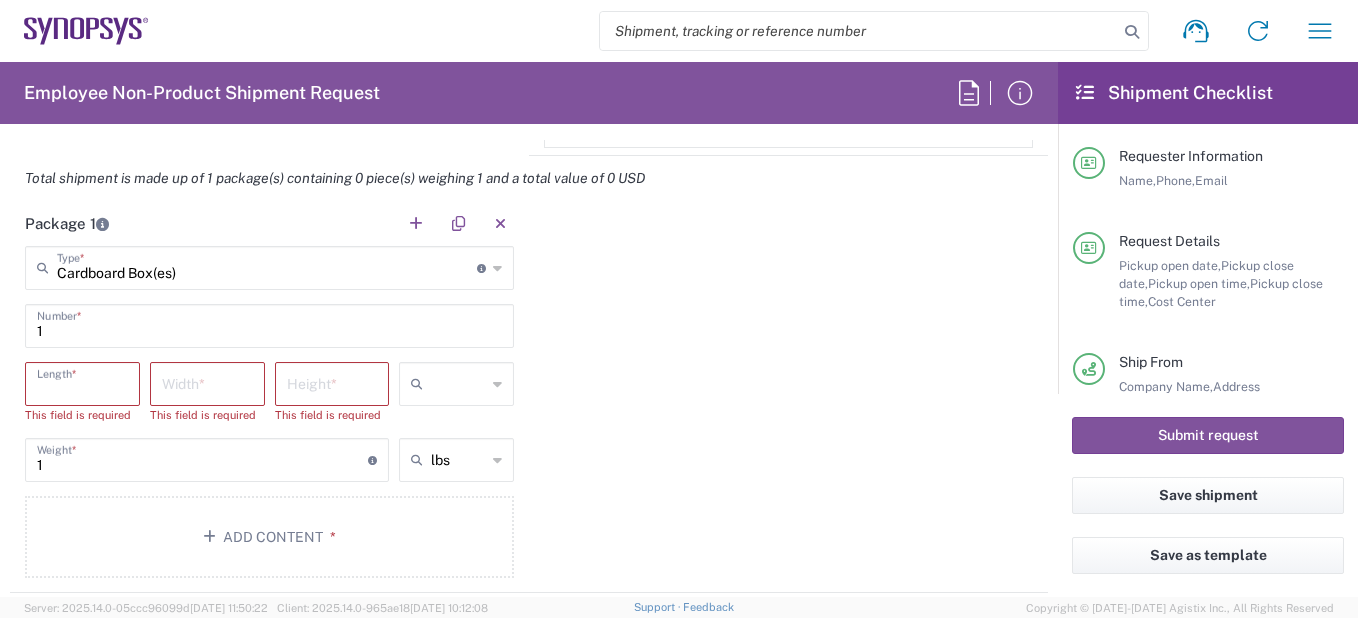 click at bounding box center (458, 384) 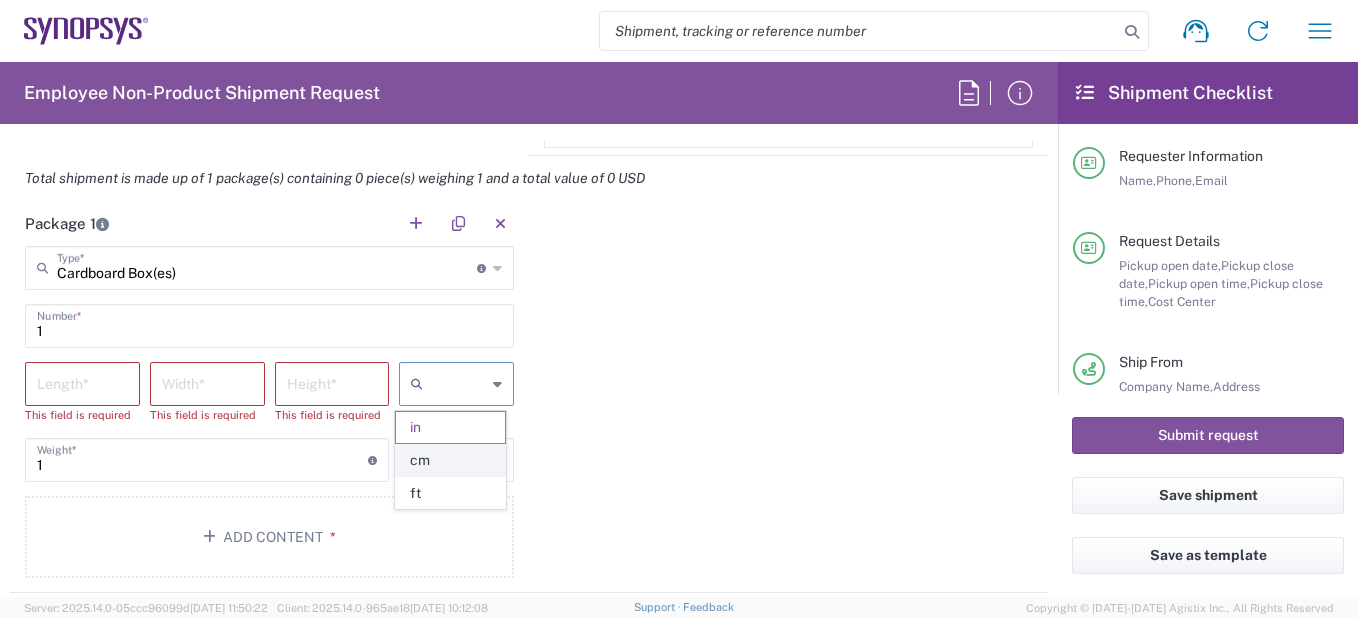 click on "cm" 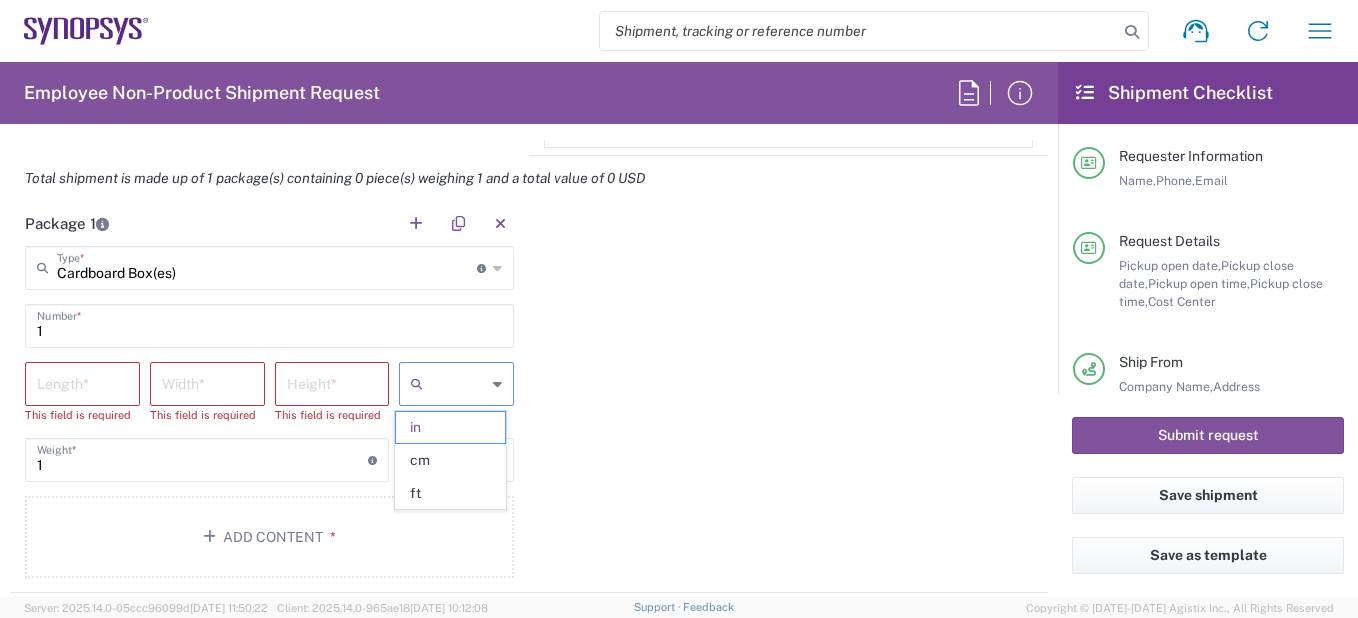 type on "cm" 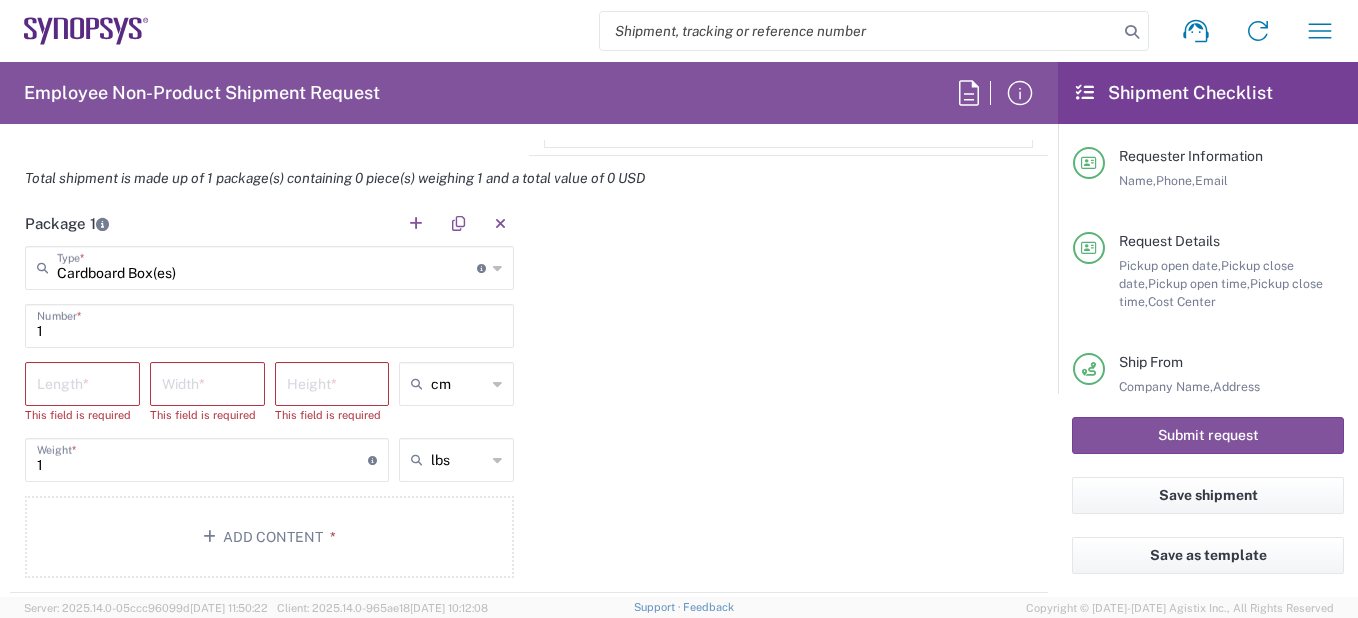 click on "Length  *" 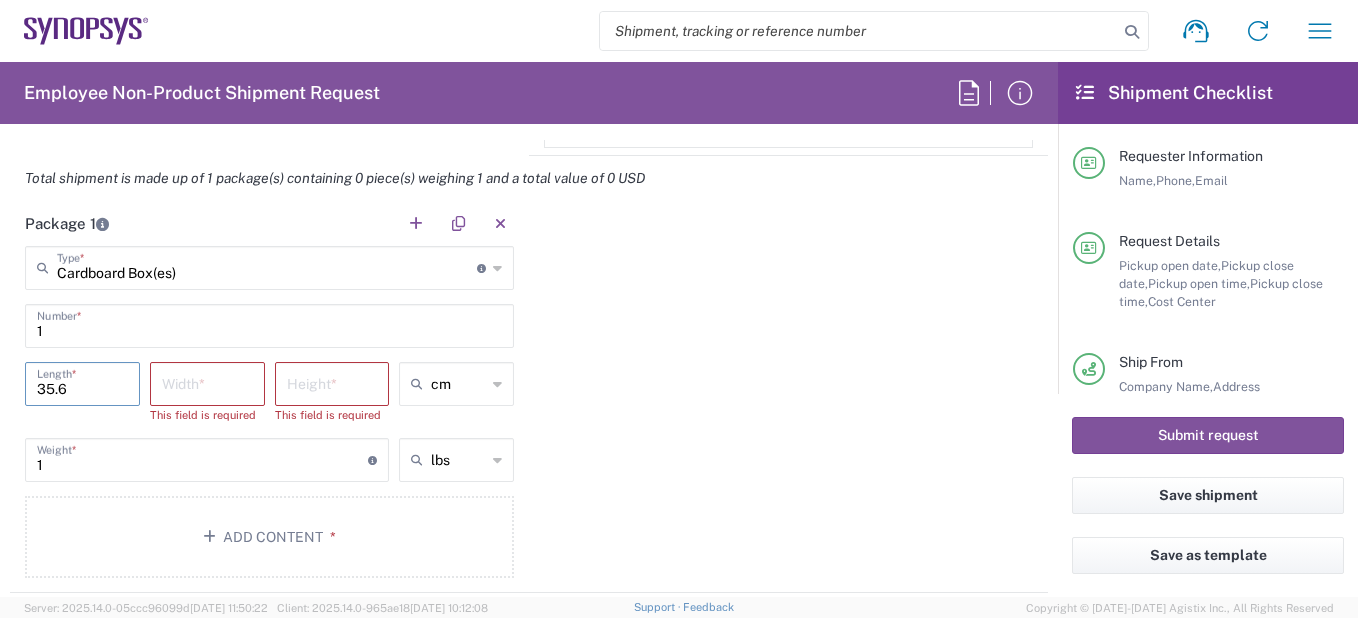 type on "35.6" 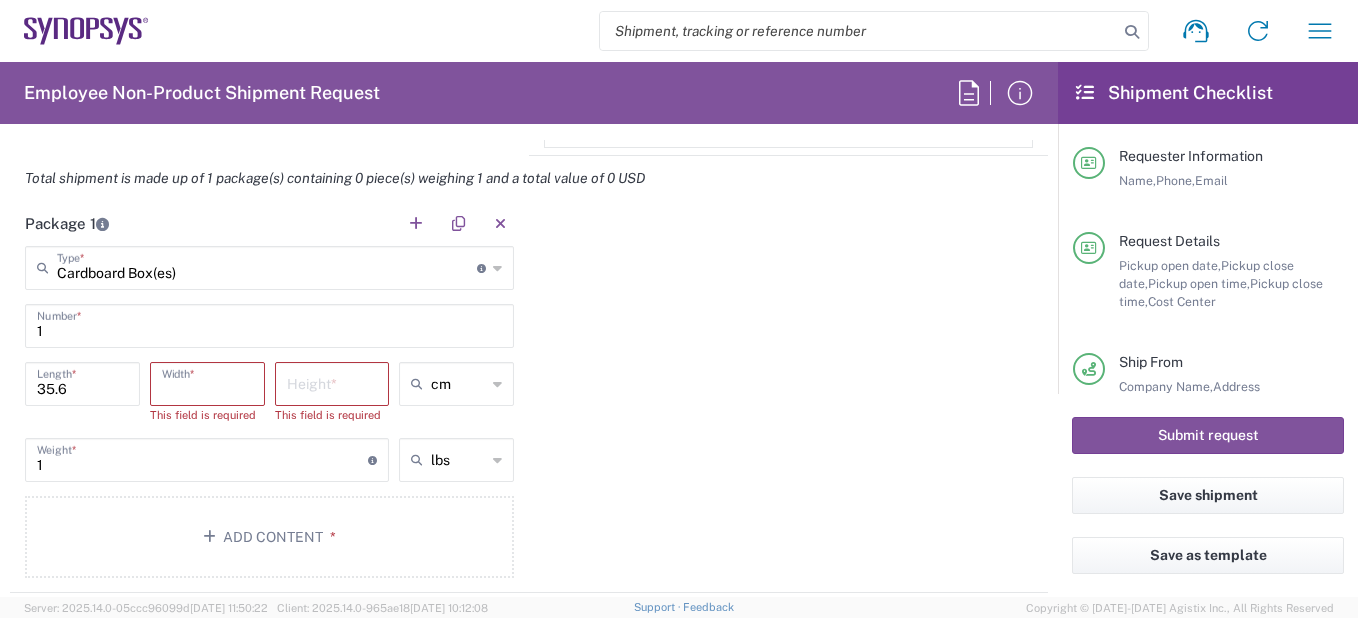 click at bounding box center (207, 382) 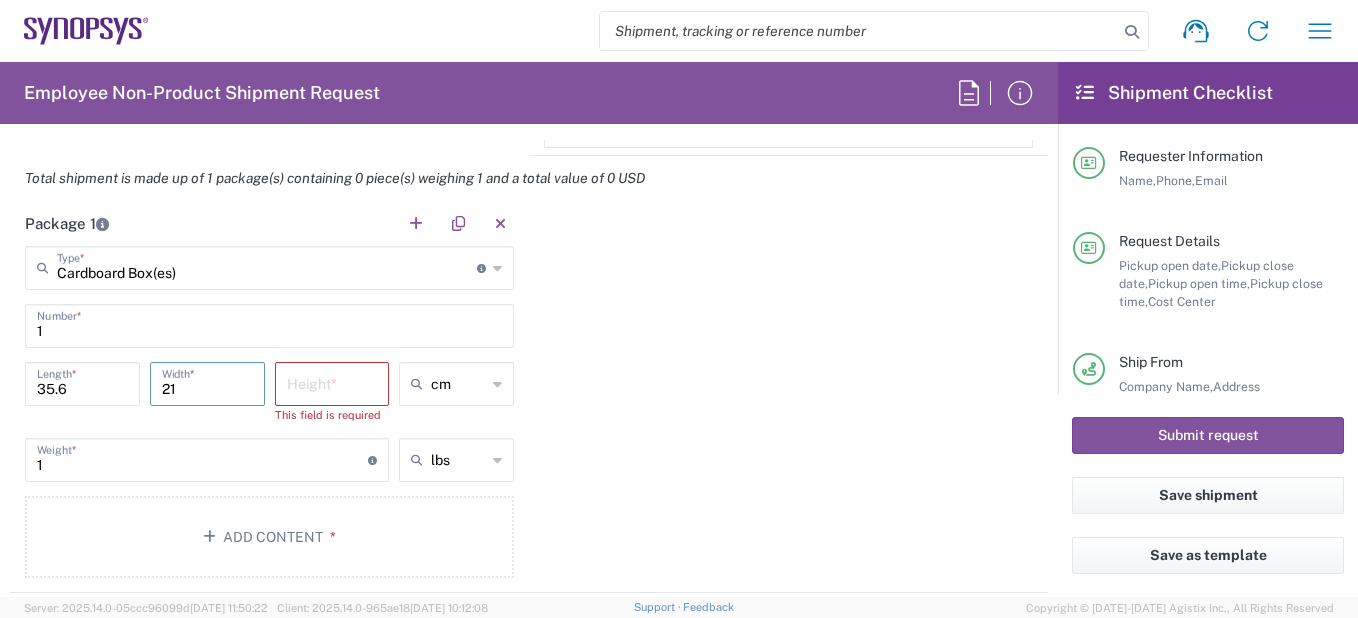 type on "21" 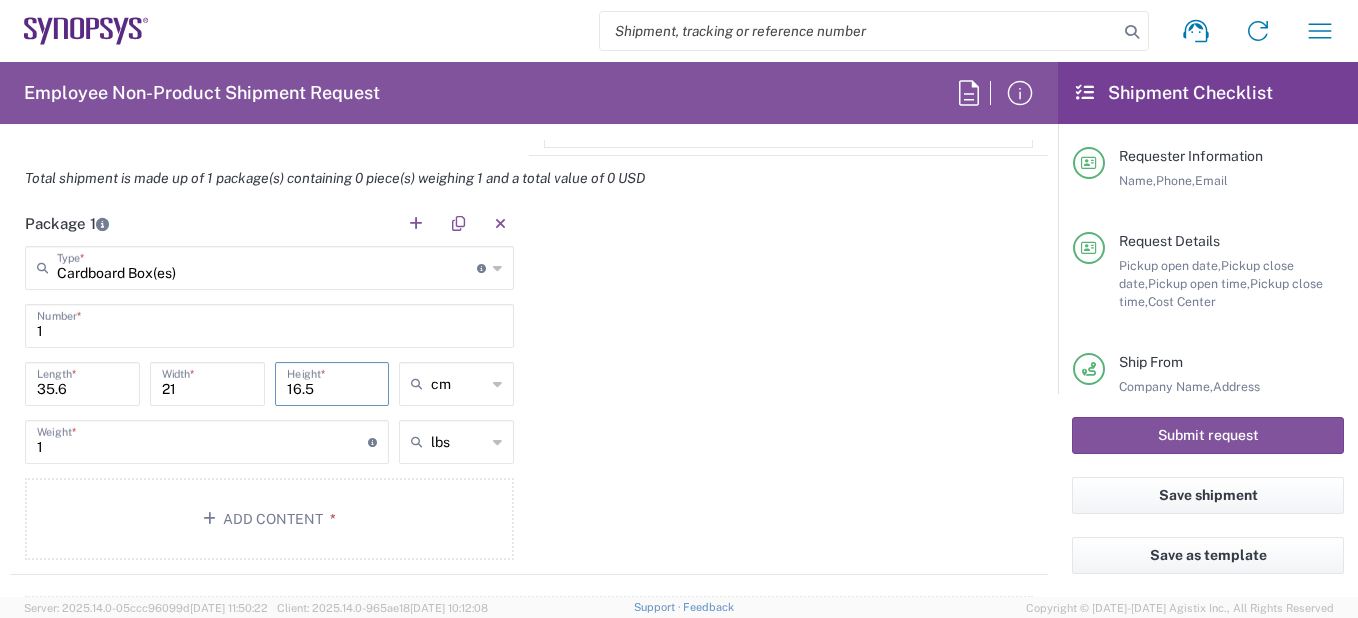 scroll, scrollTop: 1969, scrollLeft: 0, axis: vertical 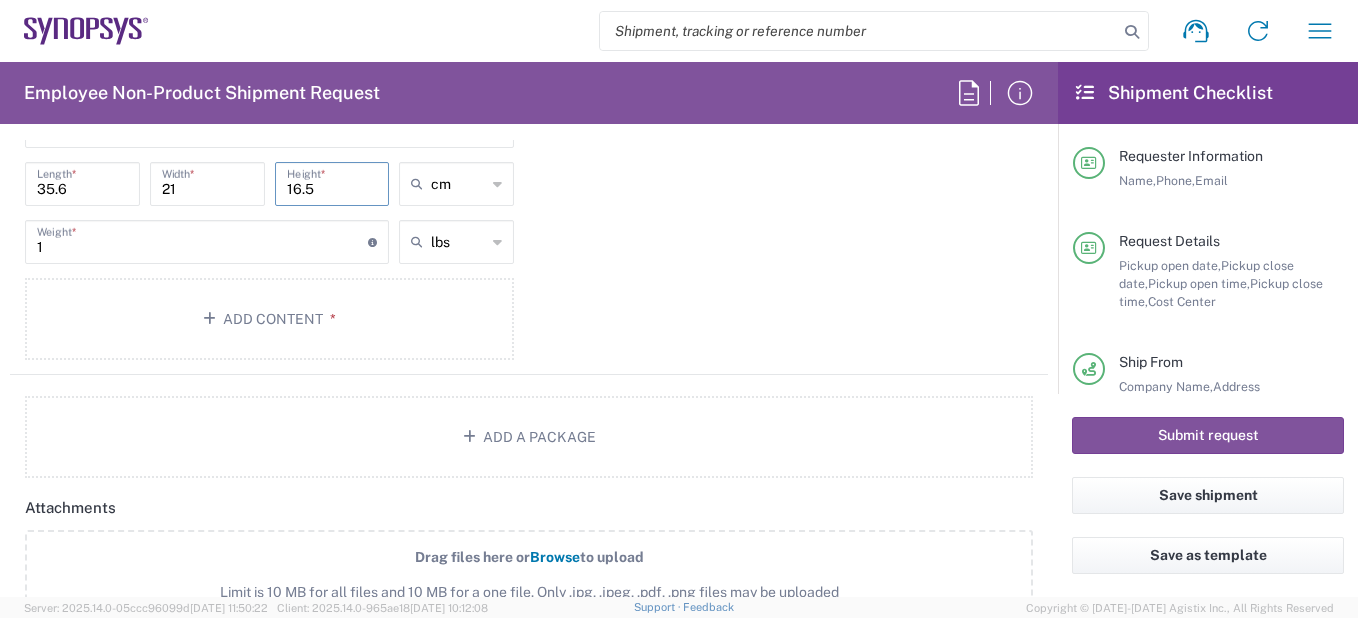 type on "16.5" 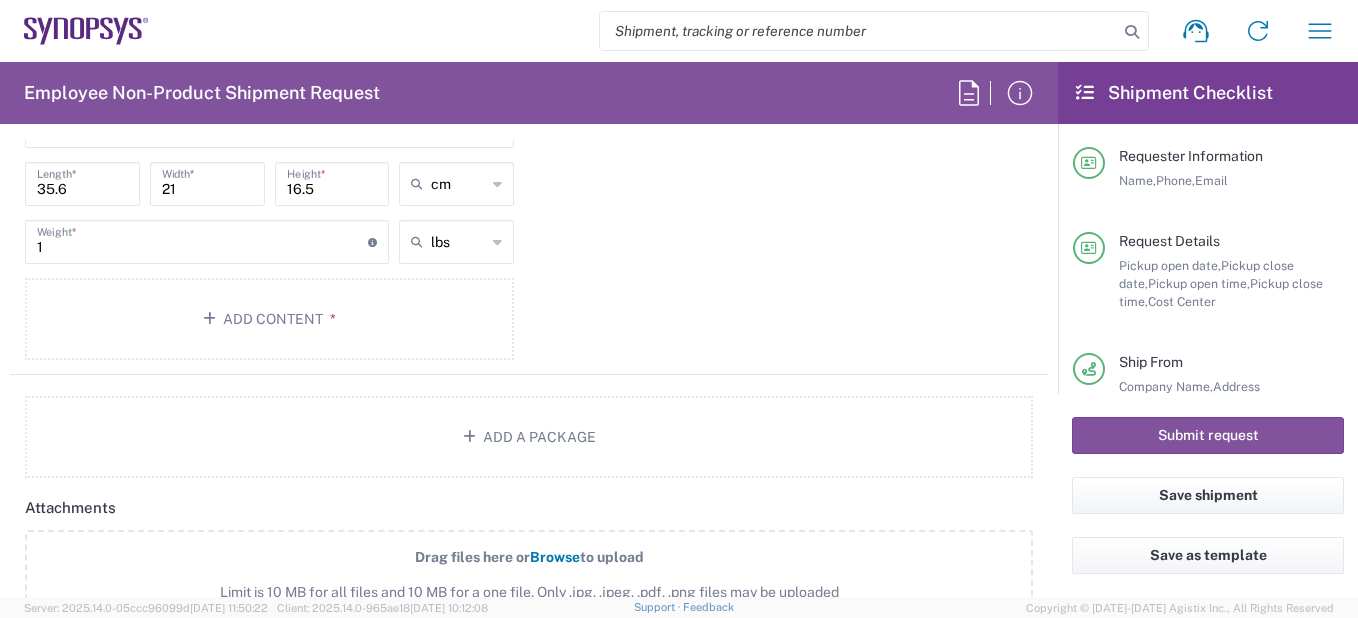 click on "lbs" 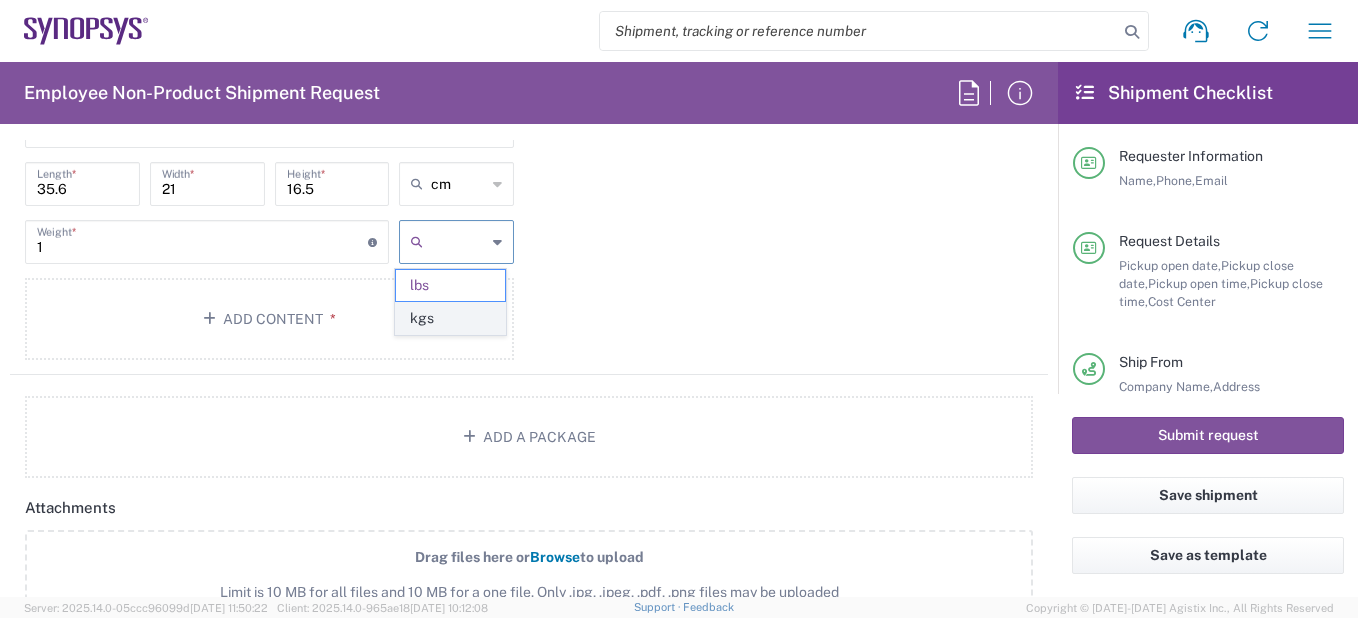 click on "kgs" 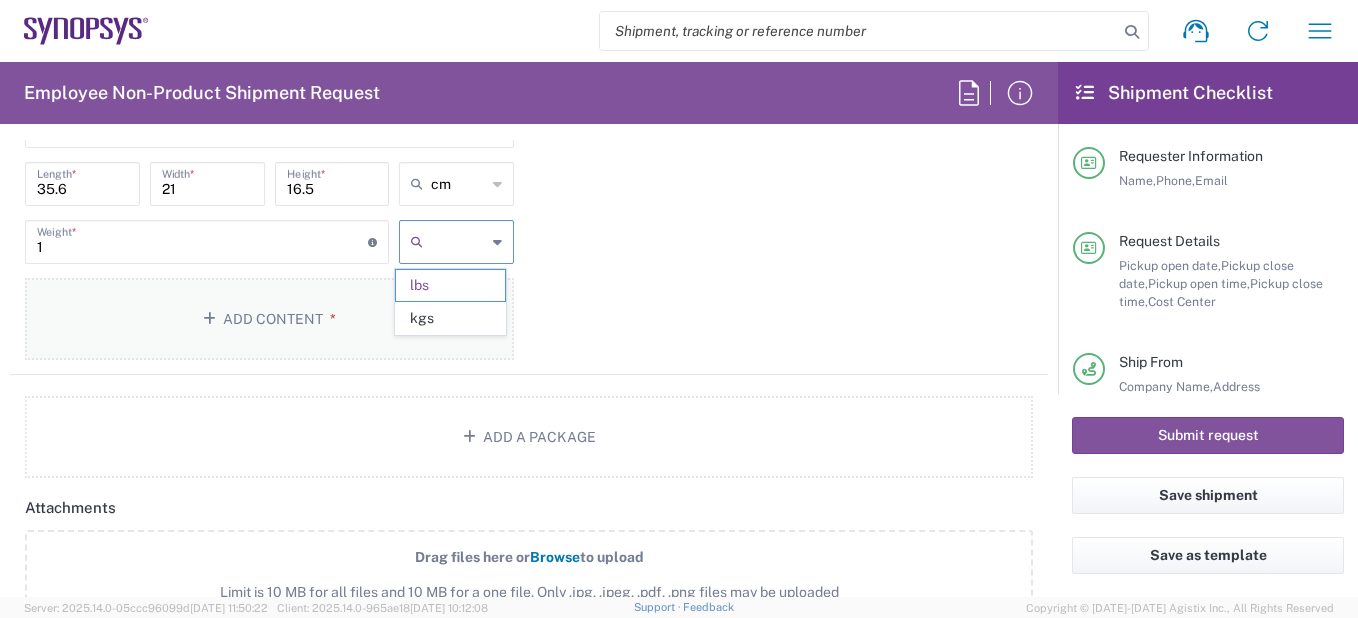 type on "0.45" 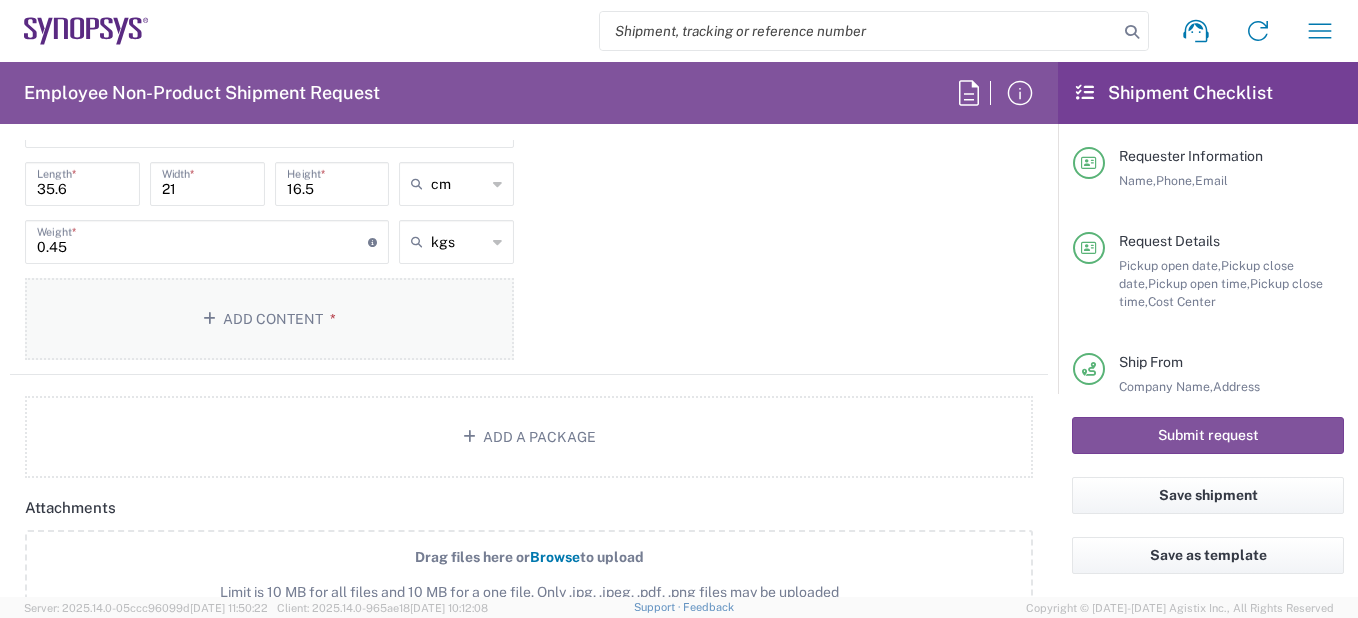 click on "Add Content *" 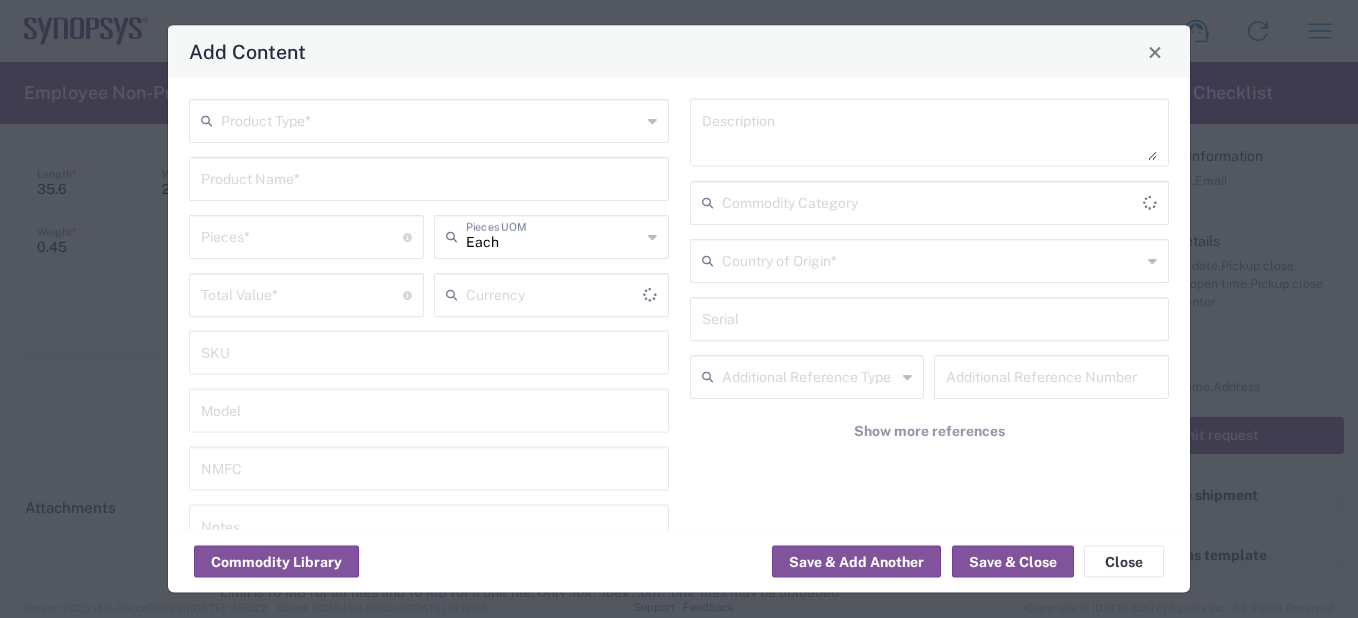 type on "US Dollar" 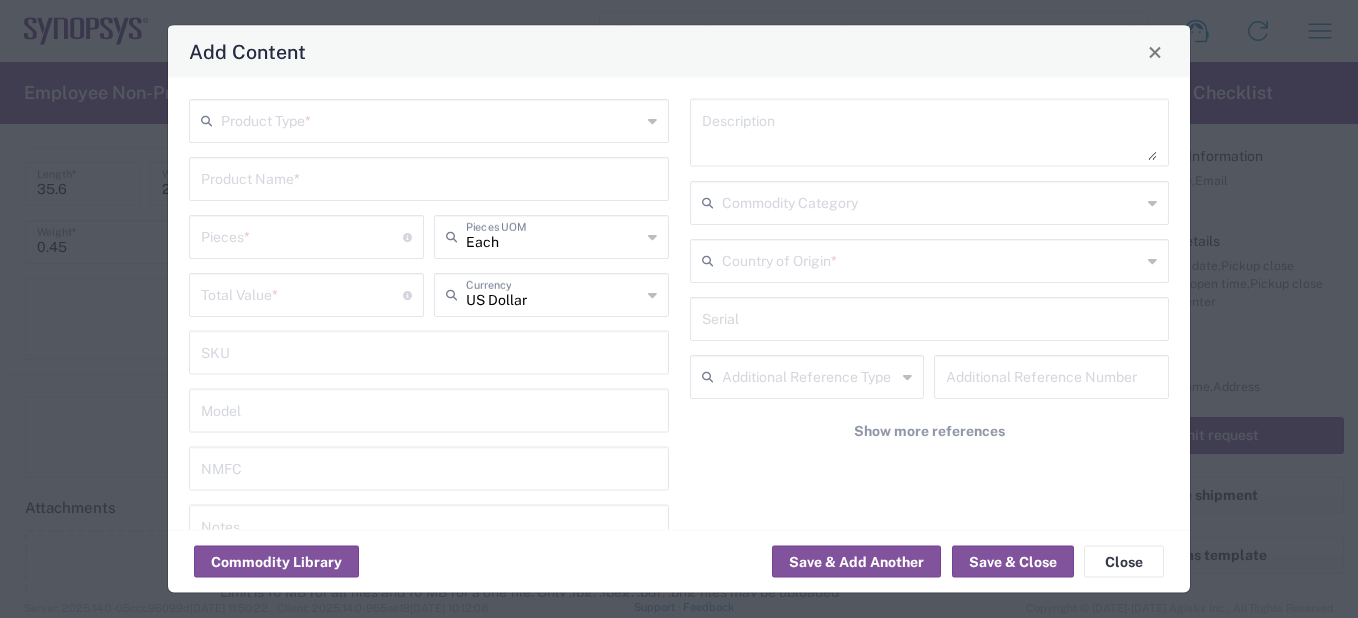 click on "Add Content  Product Type  *  Product Name  *  Pieces  * Number of pieces inside all the packages Each  Pieces UOM   Total Value  * Total value of all the pieces US Dollar  Currency   SKU   Model   NMFC   Notes   Insurance  Check this box to request insurance  Description   Commodity Category   Country of Origin  *  Serial   Additional Reference Type   Additional Reference Number  Show more references Export - MY  HTS/Tariff Code   Obtain HTS from vendor if product is purchased. 10-digit U.S. import and export statistical classification systems, the Harmonized Tariff Schedule of the United States Annotated (HTS) for imports, and the Schedule B for exports. Format of 10-digit HTS is 1234.56.7890.  Control/Exempt  The specific reason that eliminates, or necessitates, the requirement for filing an EEI  License Number   Controlled  Governmental control of exports for statistical, strategic and supply for national security purposes, and/or for foreign policy purposes. Check box if content is controlled  ECCN  ×" 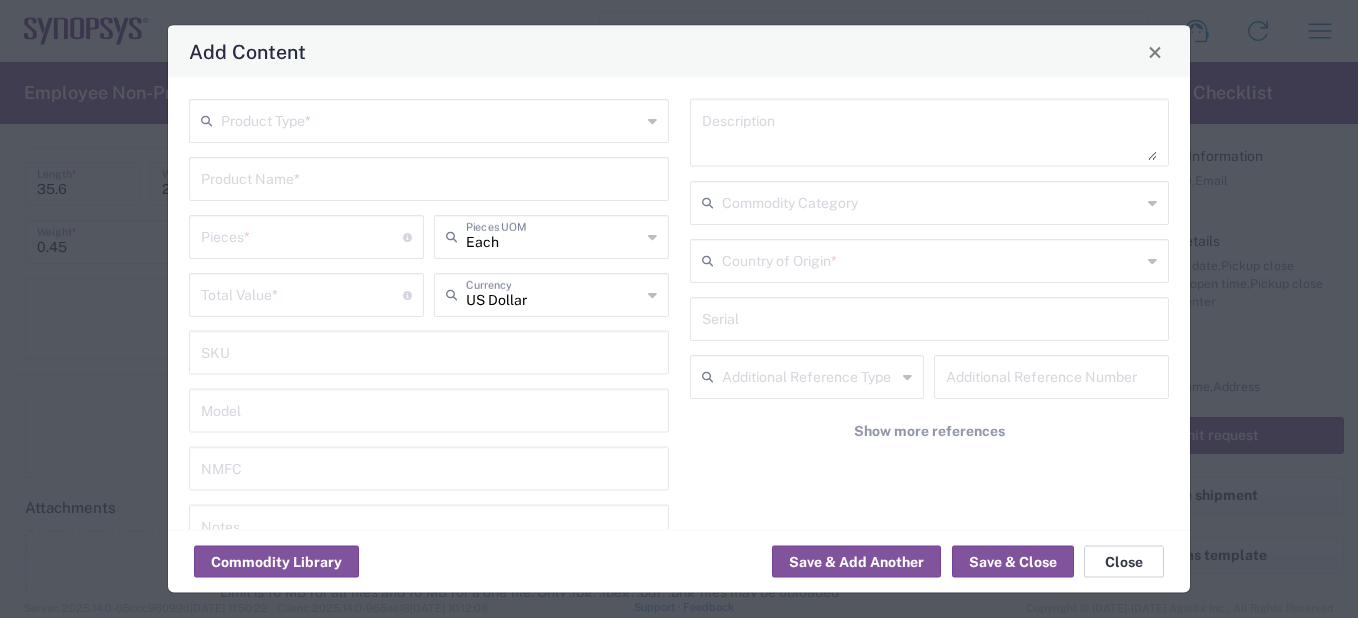 click on "Close" 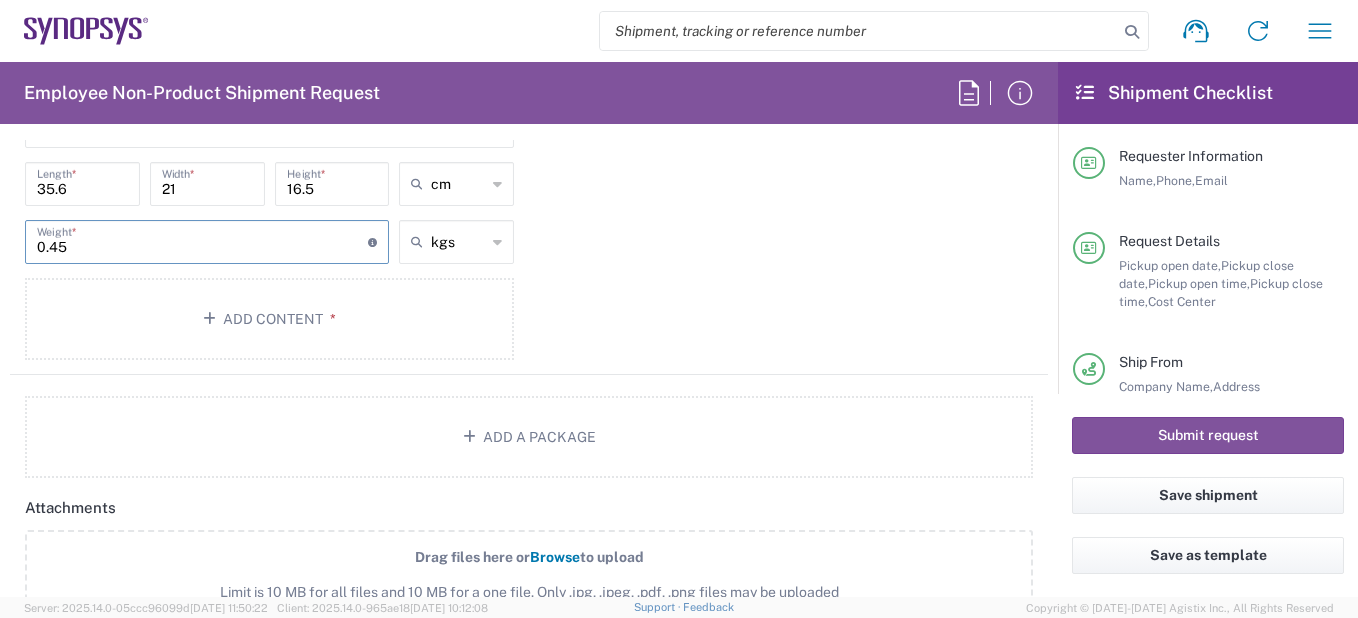 click on "0.45" at bounding box center [202, 240] 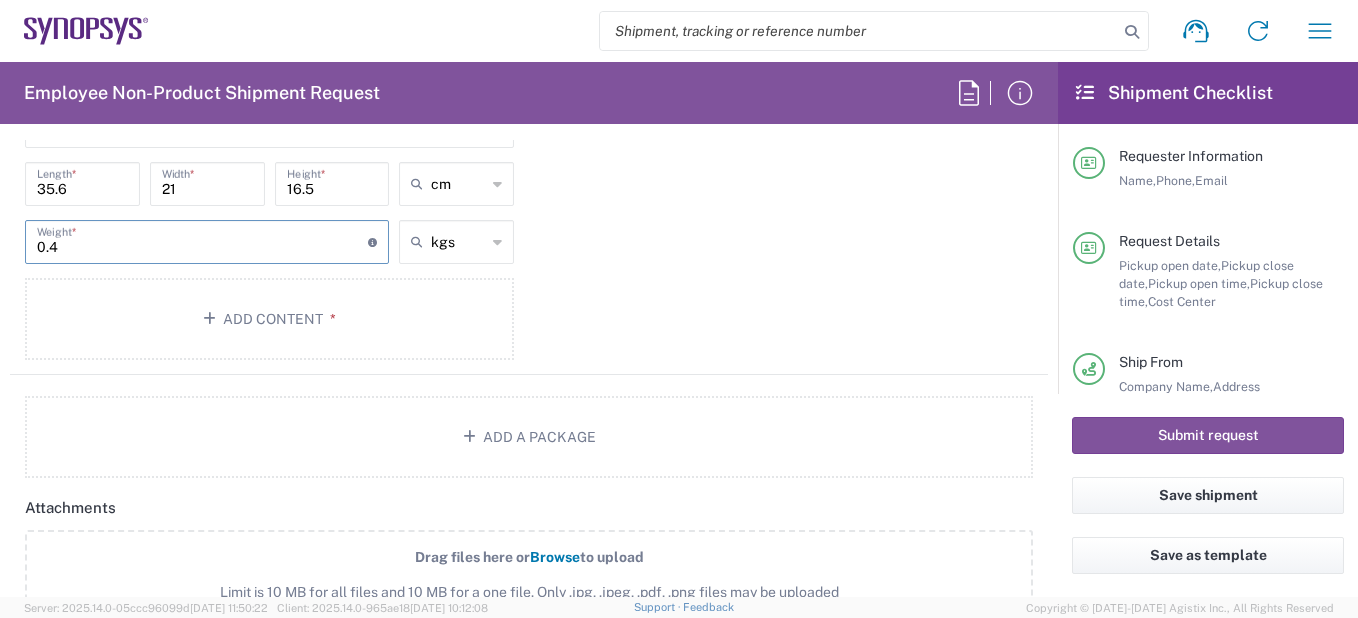 type on "0" 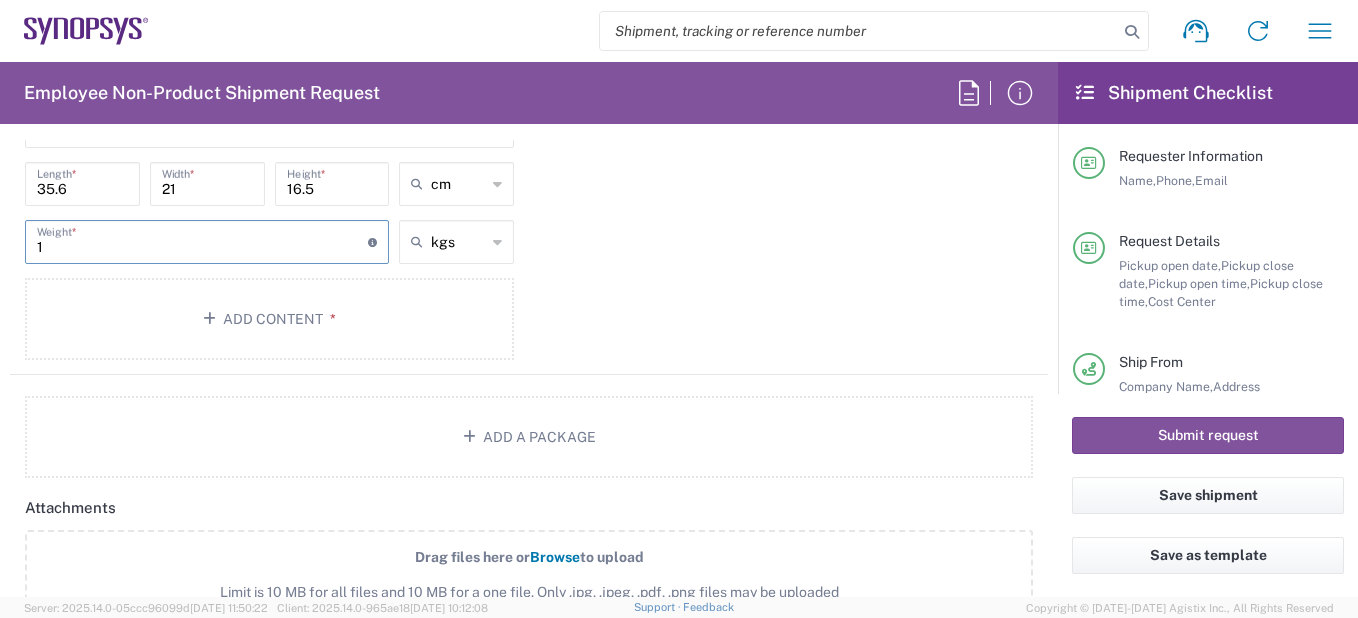 type on "1" 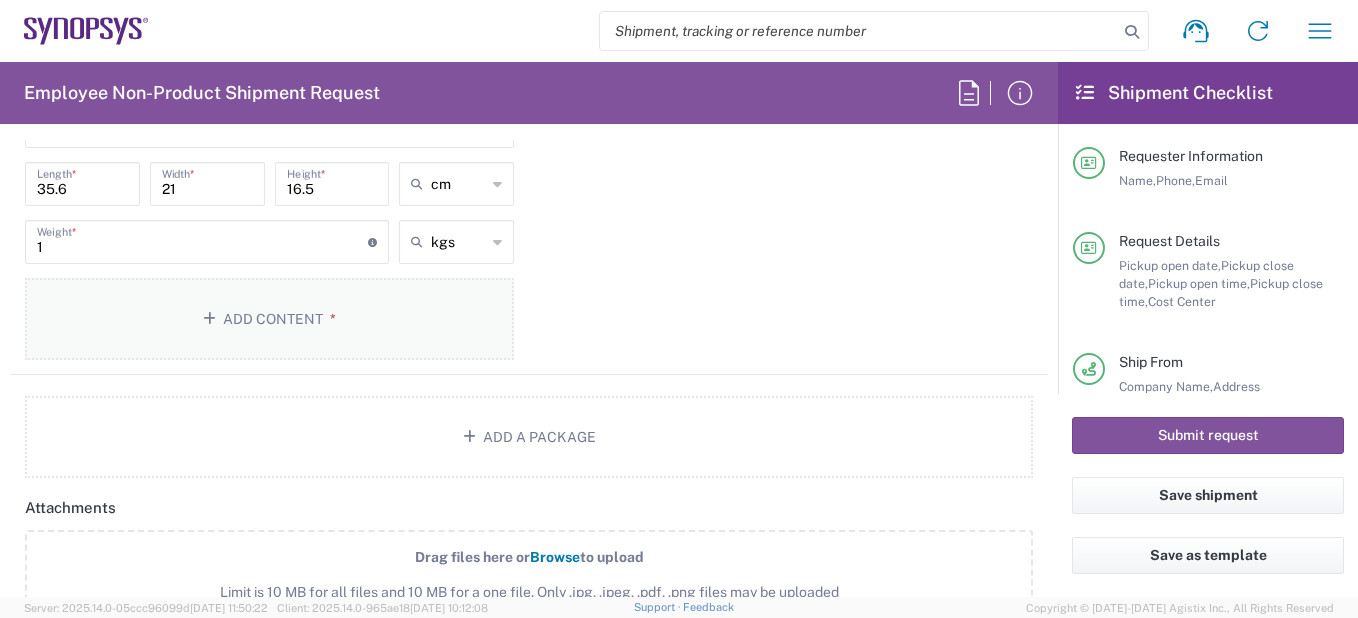 click on "Add Content *" 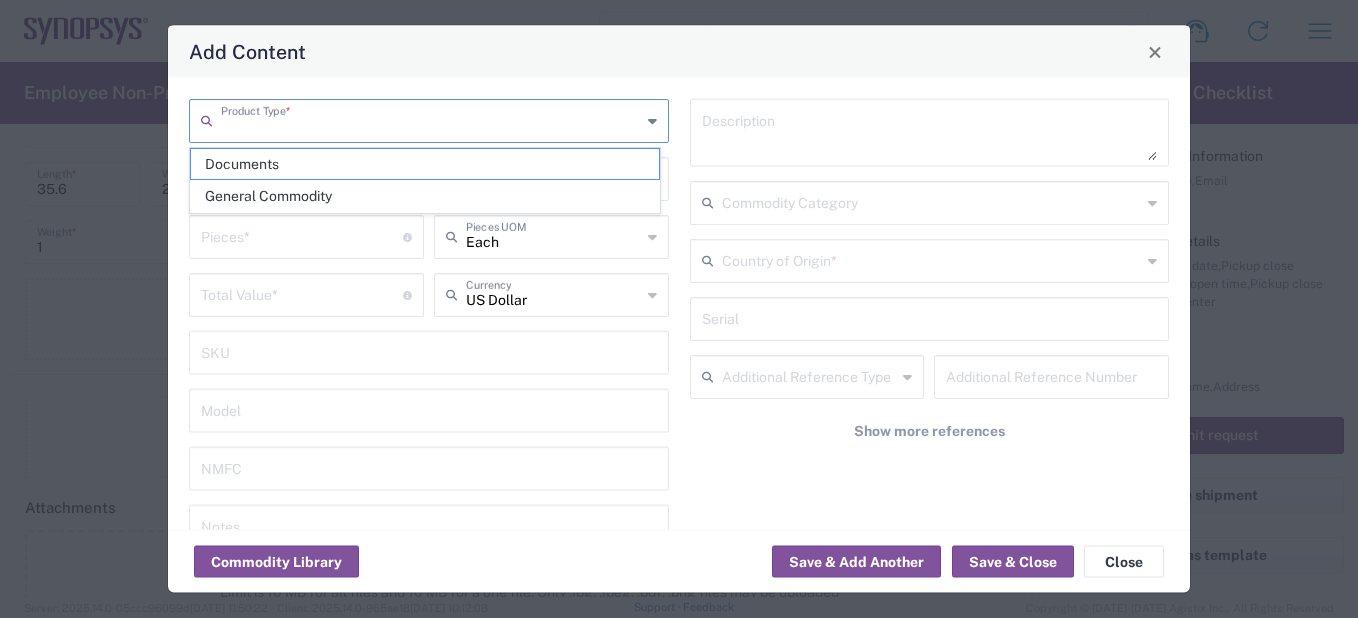 click at bounding box center (431, 119) 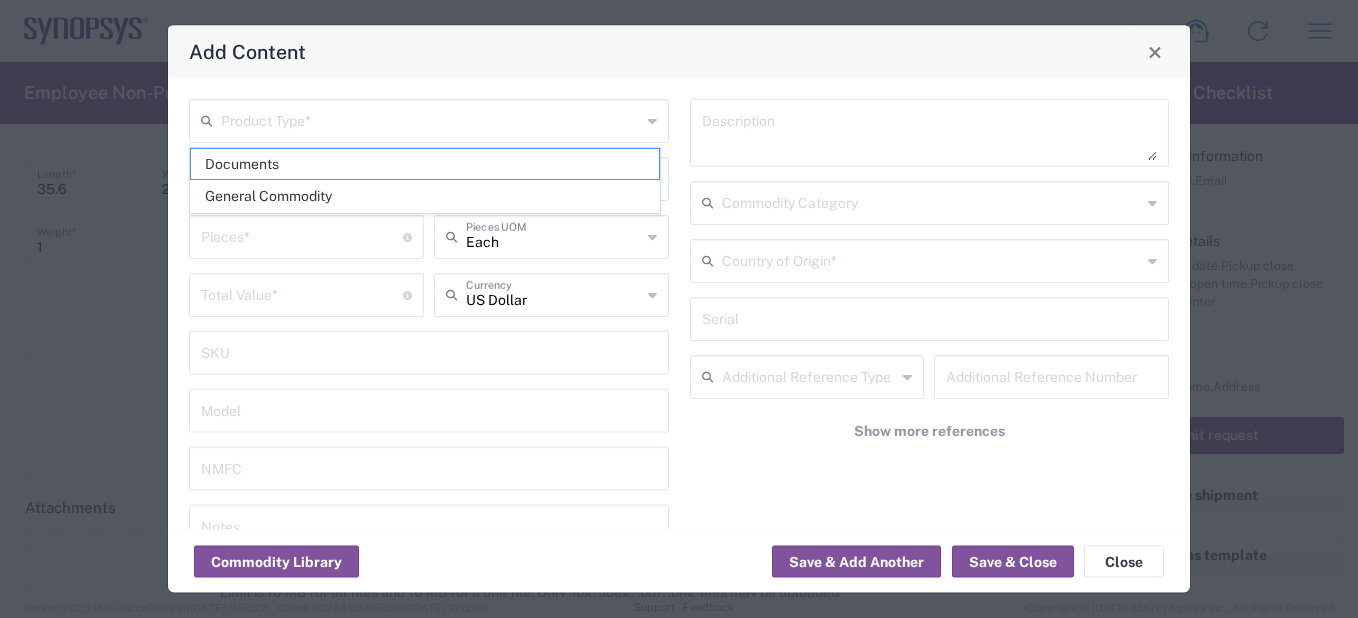 click on "Product Type  *" 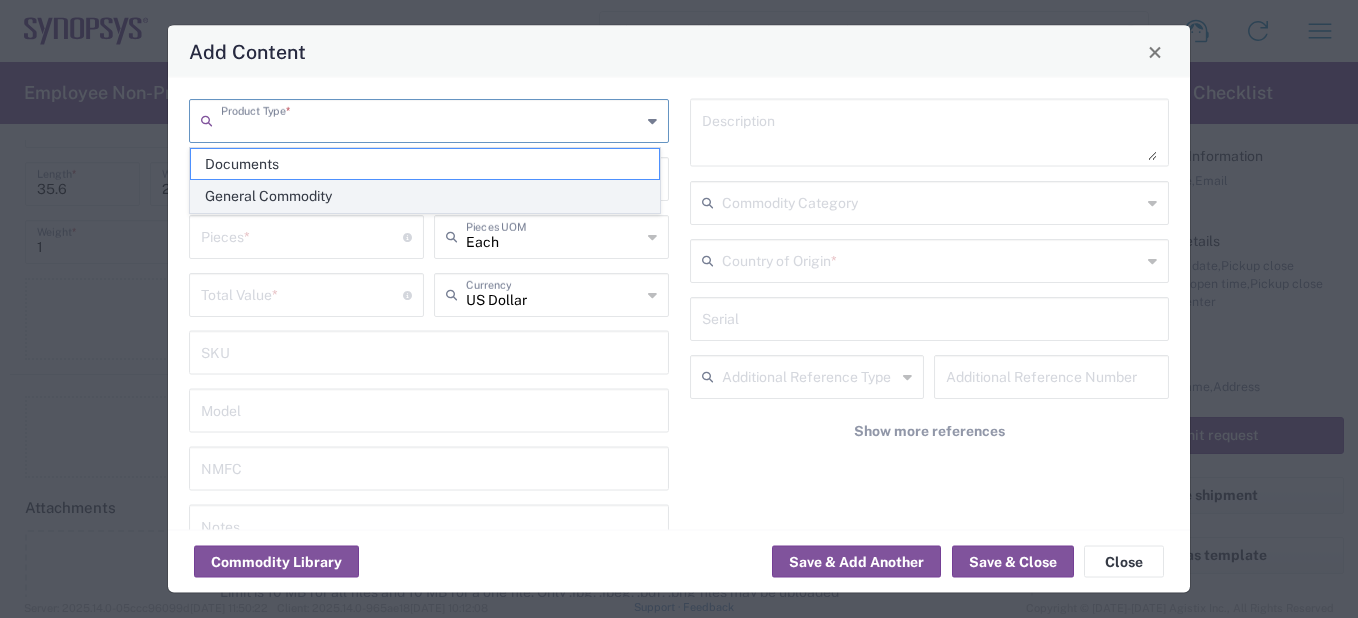 click on "General Commodity" 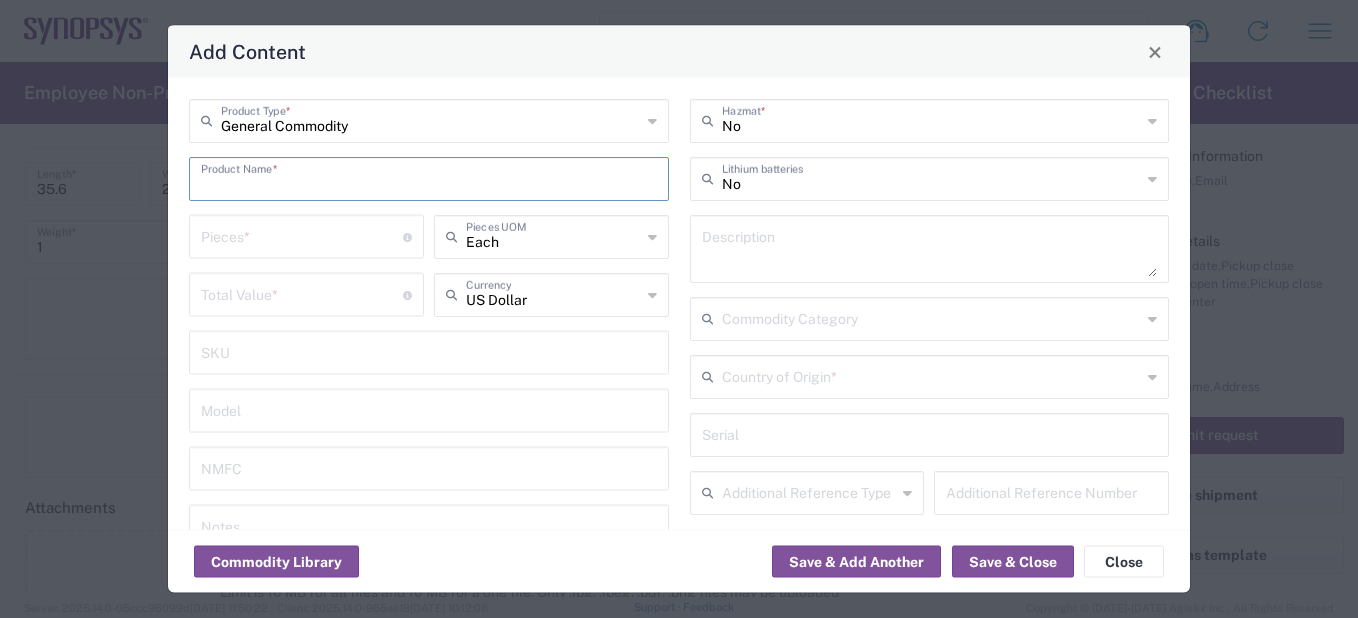 click at bounding box center [429, 177] 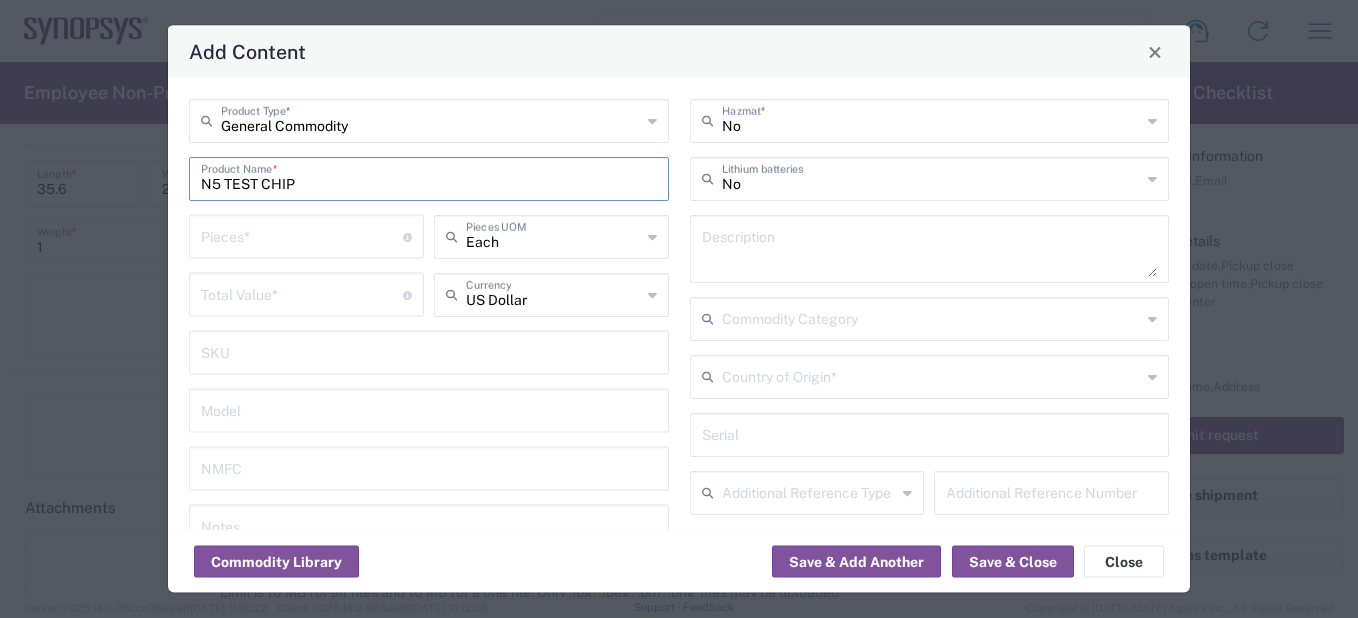 type on "N5 TEST CHIP" 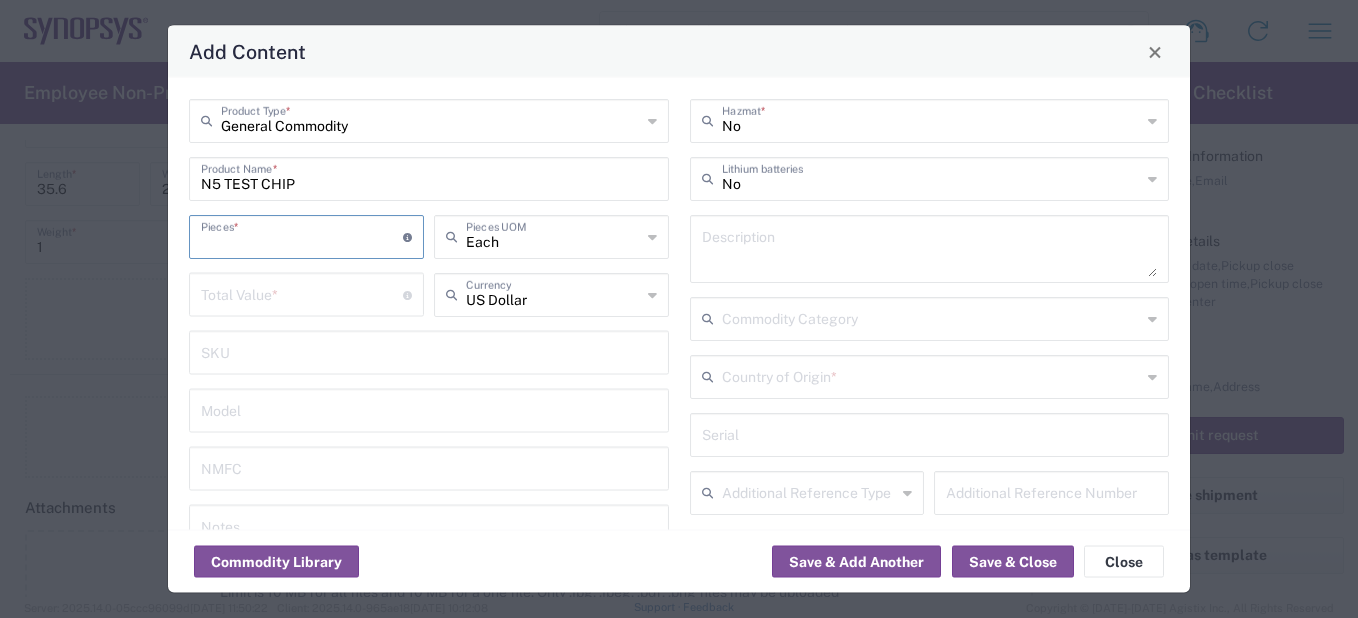 click at bounding box center [302, 235] 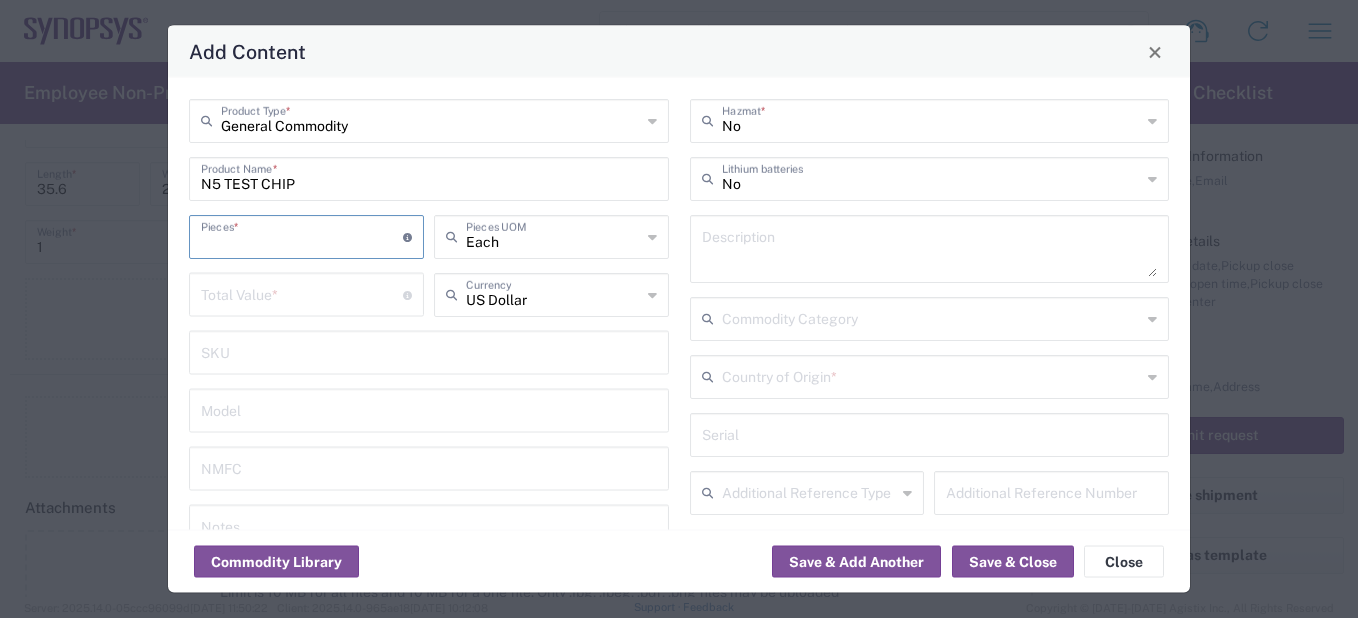click at bounding box center [302, 235] 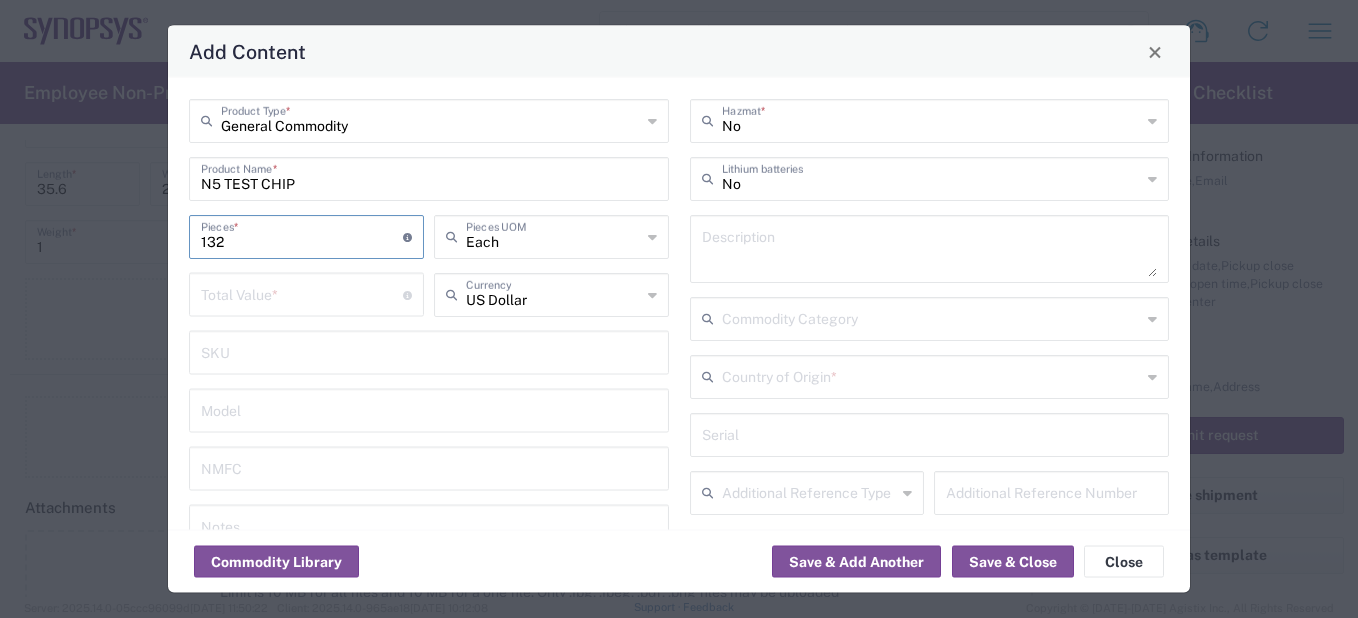 type on "132" 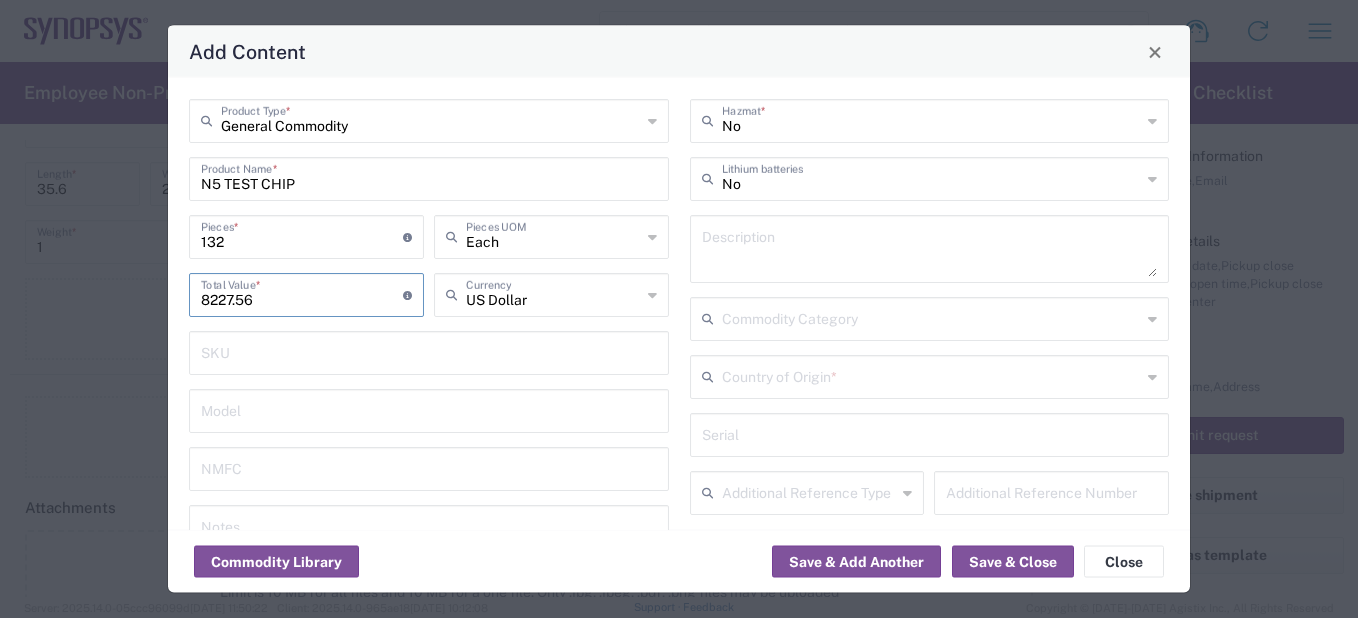 type on "8227.56" 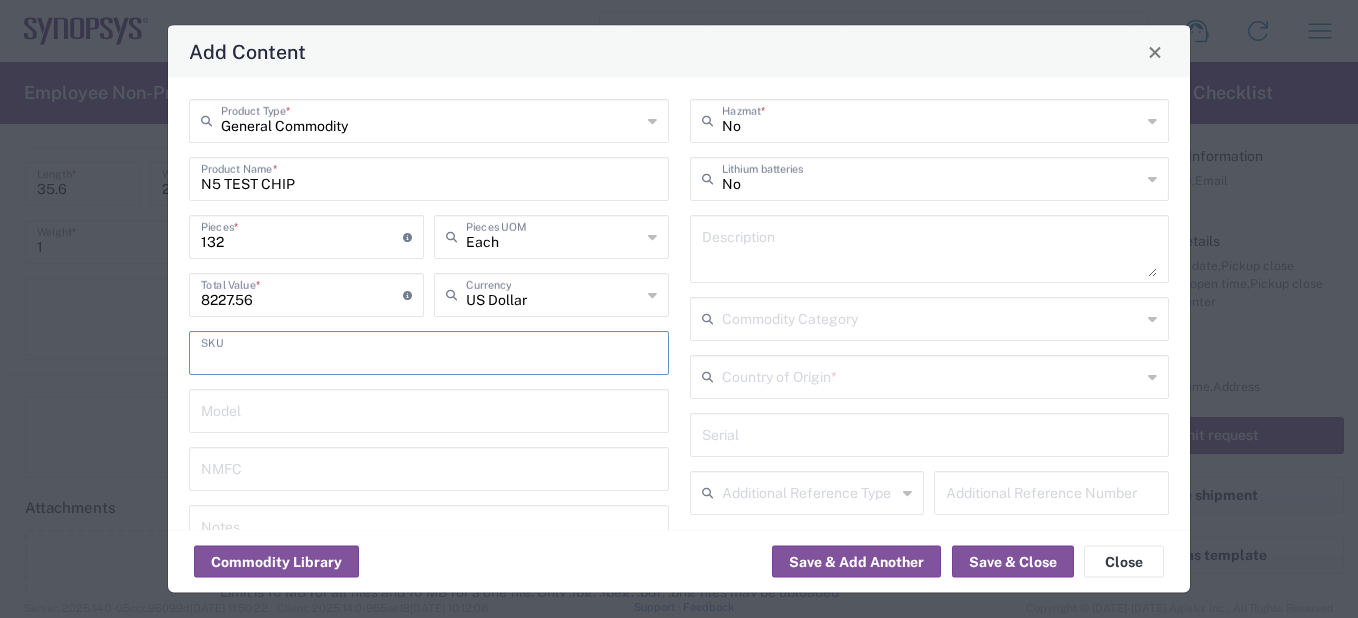 click at bounding box center (429, 351) 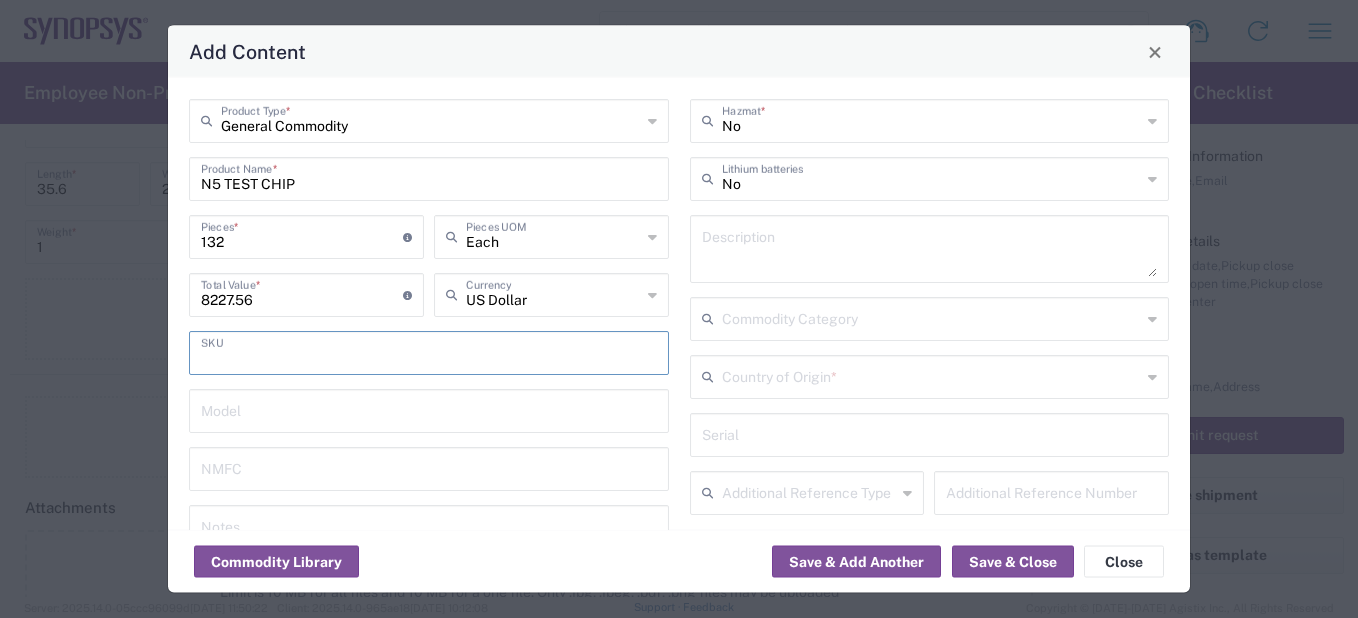 scroll, scrollTop: 200, scrollLeft: 0, axis: vertical 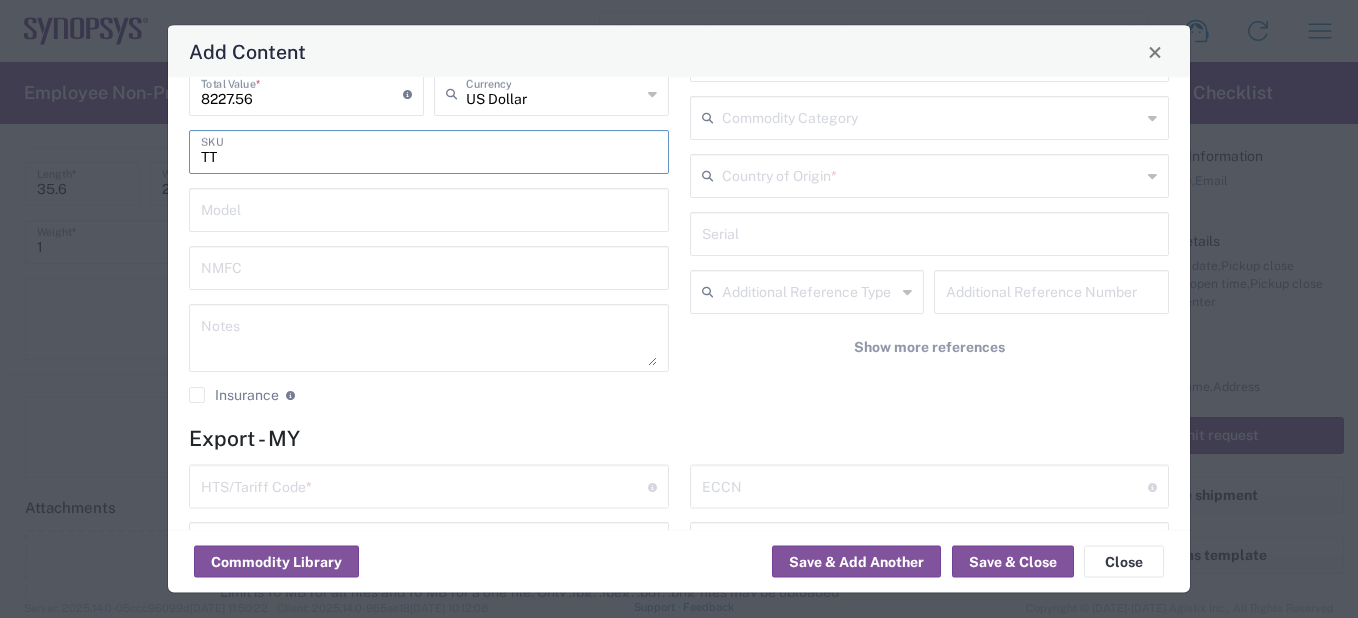 type on "T" 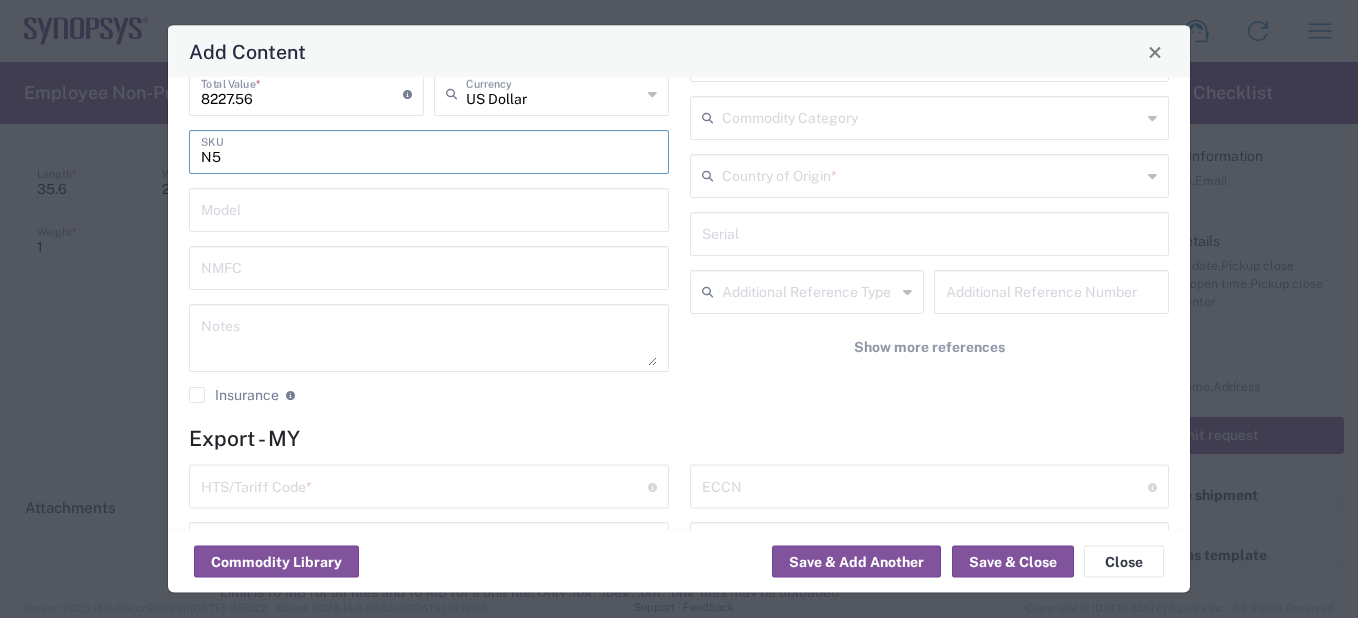 type on "N" 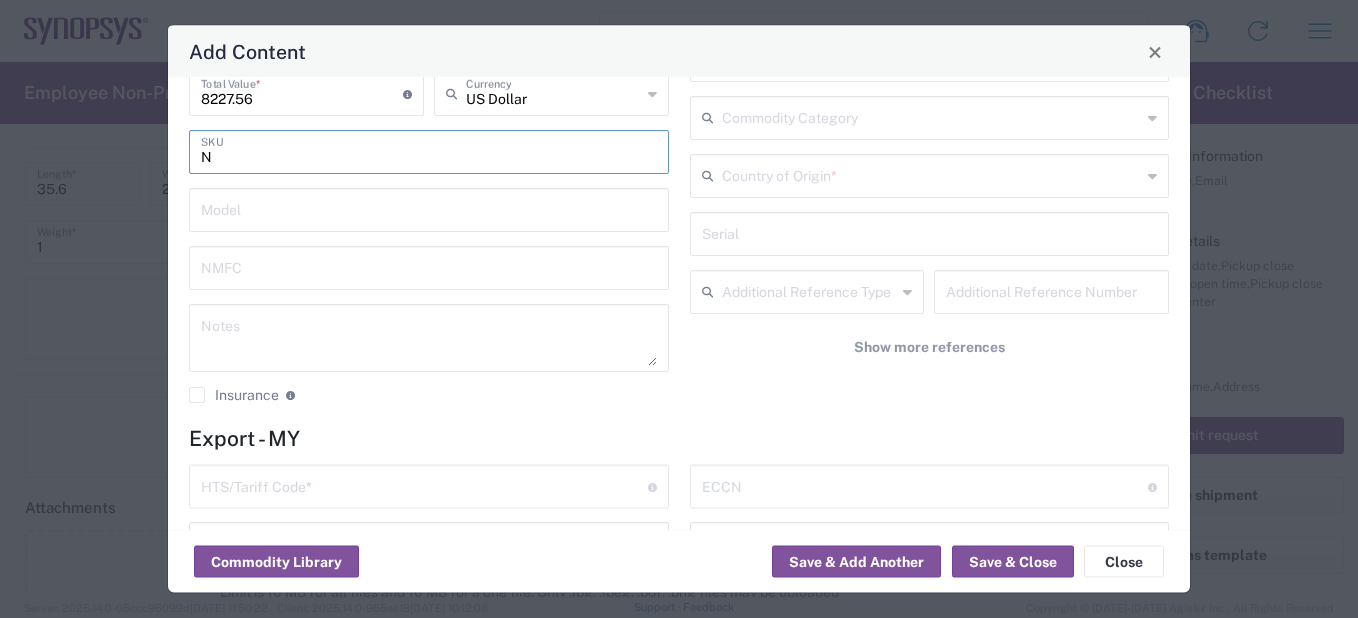 type 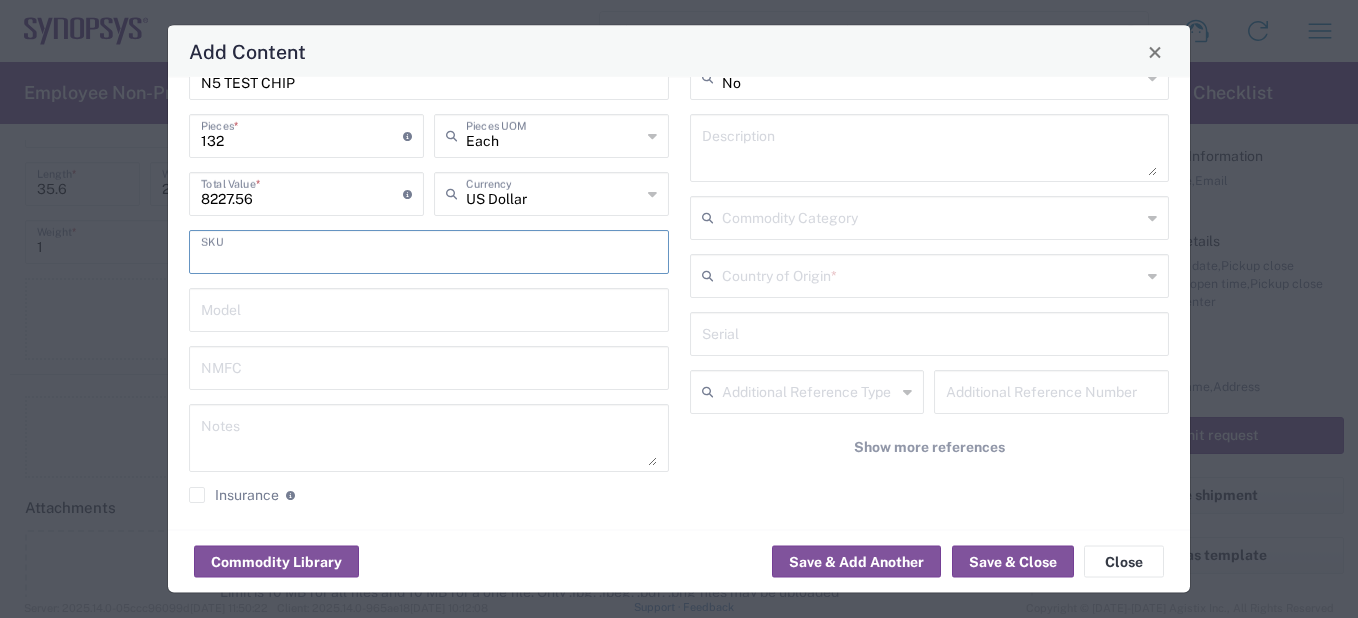 scroll, scrollTop: 0, scrollLeft: 0, axis: both 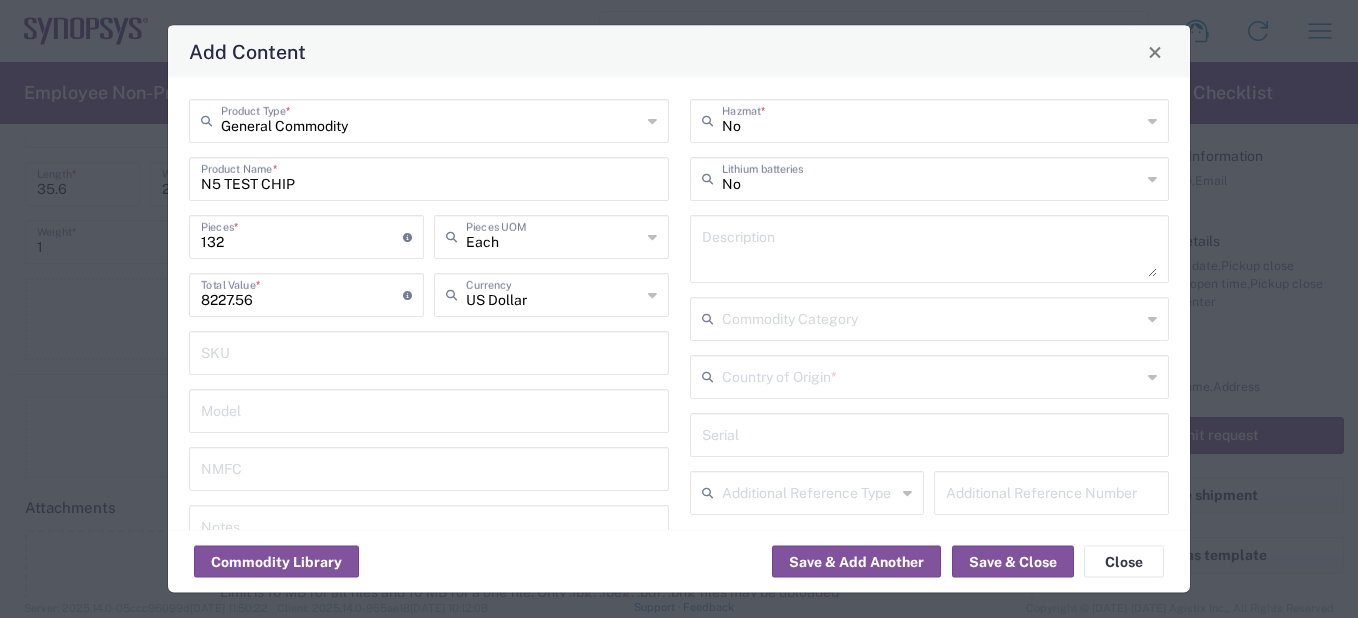 click on "Country of Origin  *" 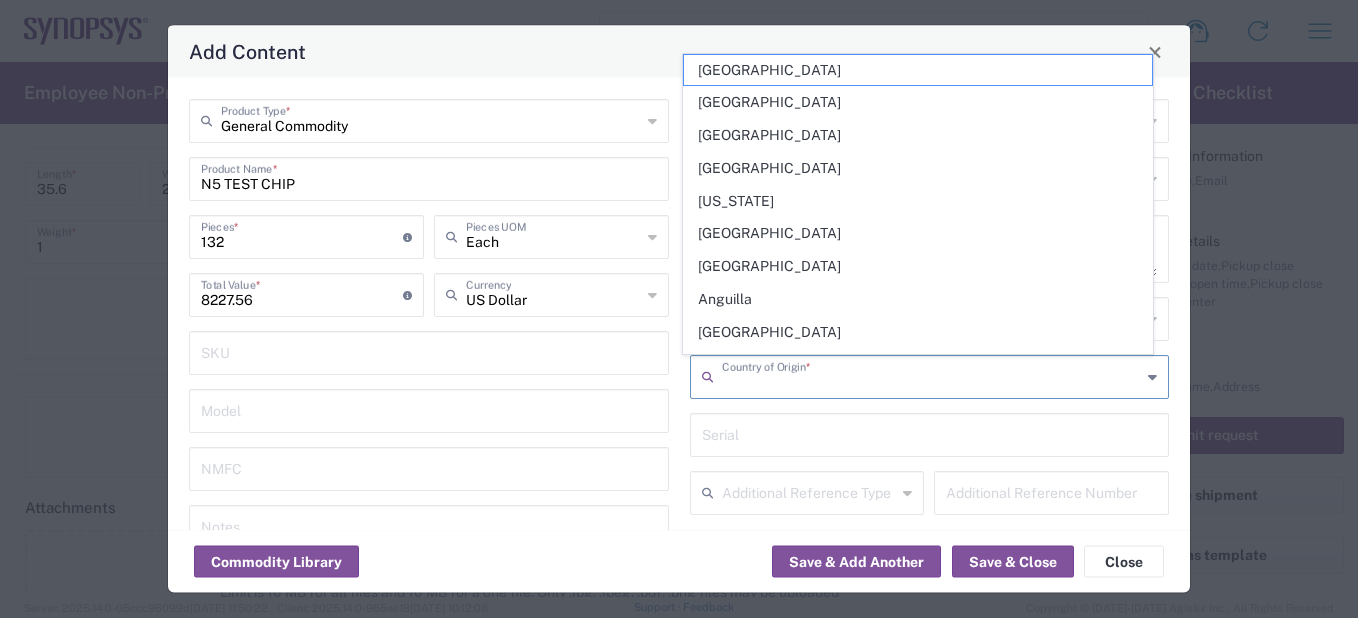 click on "General Commodity  Product Type  * N5 TEST CHIP  Product Name  * 132  Pieces  * Number of pieces inside all the packages Each  Pieces UOM  8227.56  Total Value  * Total value of all the pieces US Dollar  Currency   SKU   Model   NMFC   Notes   Insurance  Check this box to request insurance" 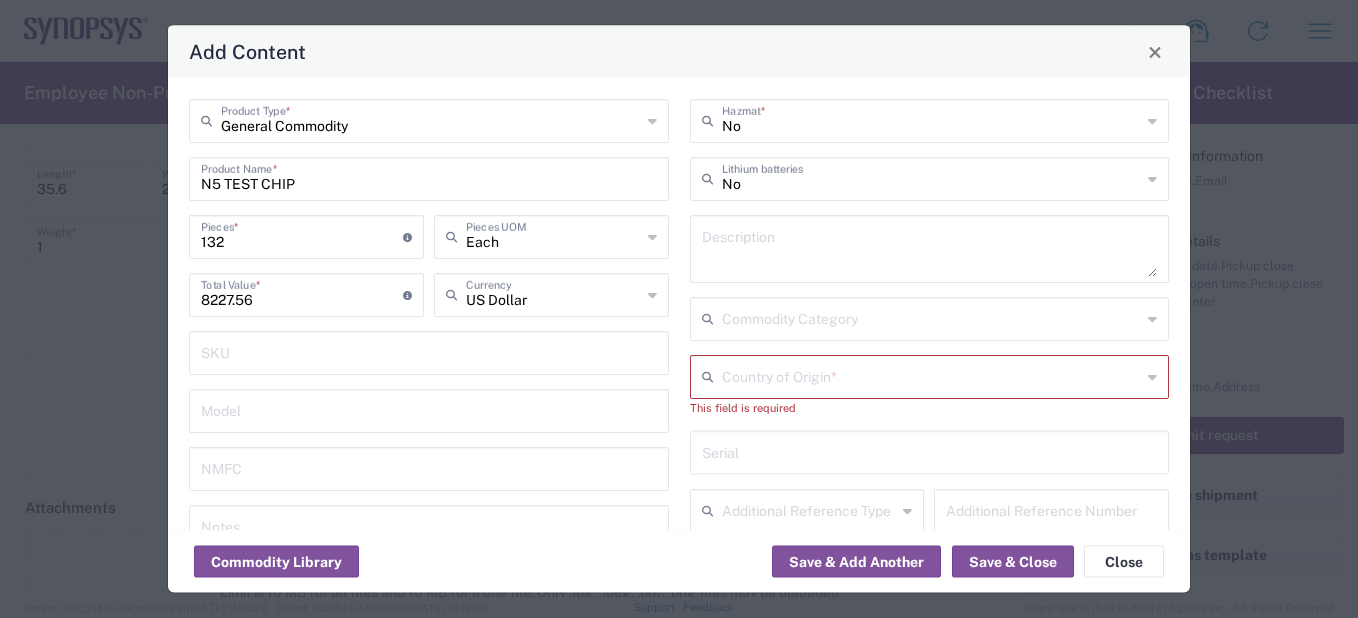 click at bounding box center (932, 317) 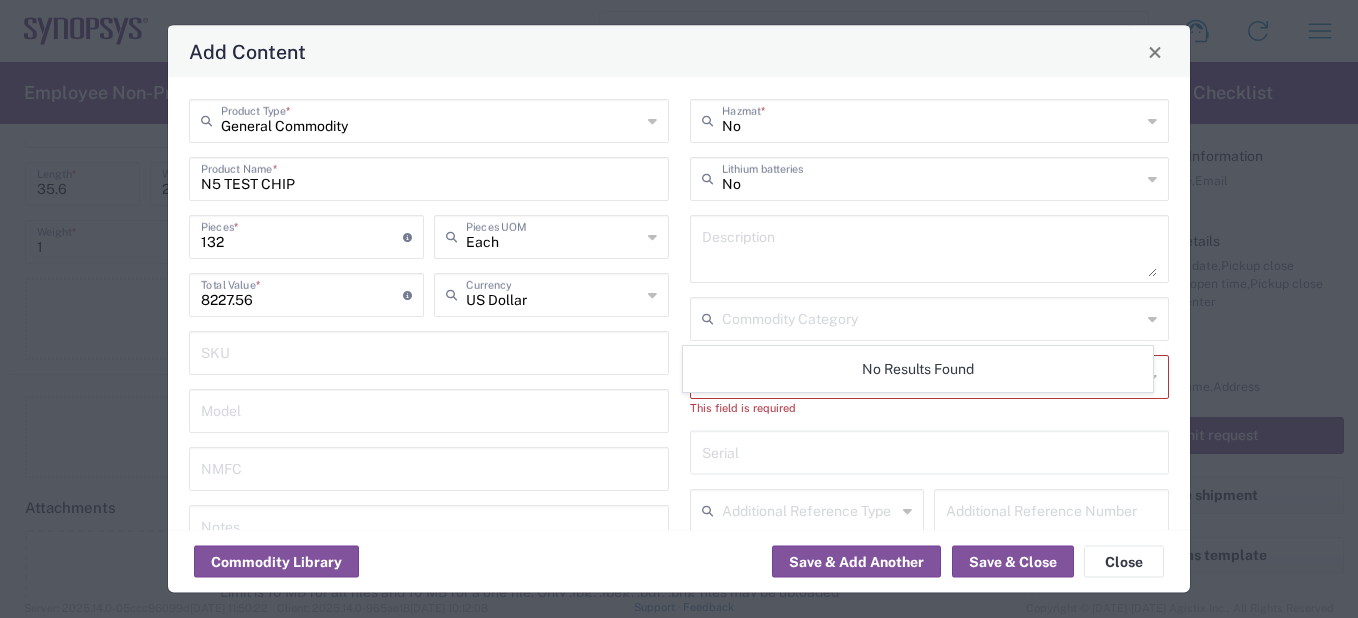click on "US Dollar  Currency" 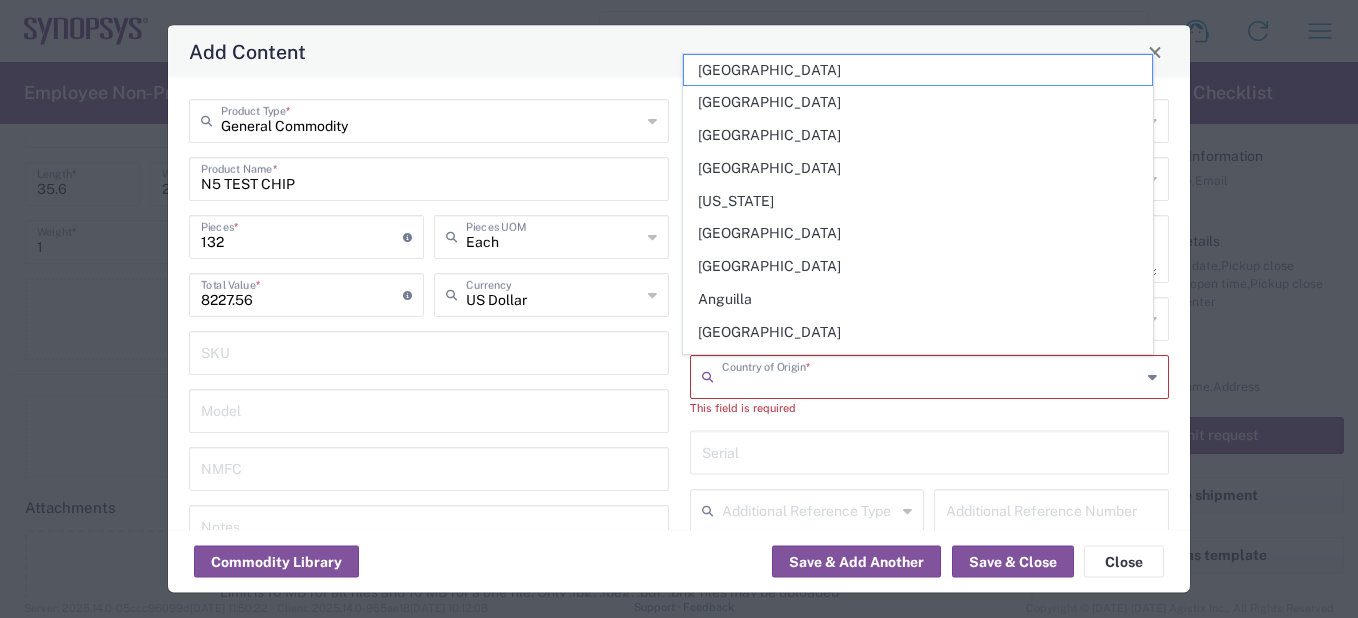 click at bounding box center (932, 375) 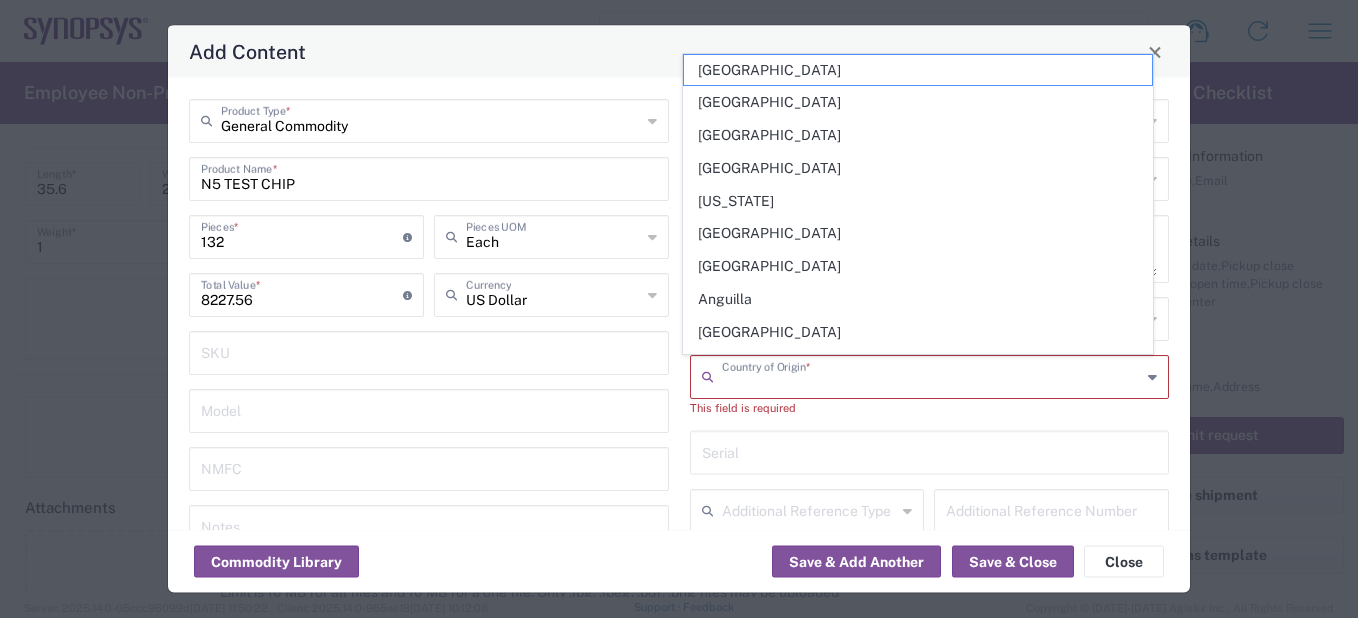 type on "United States" 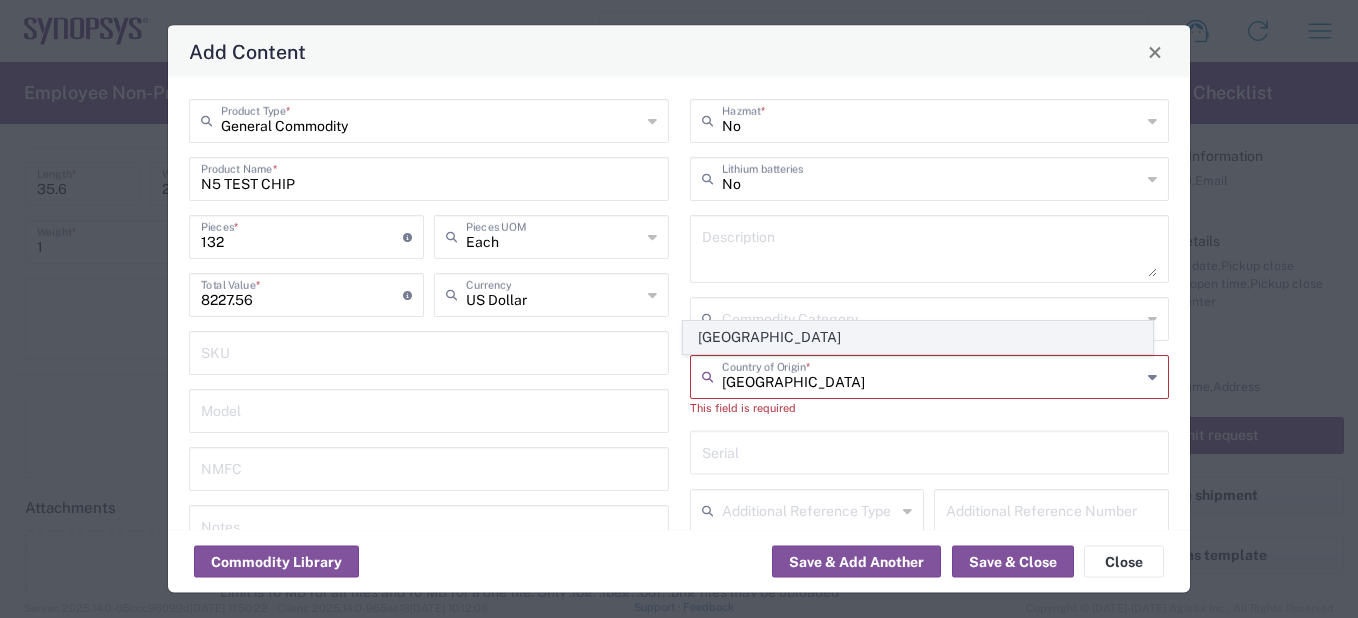 click on "United States" 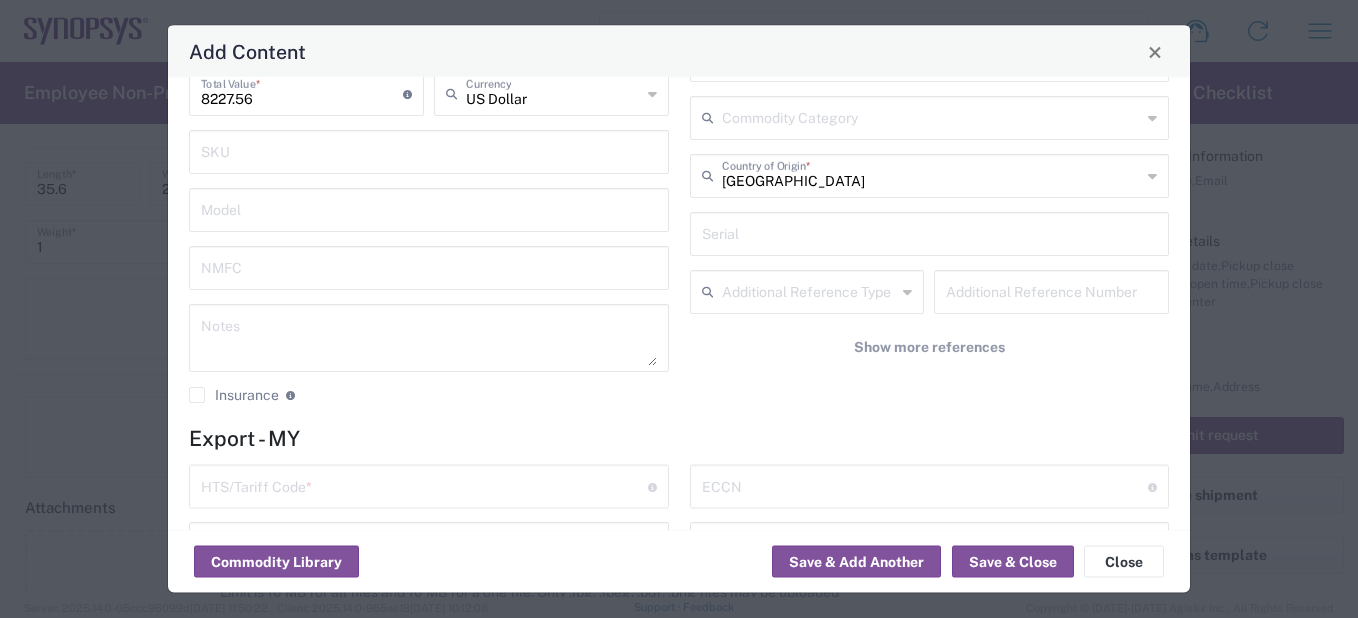 scroll, scrollTop: 491, scrollLeft: 0, axis: vertical 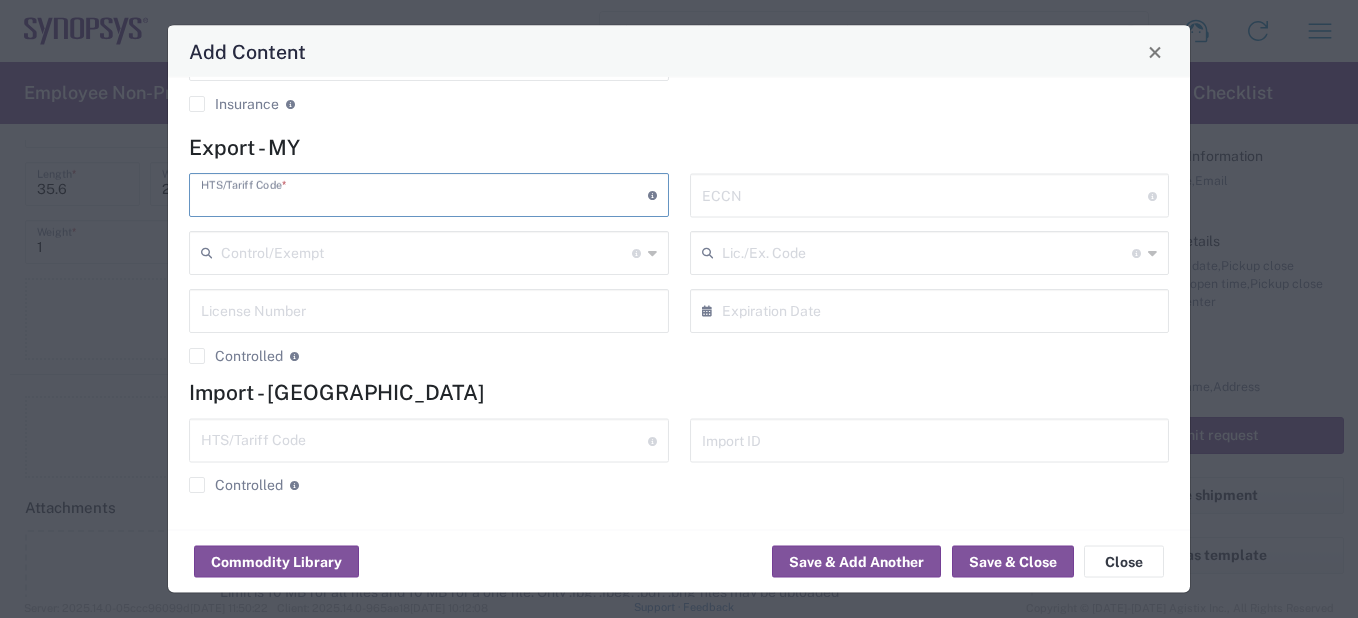 click at bounding box center [424, 194] 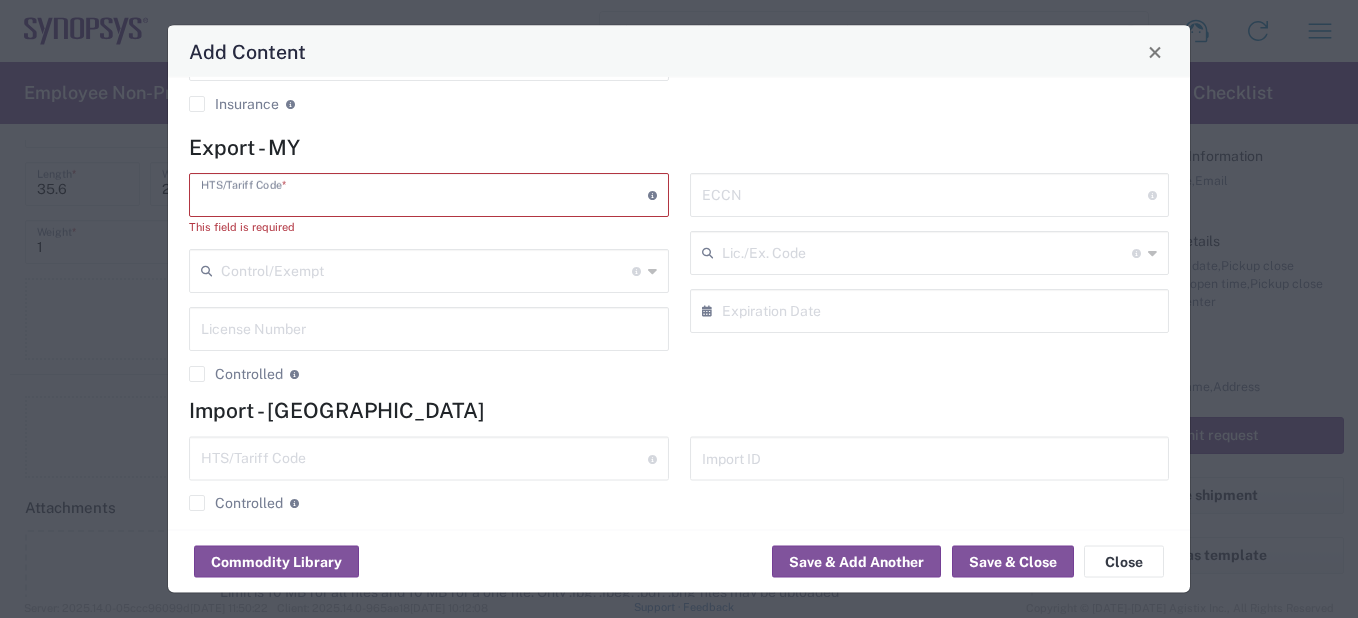 paste on "8542.39.0000" 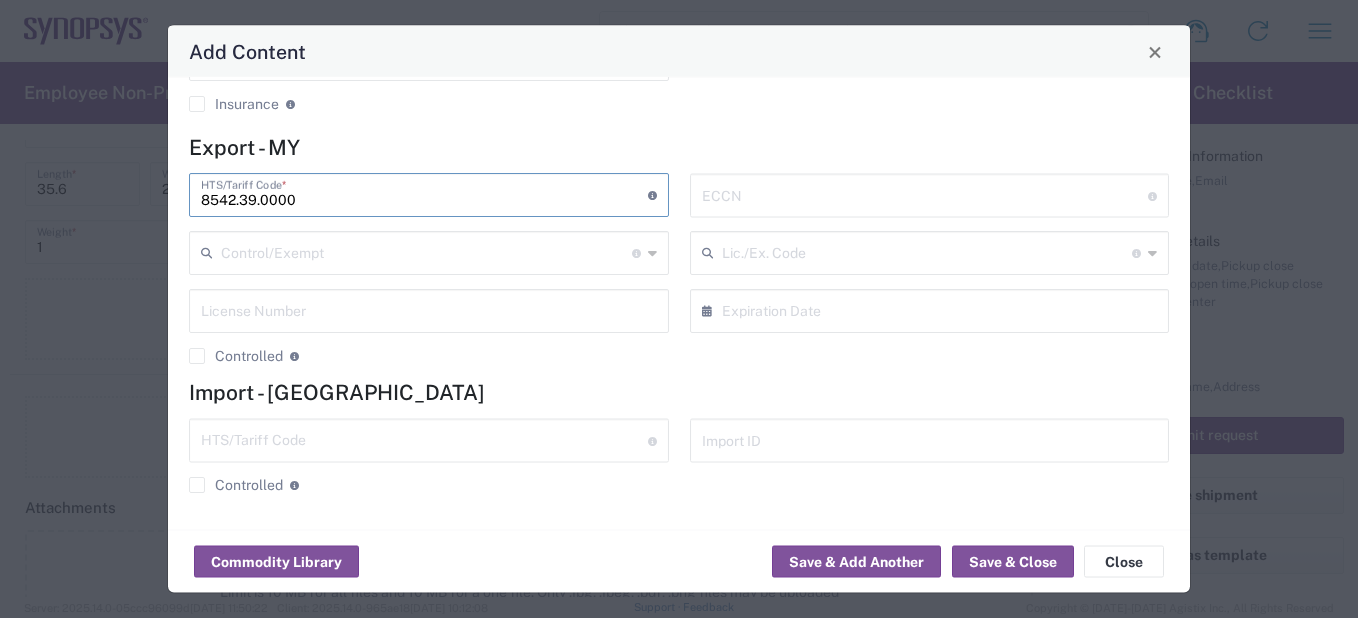 type on "8542.39.0000" 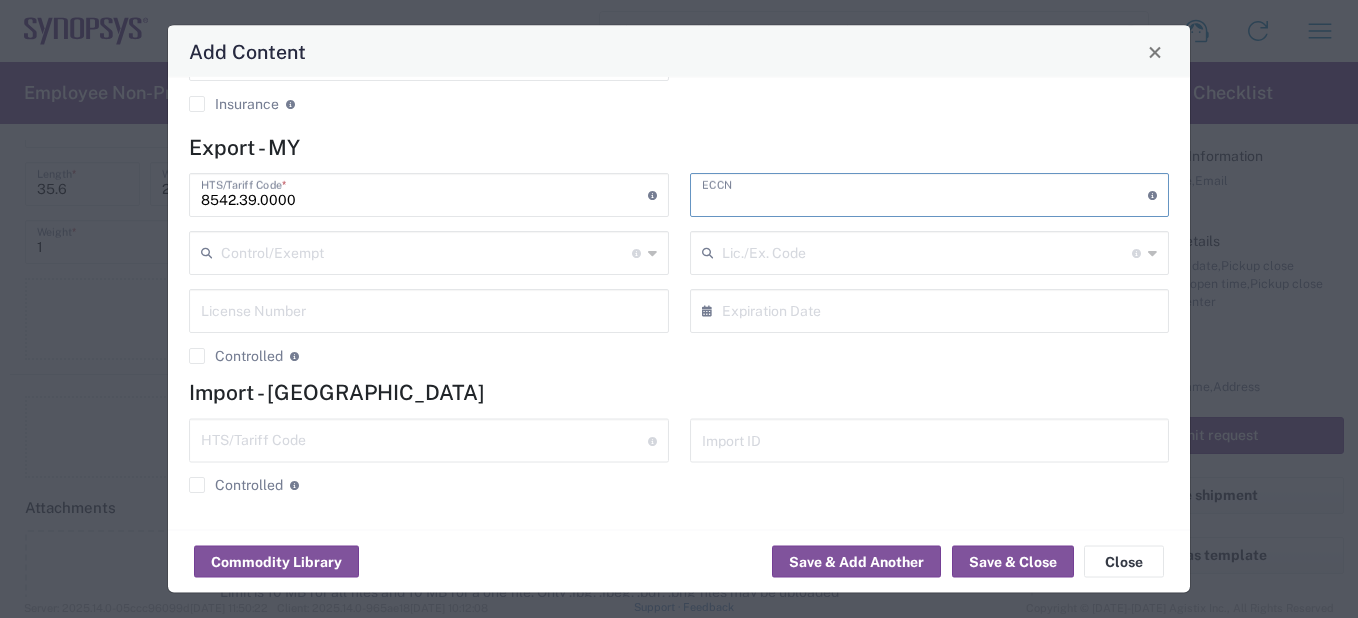click at bounding box center [925, 194] 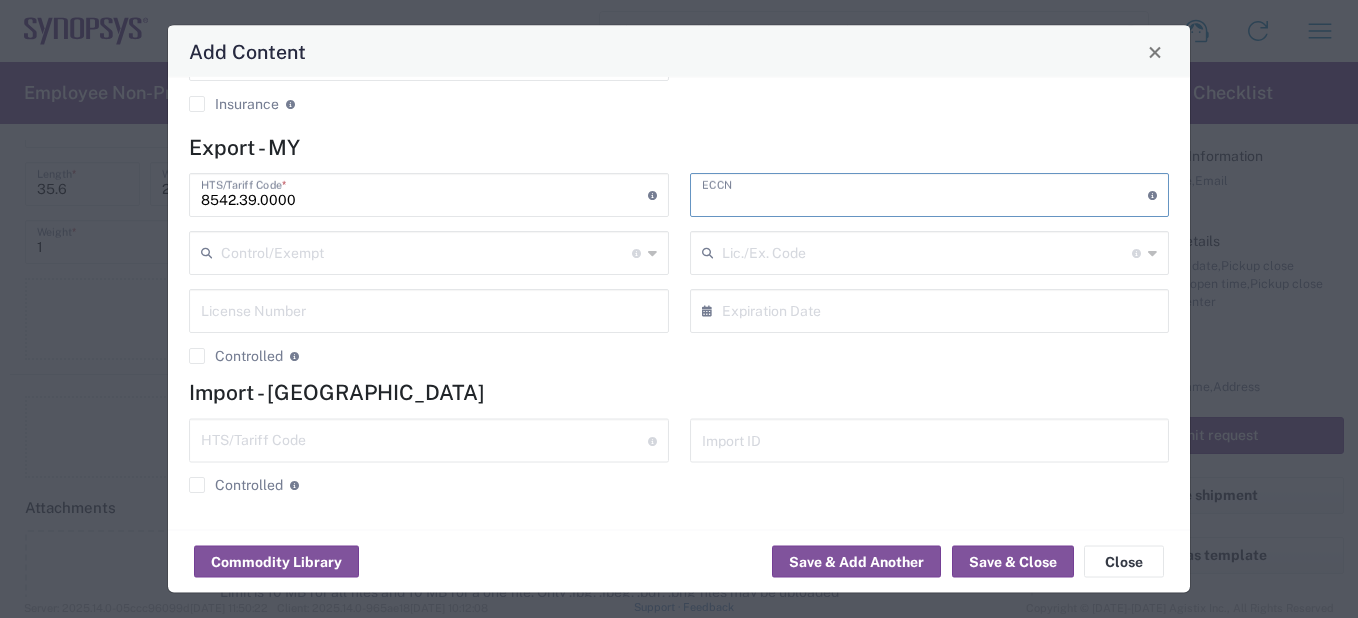 click at bounding box center [925, 194] 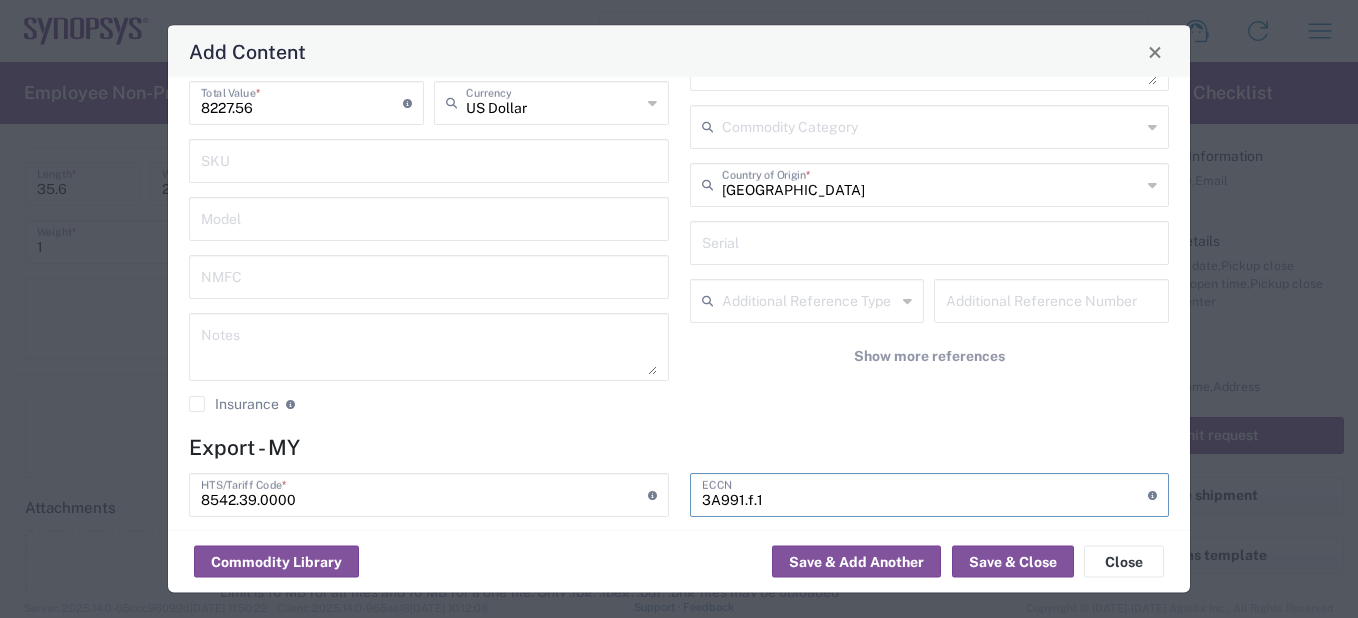 scroll, scrollTop: 0, scrollLeft: 0, axis: both 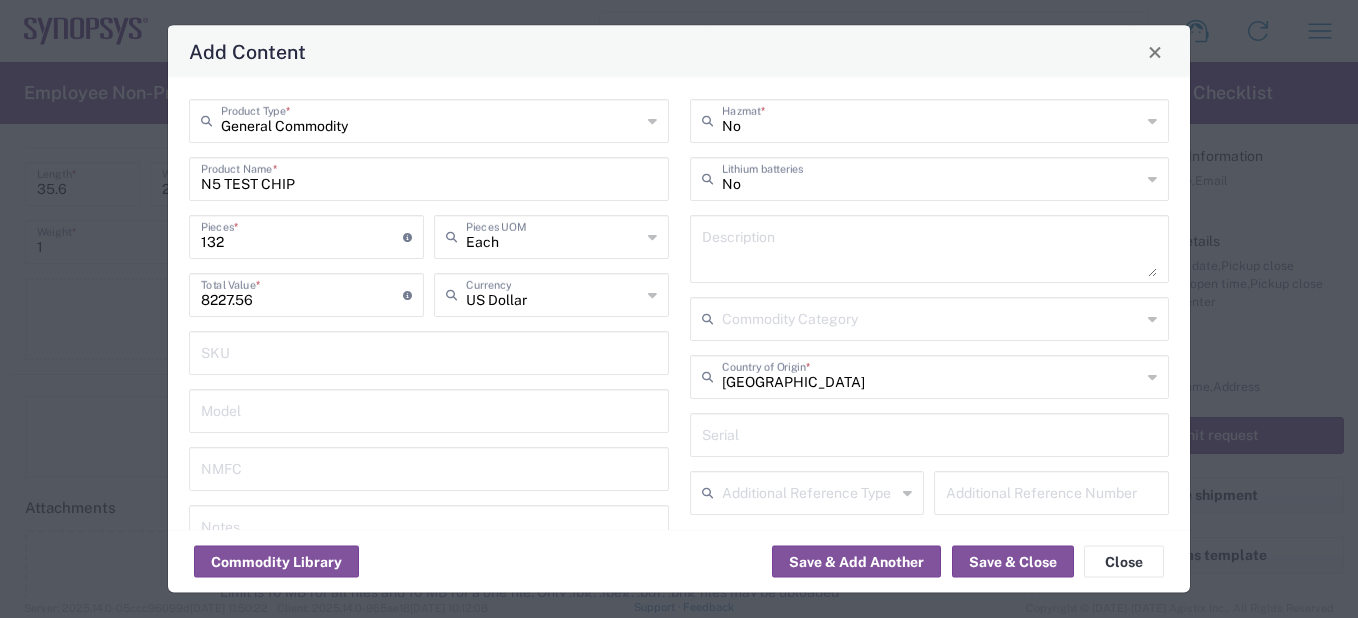 type on "3A991.f.1" 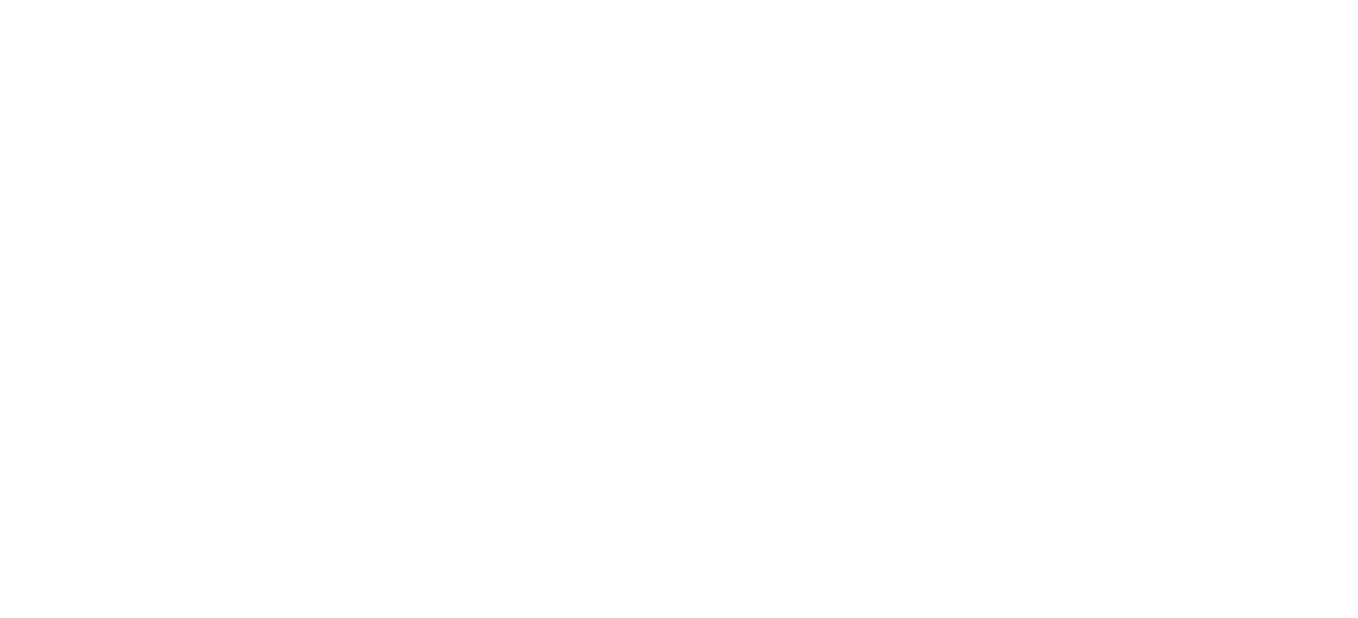 scroll, scrollTop: 0, scrollLeft: 0, axis: both 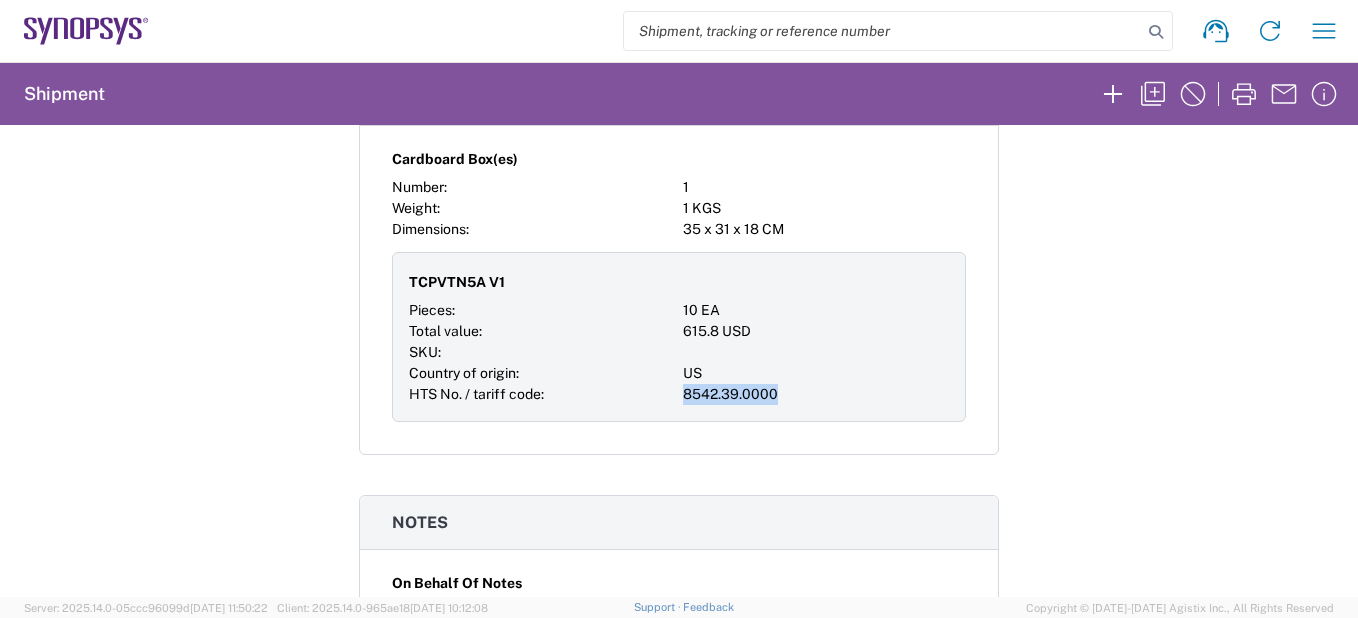 drag, startPoint x: 780, startPoint y: 363, endPoint x: 674, endPoint y: 374, distance: 106.56923 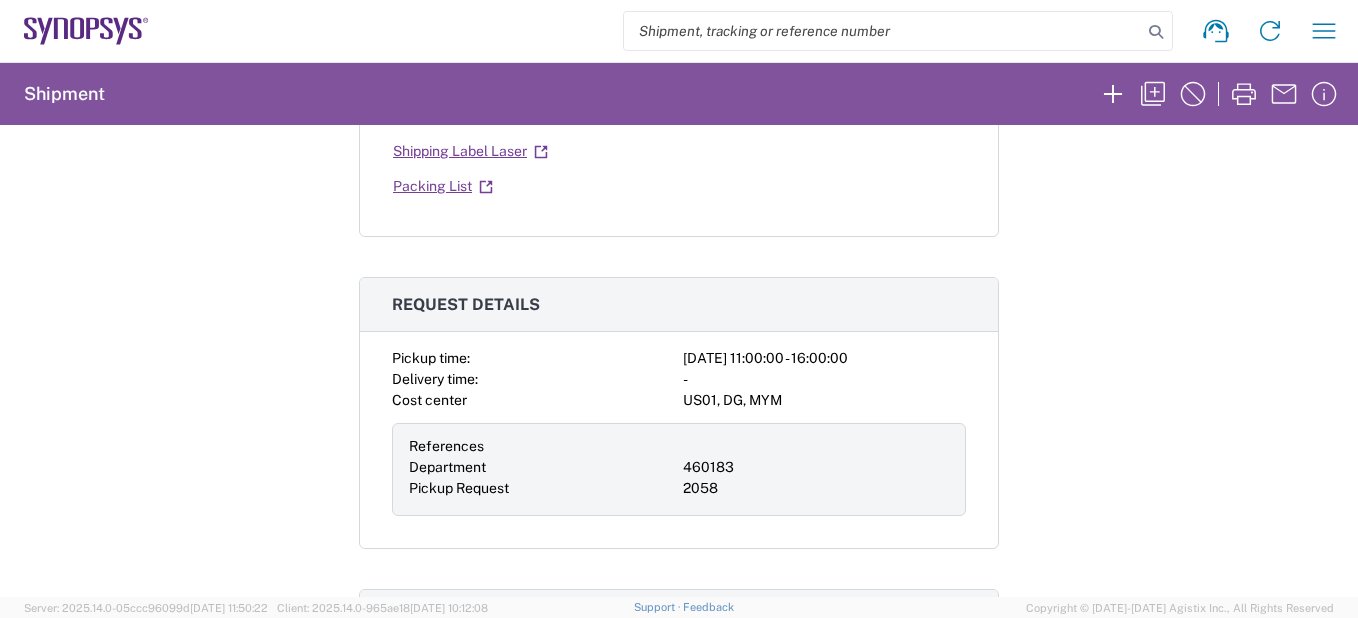scroll, scrollTop: 900, scrollLeft: 0, axis: vertical 